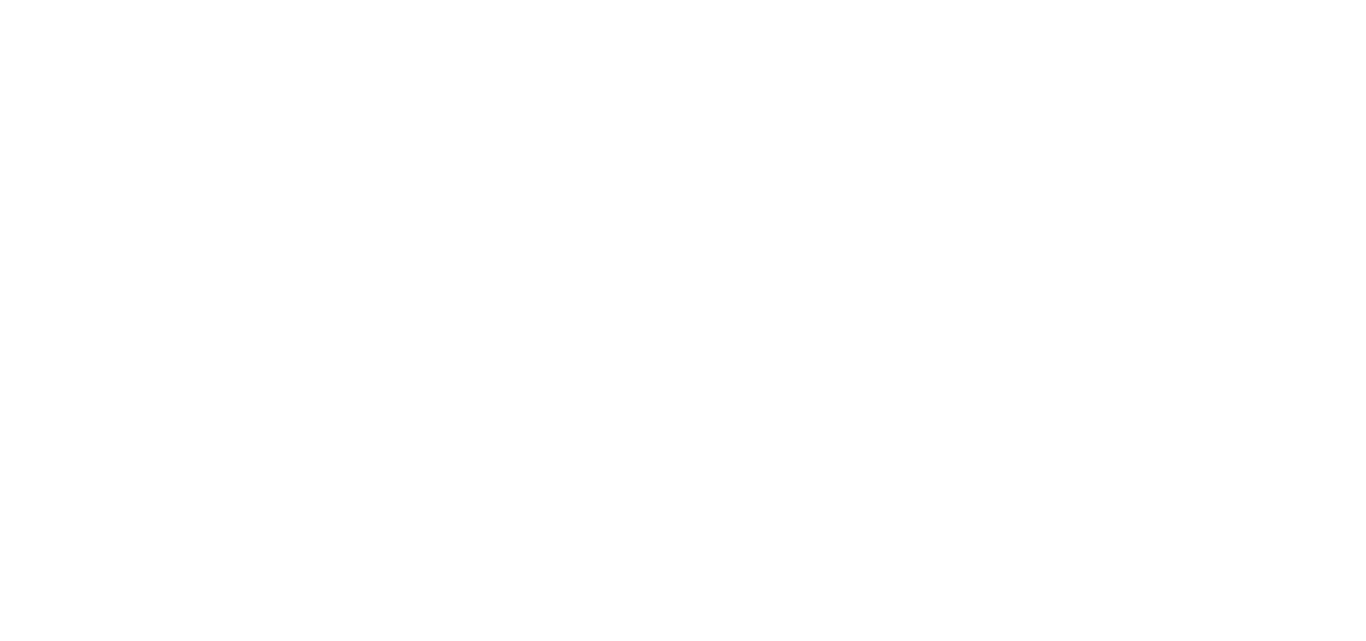 scroll, scrollTop: 0, scrollLeft: 0, axis: both 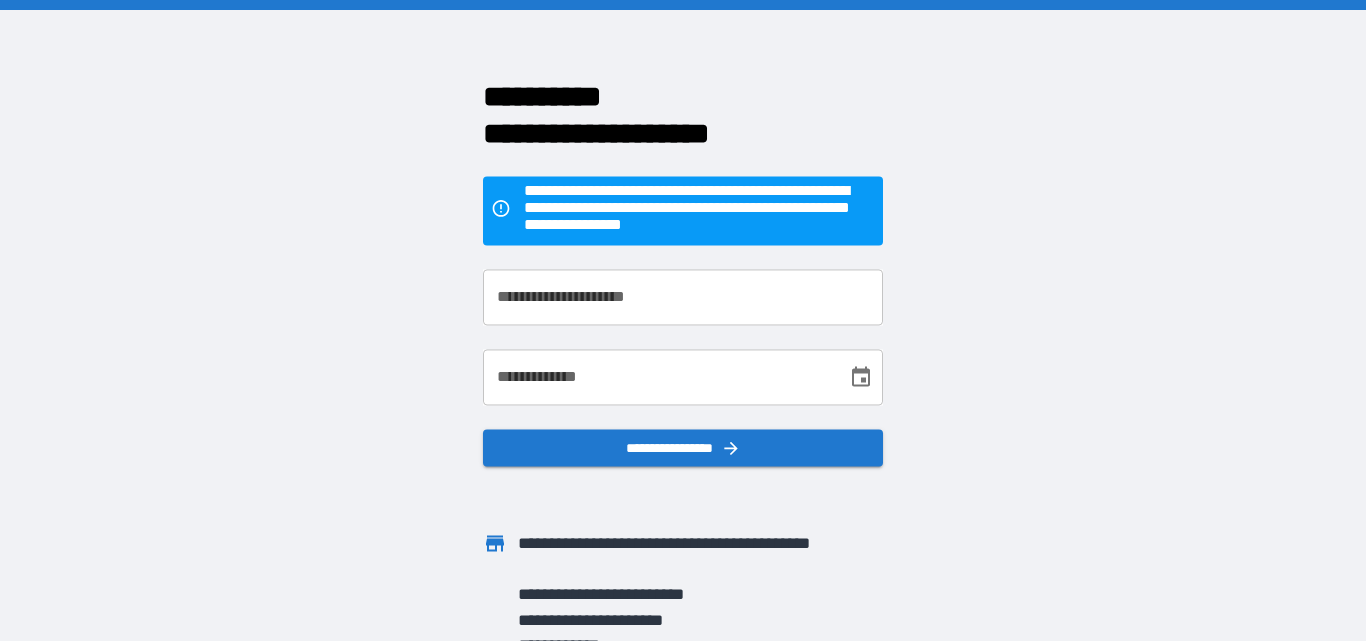 click on "**********" at bounding box center (683, 297) 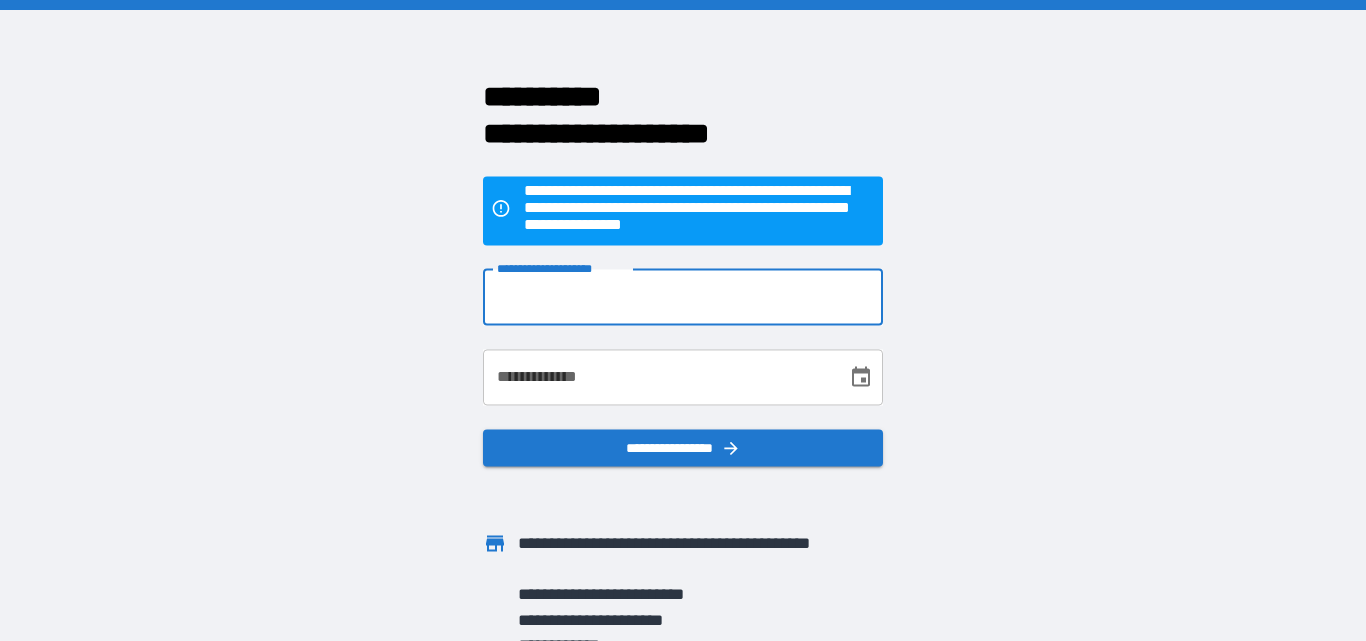 type on "**********" 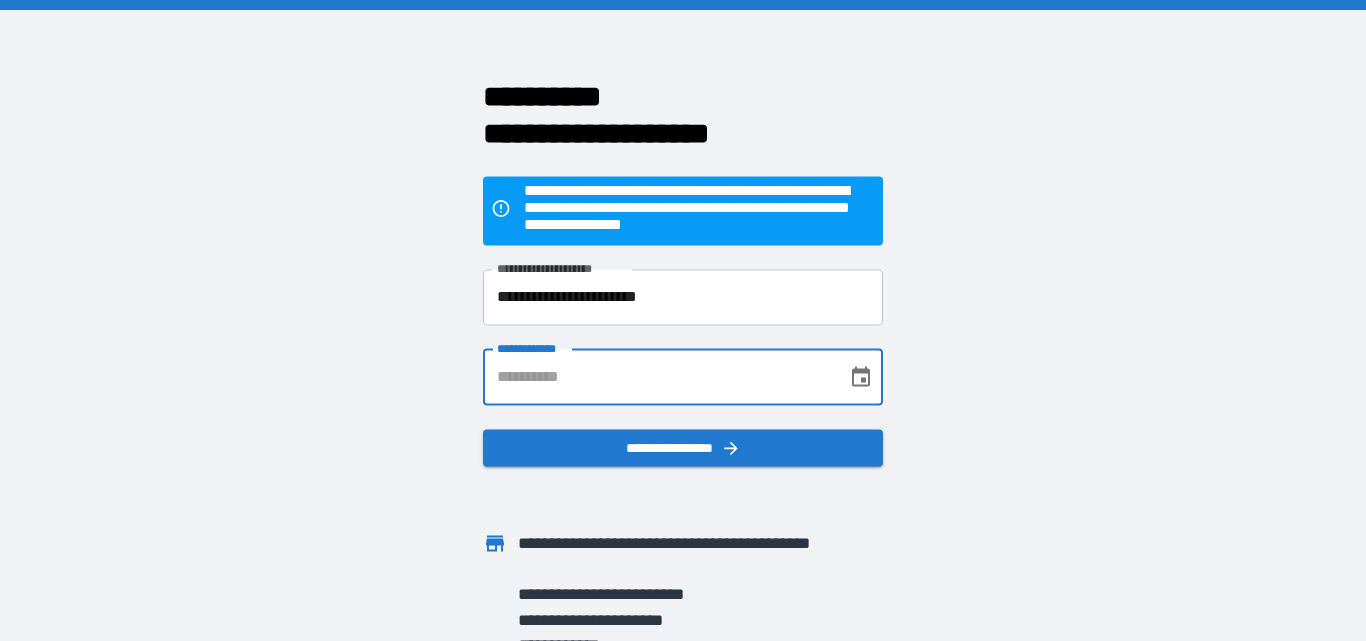 click on "**********" at bounding box center [658, 377] 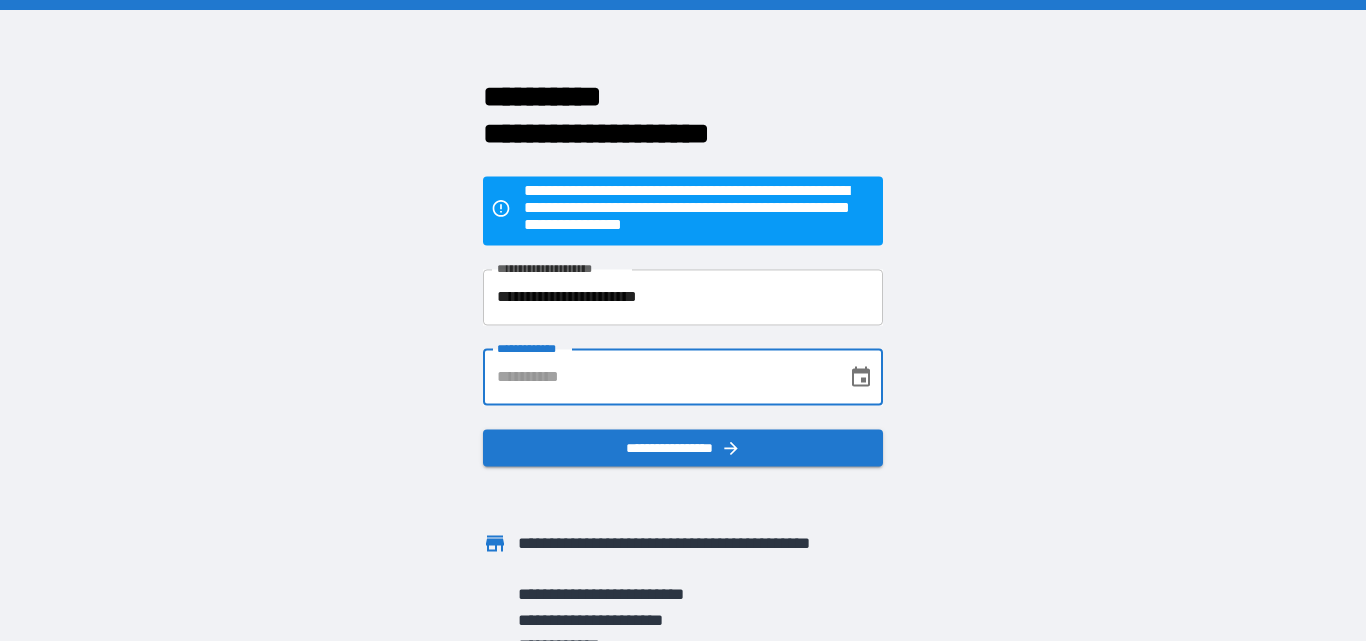 type on "**********" 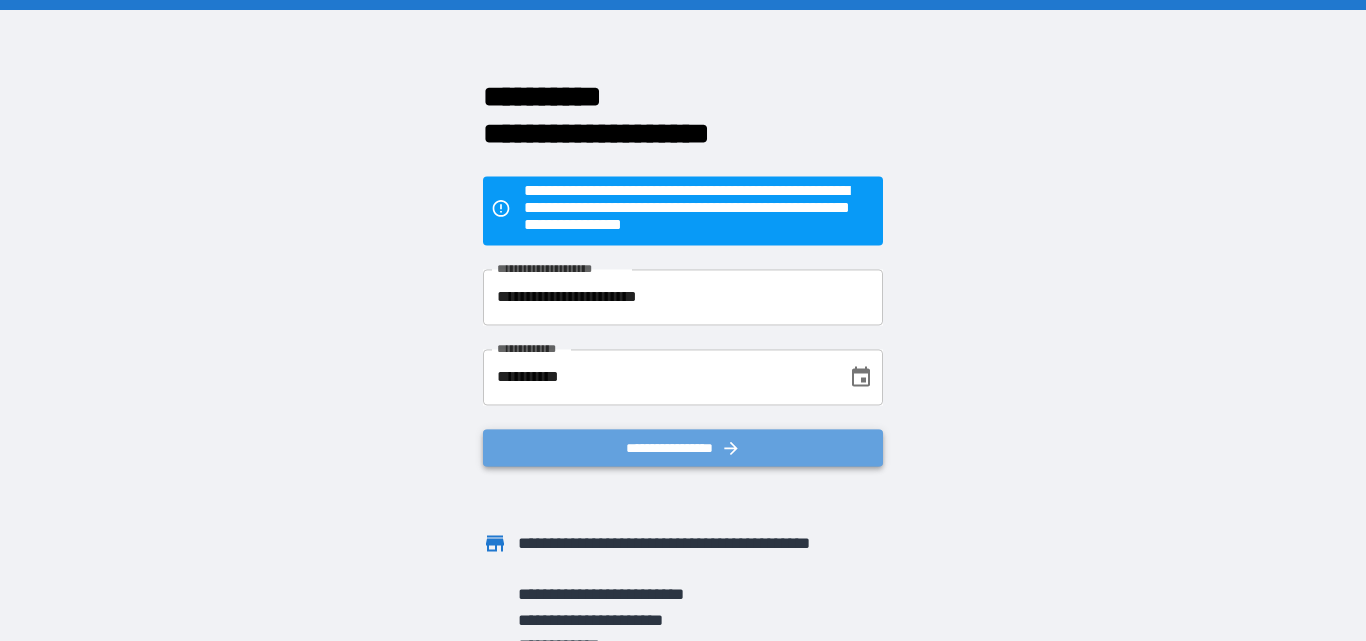 click on "**********" at bounding box center [683, 448] 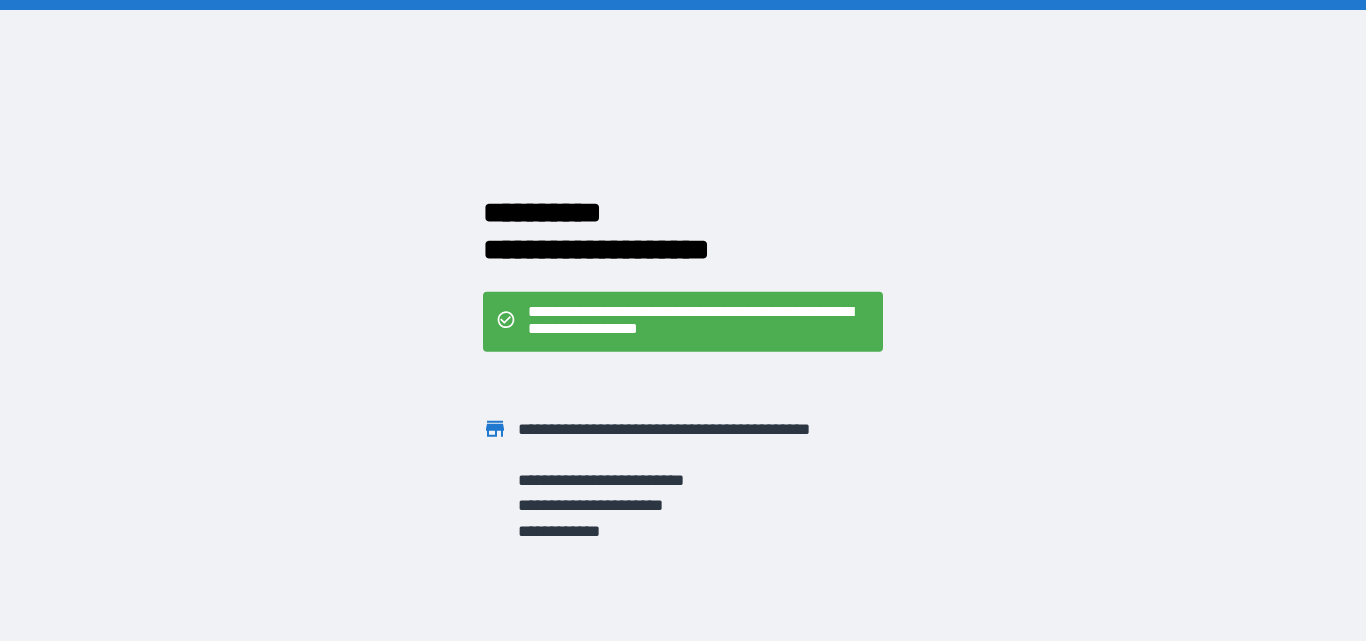 click on "**********" at bounding box center [683, 321] 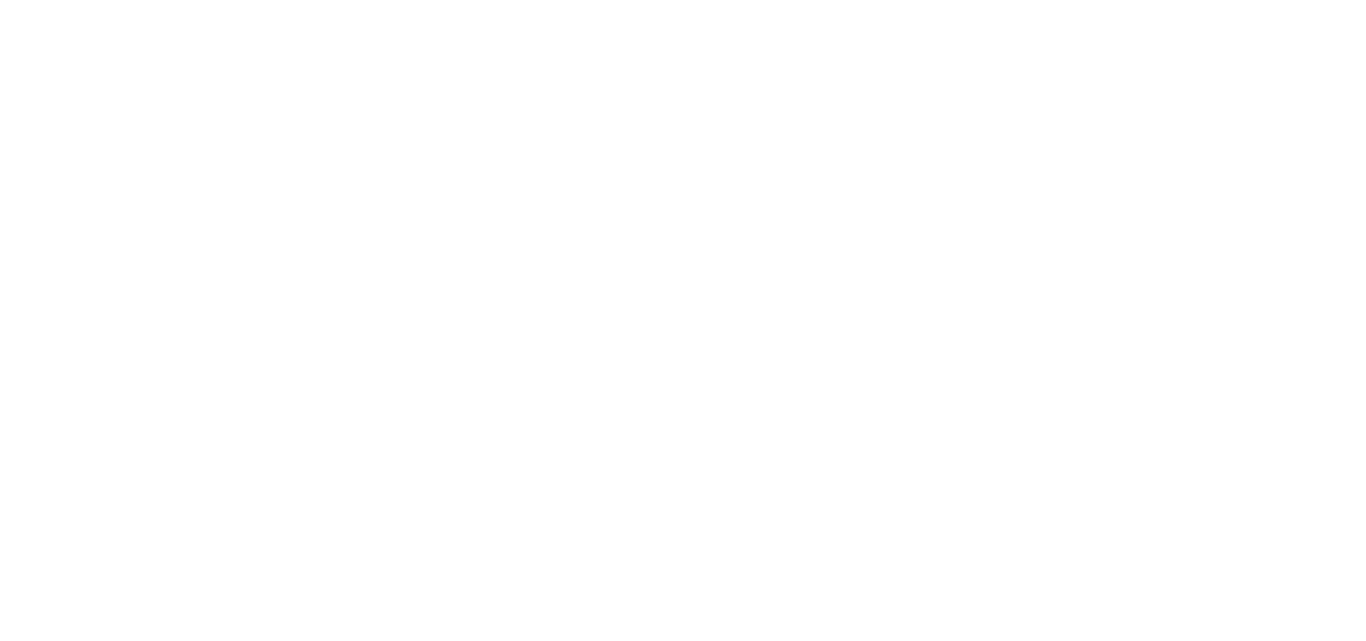 scroll, scrollTop: 0, scrollLeft: 0, axis: both 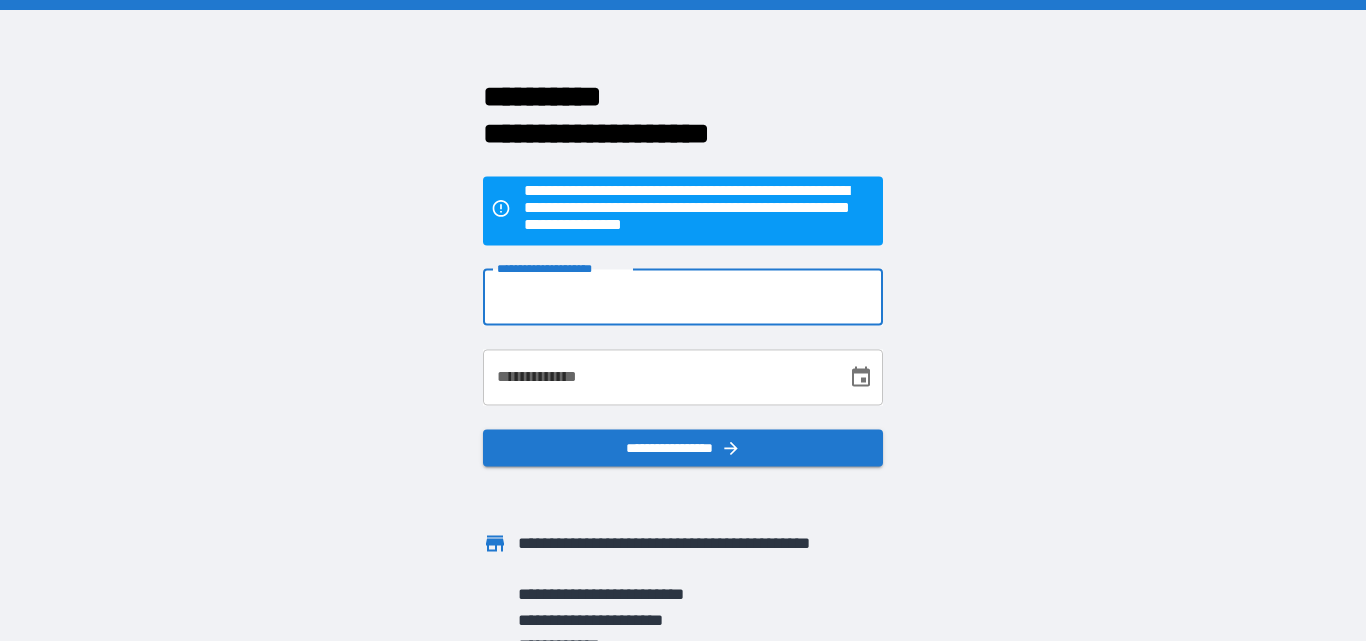 click on "**********" at bounding box center (683, 297) 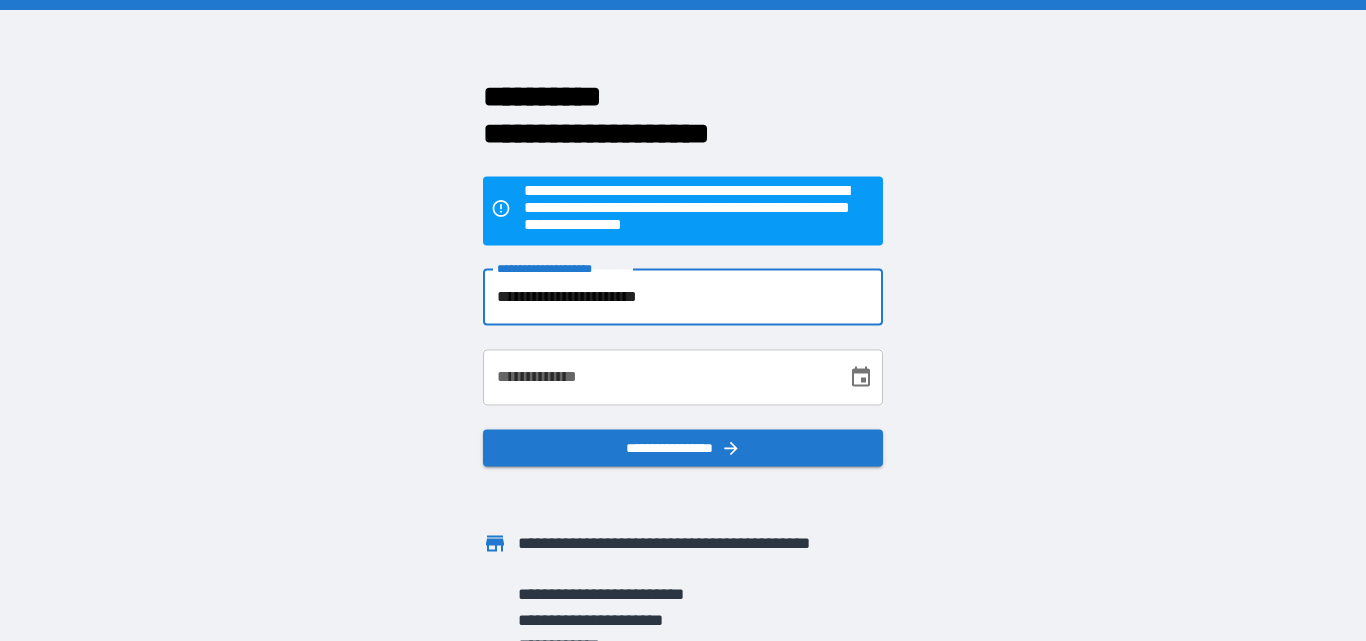 click on "**********" at bounding box center [658, 377] 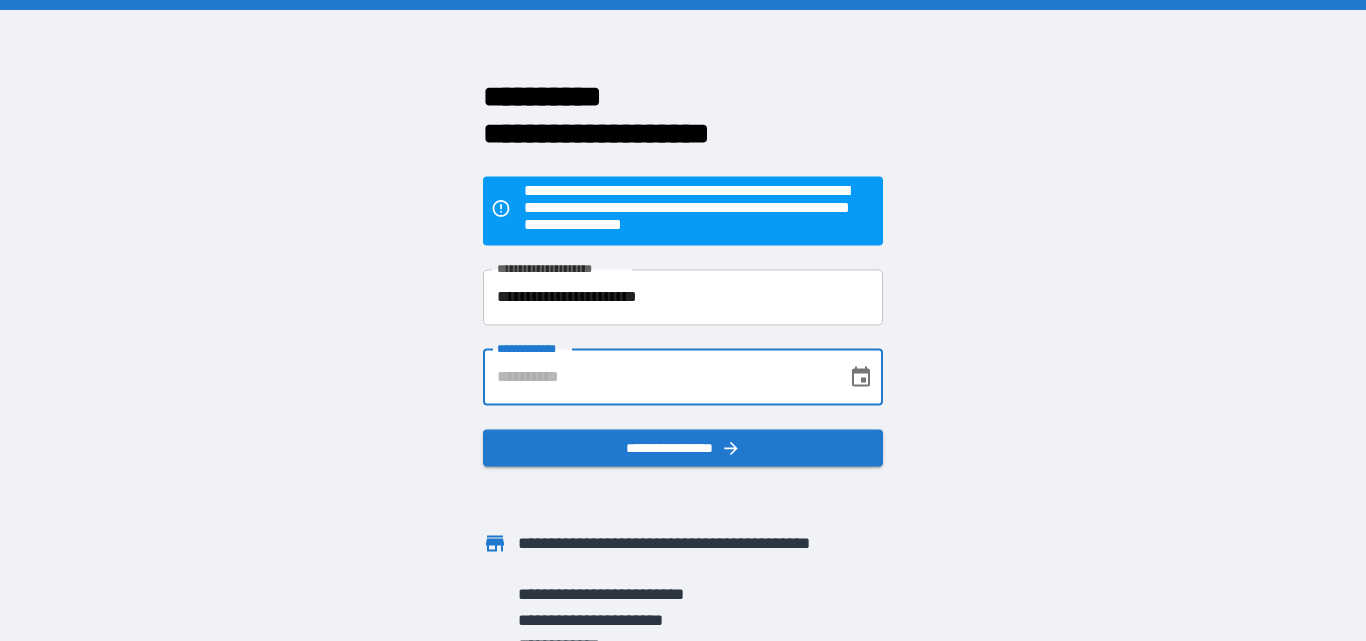 type on "**********" 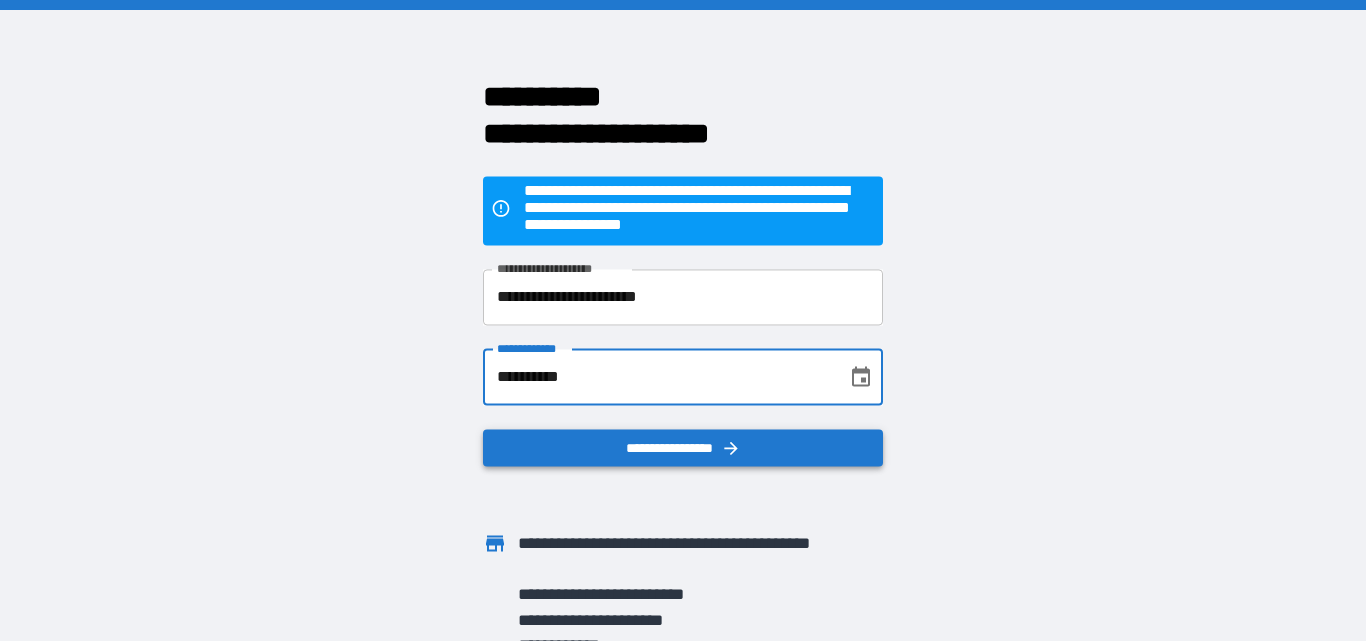 click on "**********" at bounding box center (683, 448) 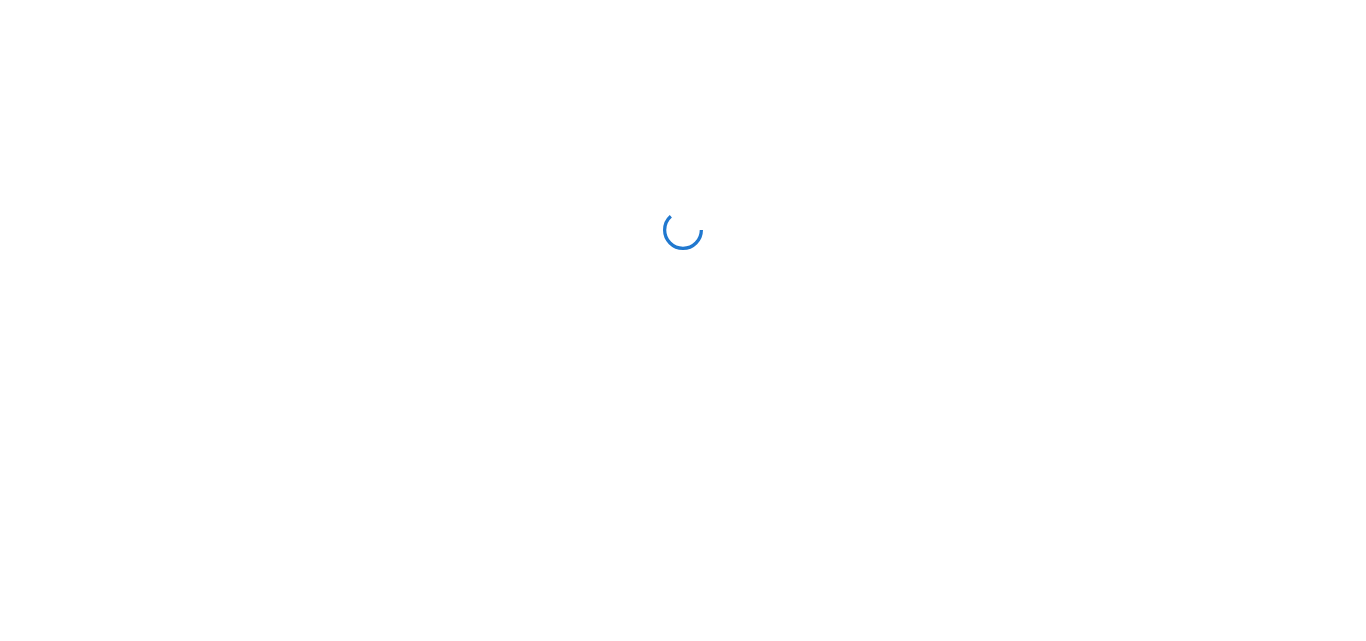 scroll, scrollTop: 0, scrollLeft: 0, axis: both 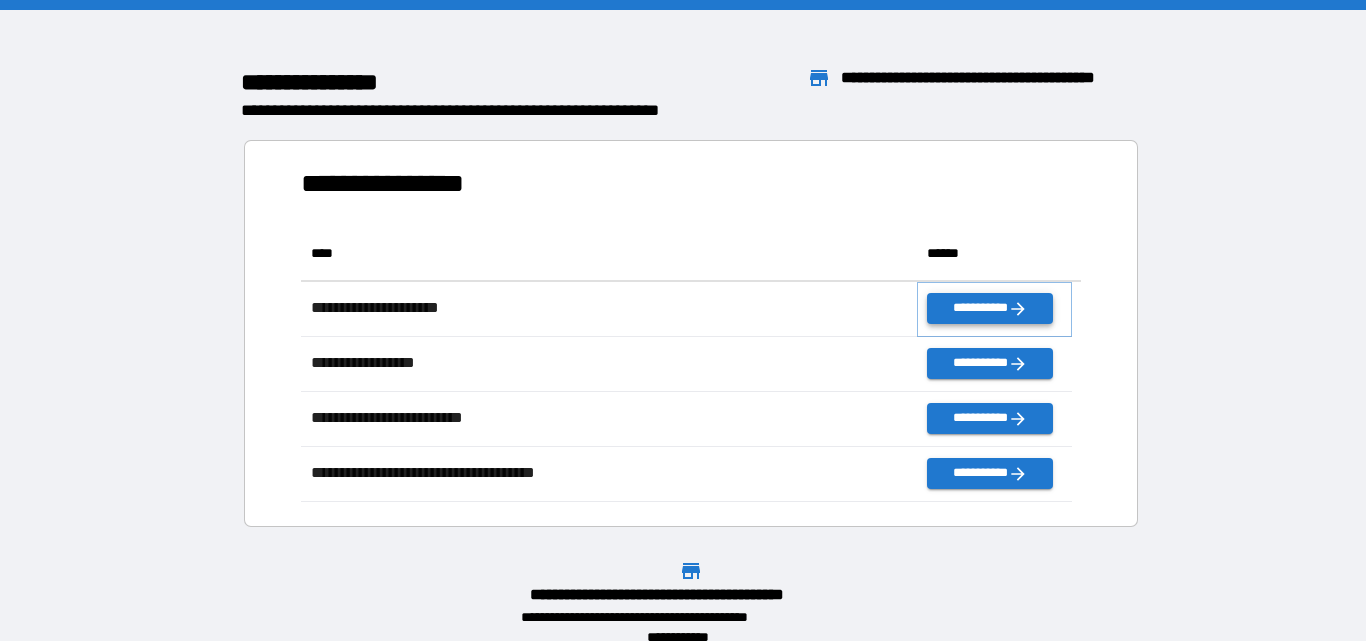 click on "**********" at bounding box center [989, 308] 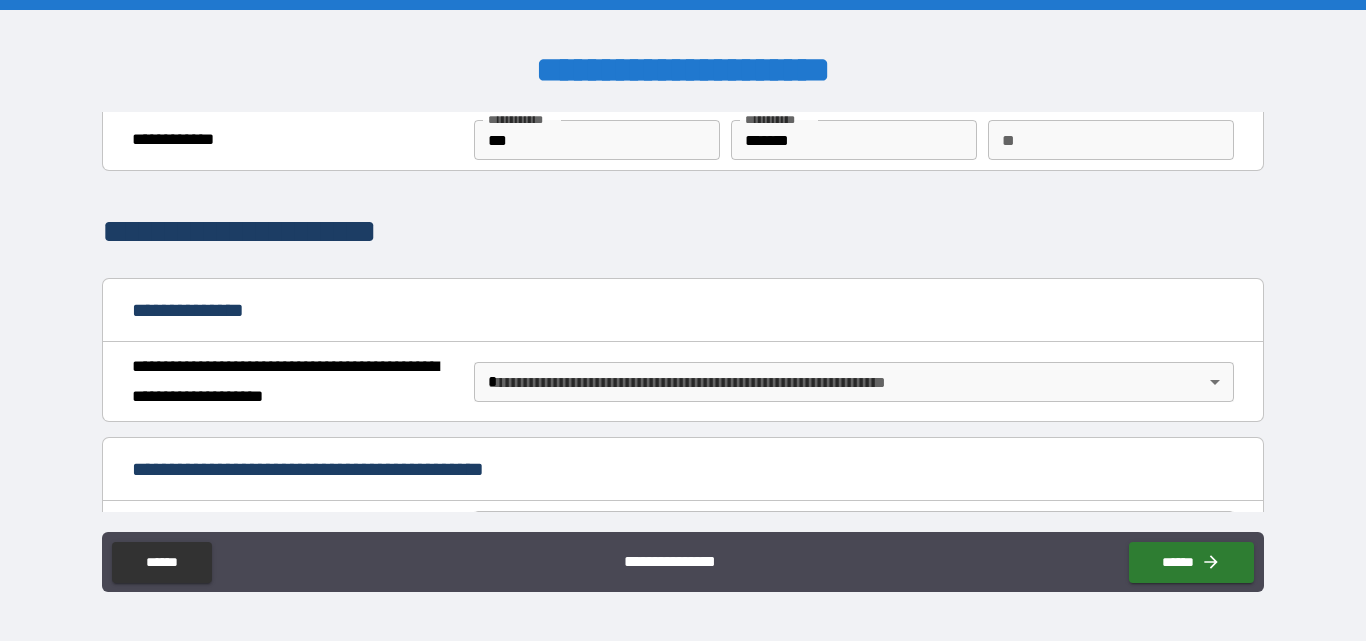 scroll, scrollTop: 100, scrollLeft: 0, axis: vertical 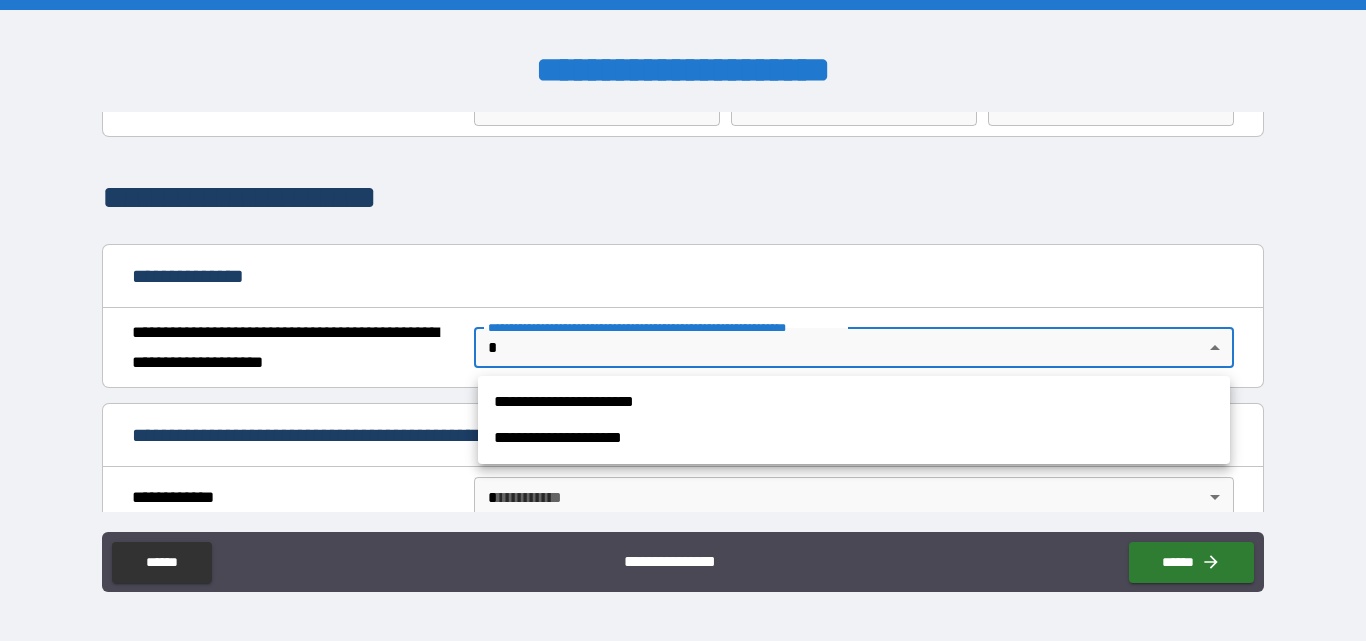 click on "**********" at bounding box center (683, 320) 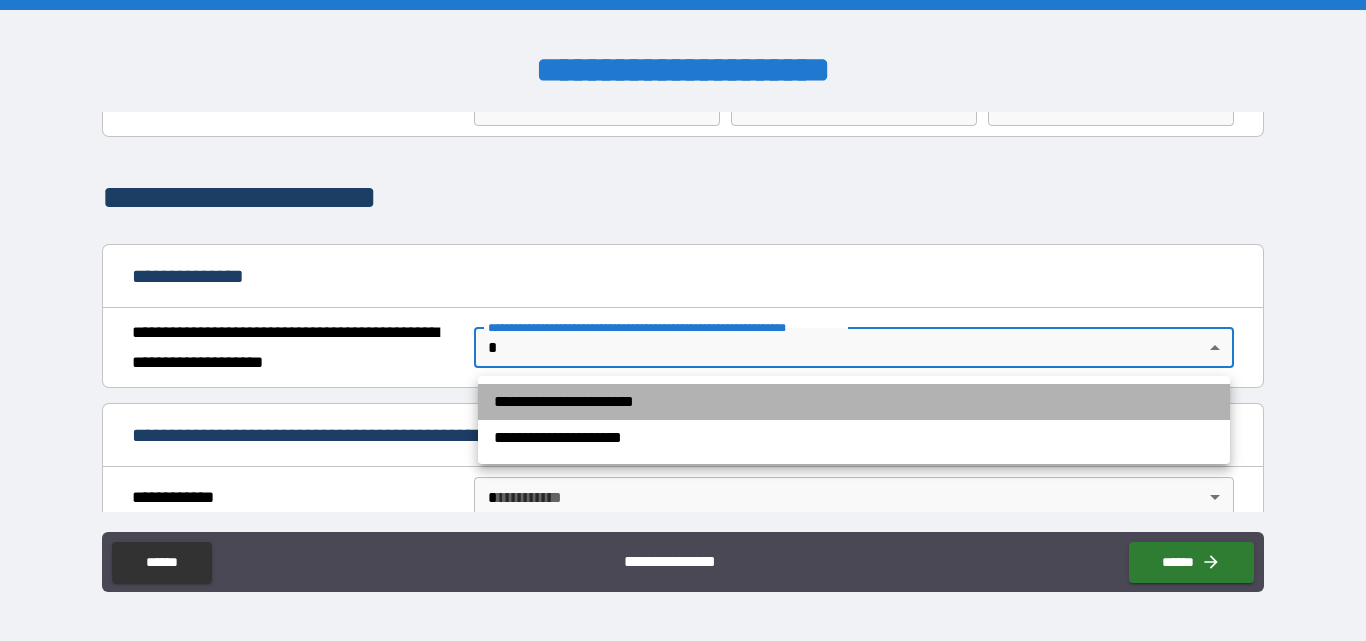 click on "**********" at bounding box center [854, 402] 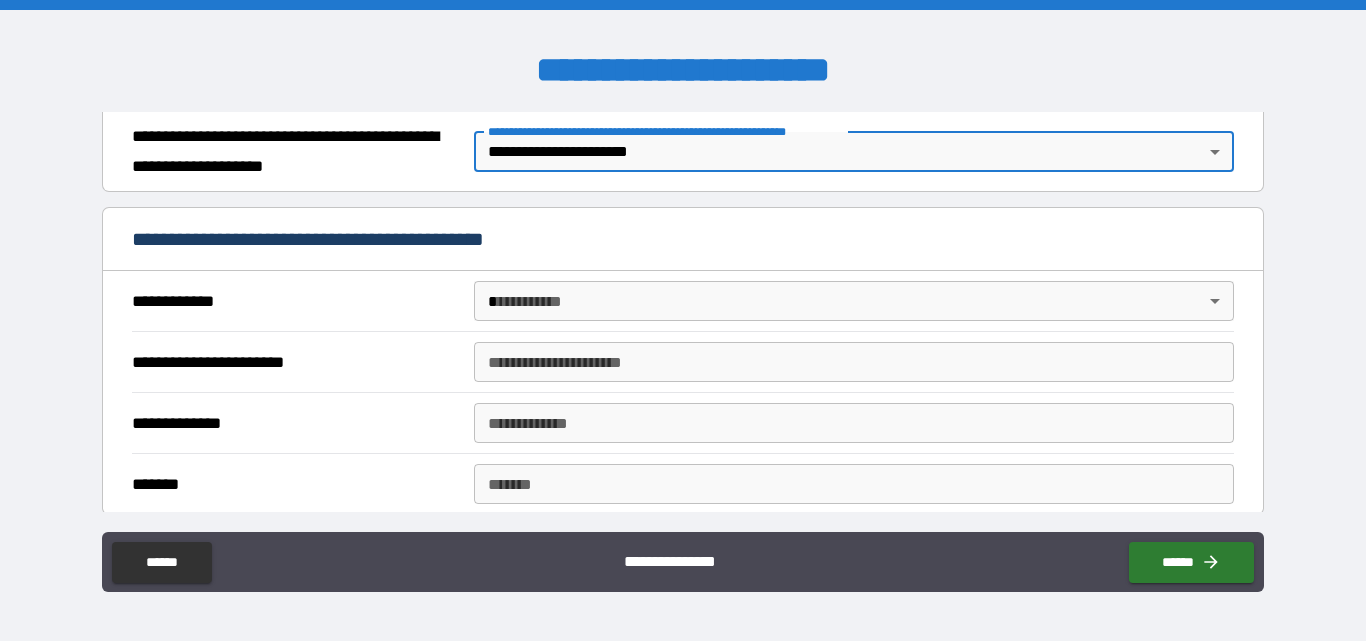 scroll, scrollTop: 300, scrollLeft: 0, axis: vertical 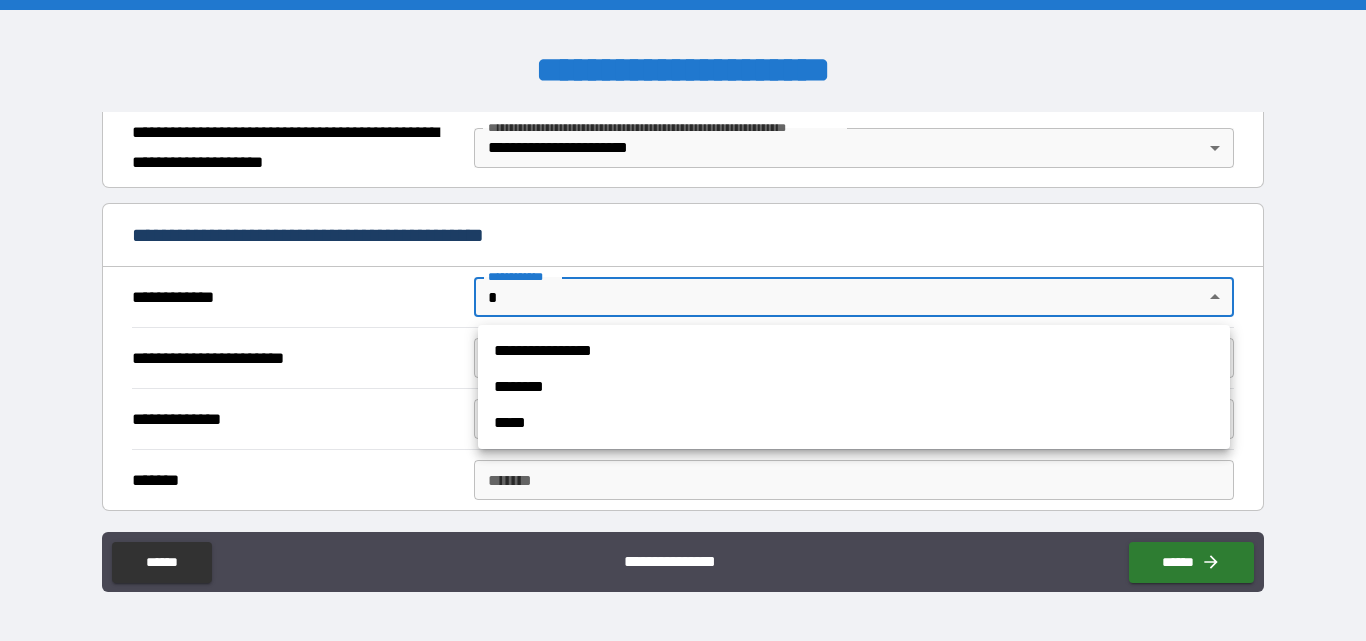 click on "**********" at bounding box center (683, 320) 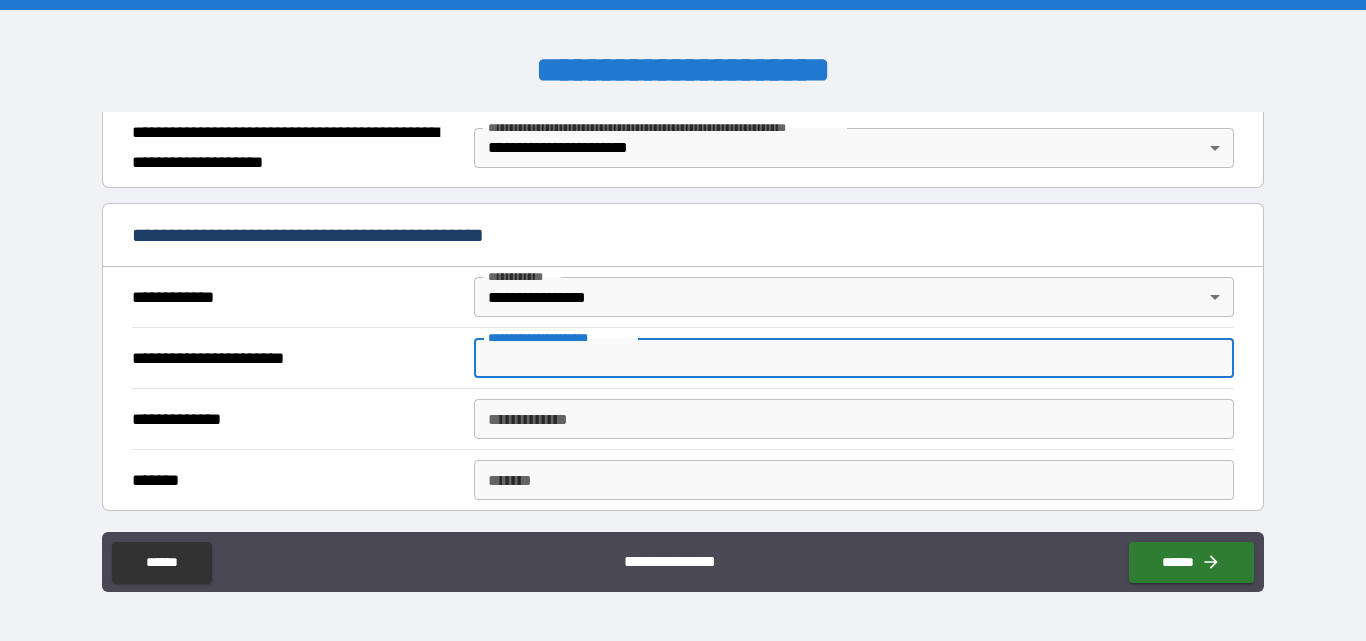 click on "**********" at bounding box center (854, 358) 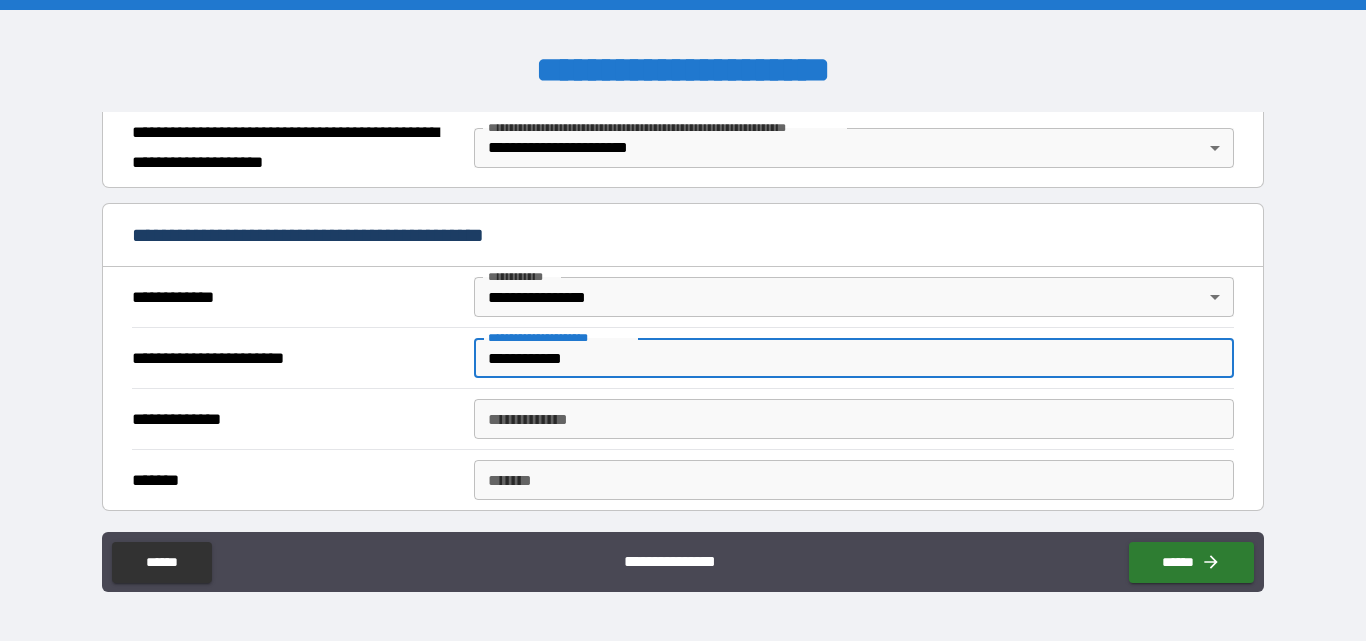 type on "**********" 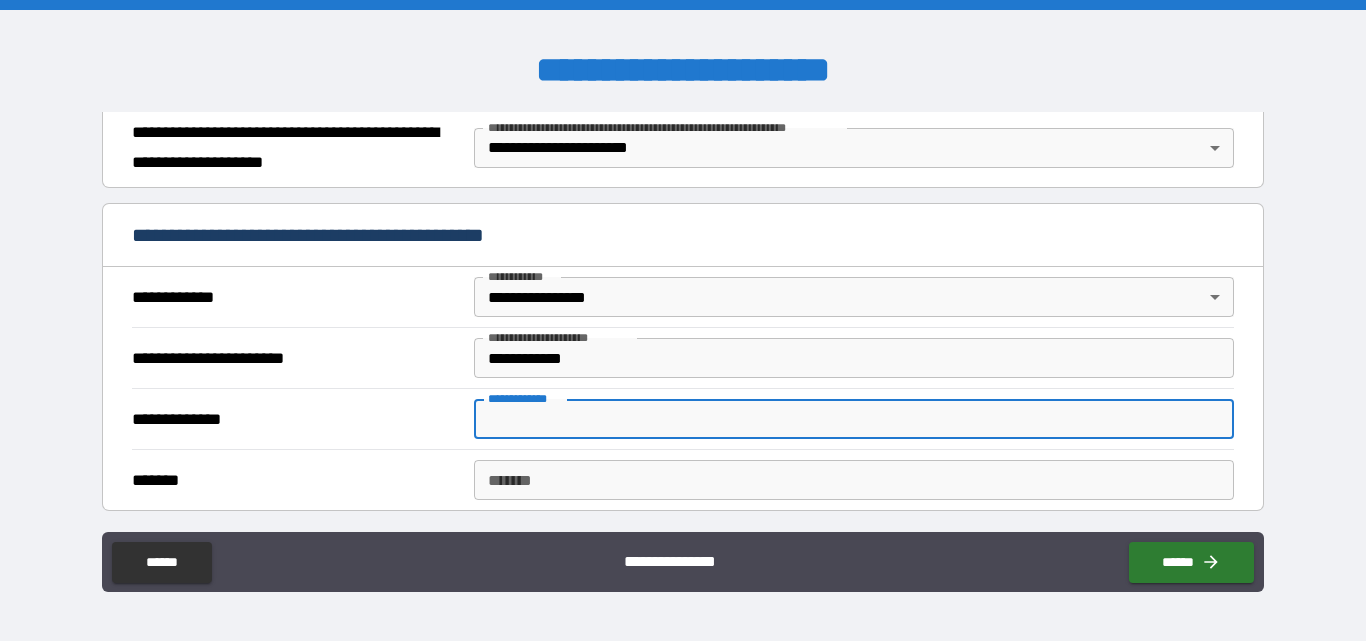 click on "**********" at bounding box center (854, 419) 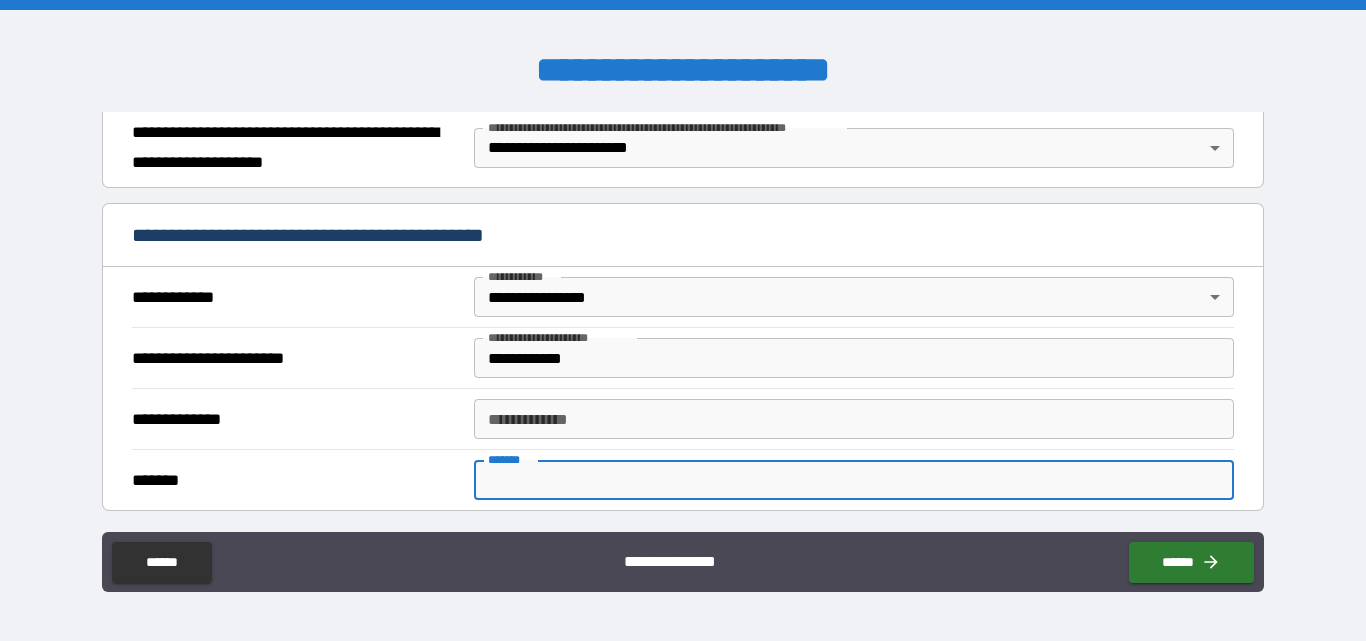 drag, startPoint x: 531, startPoint y: 474, endPoint x: 548, endPoint y: 468, distance: 18.027756 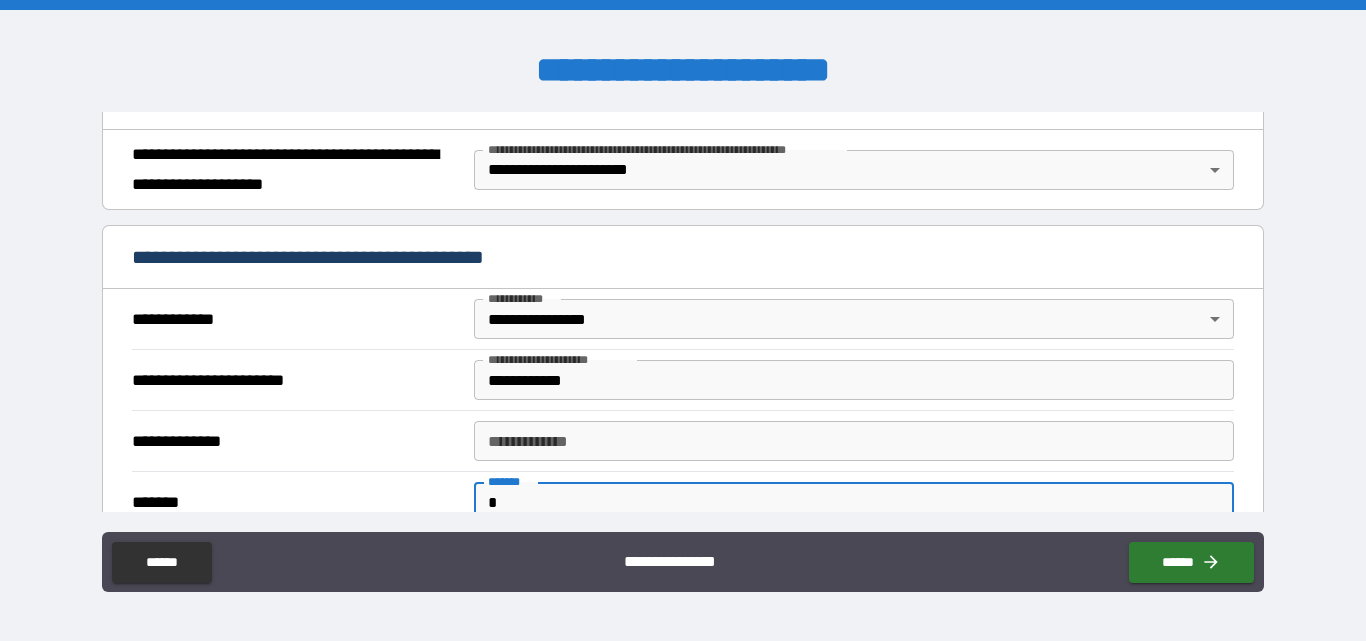 scroll, scrollTop: 378, scrollLeft: 0, axis: vertical 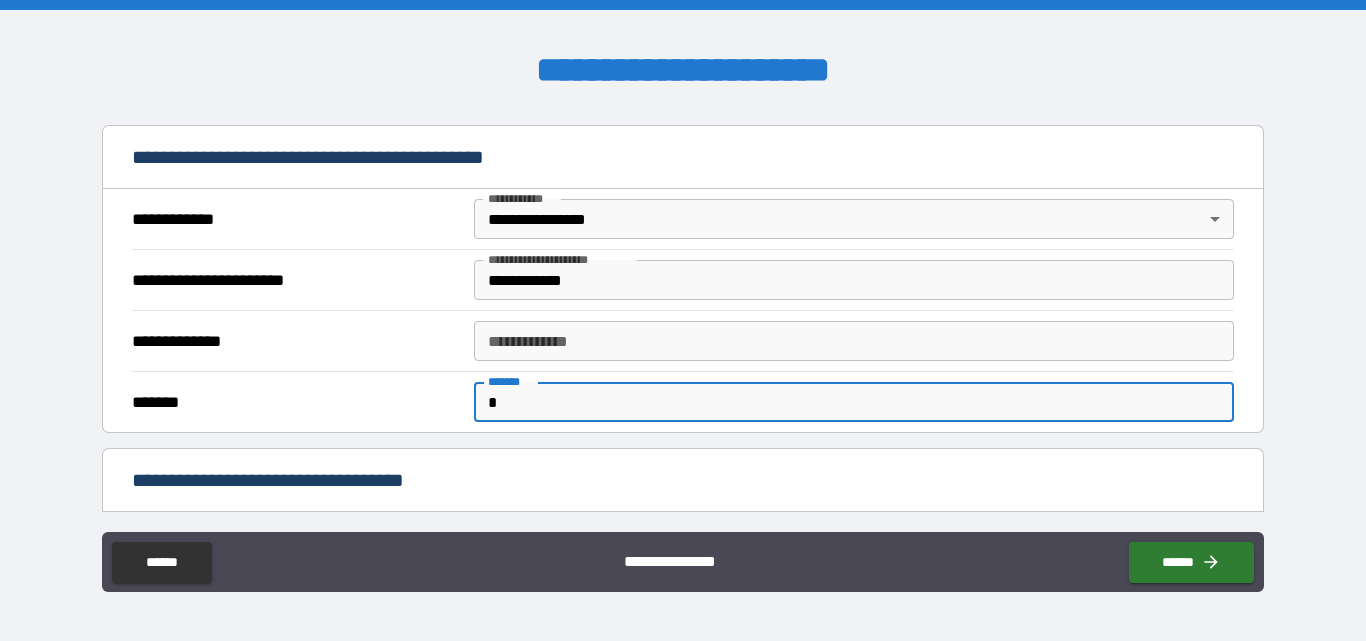 type on "*" 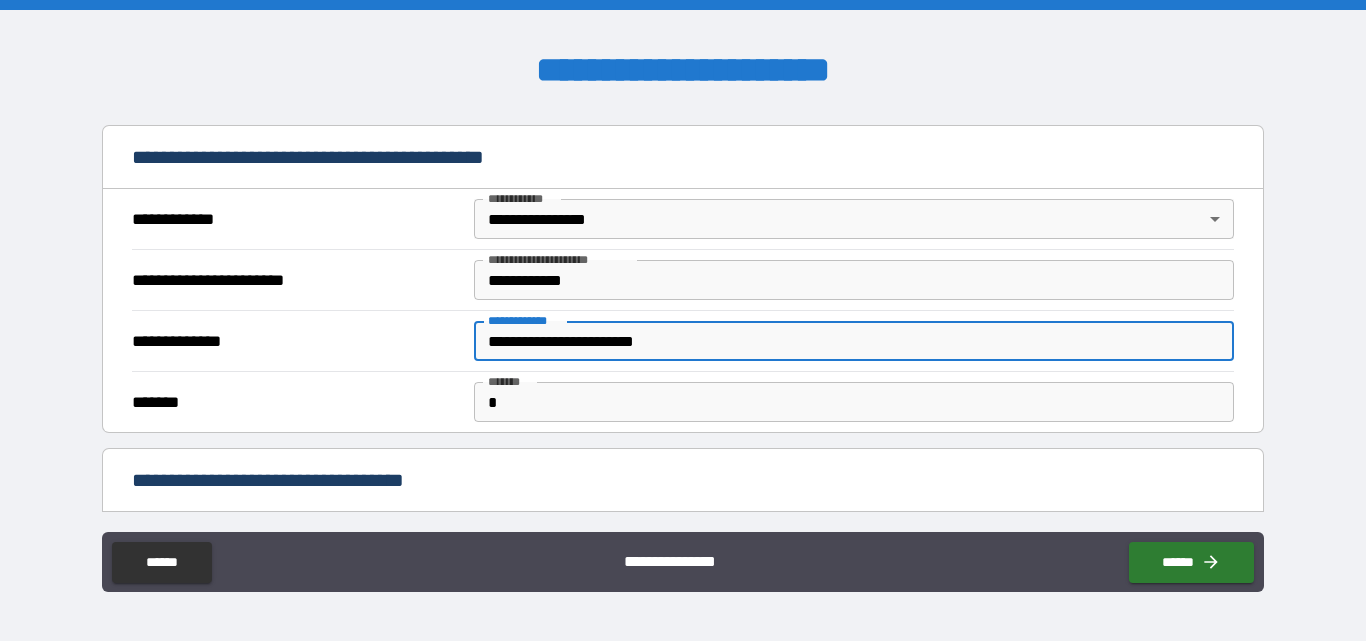 type on "**********" 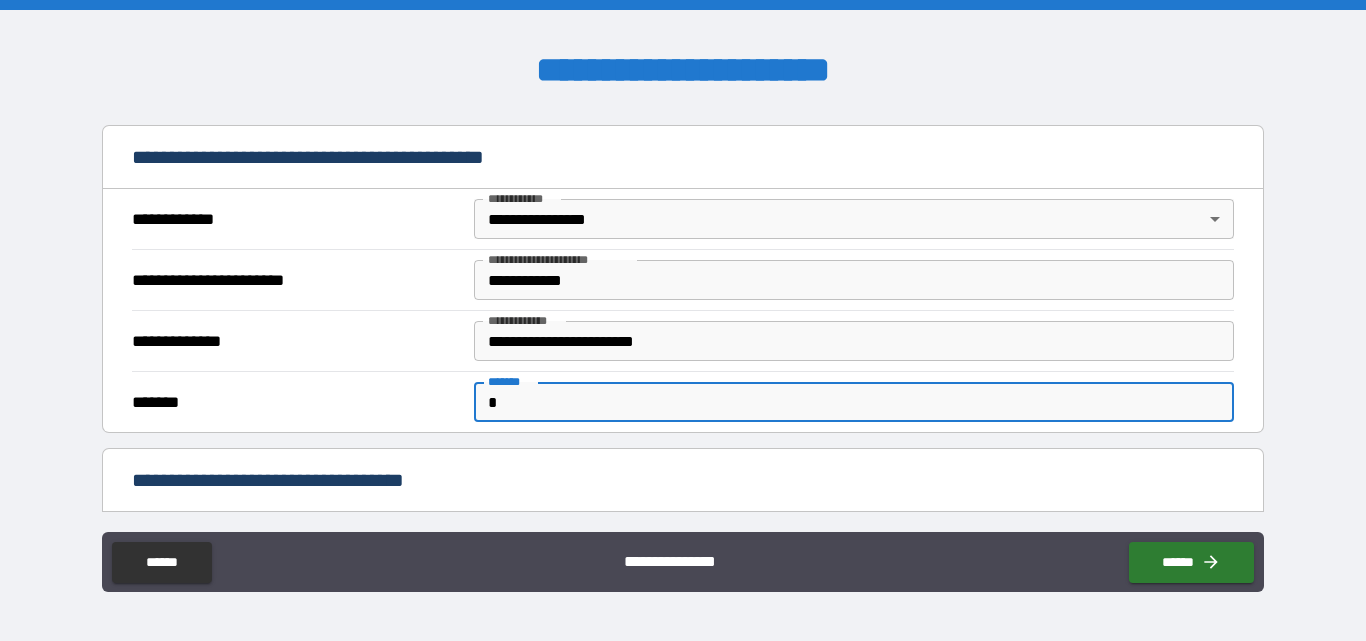 click on "*" at bounding box center (854, 402) 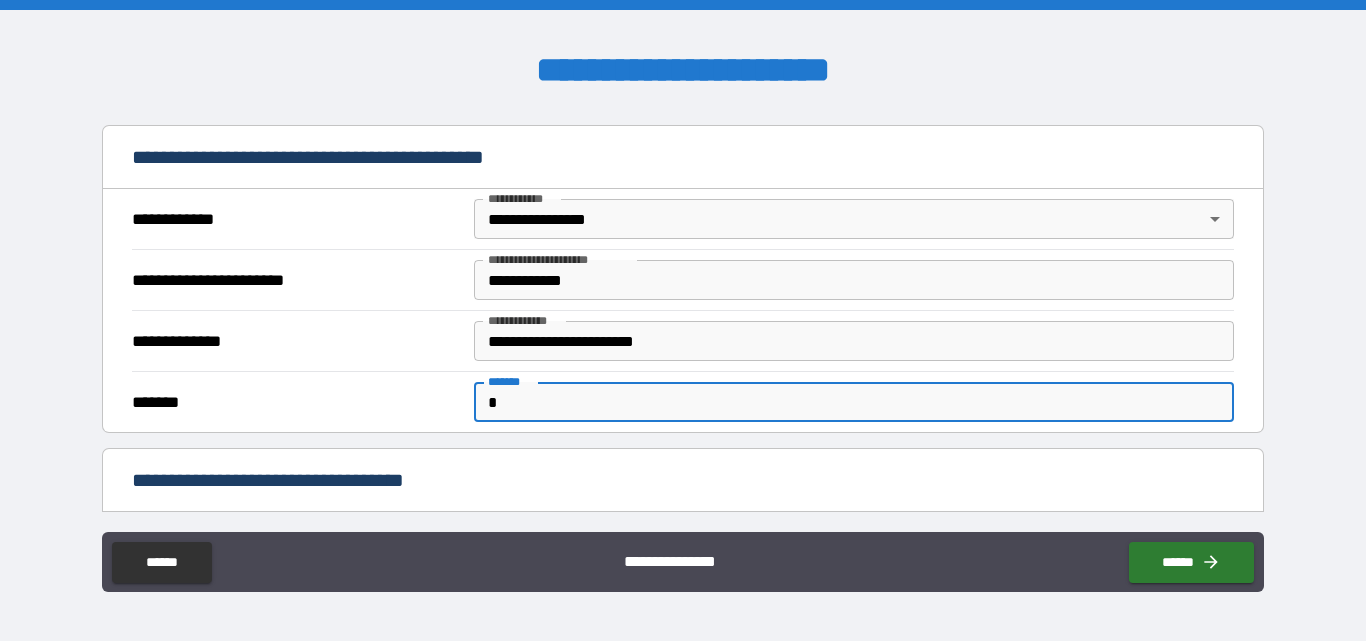 click on "*" at bounding box center (854, 402) 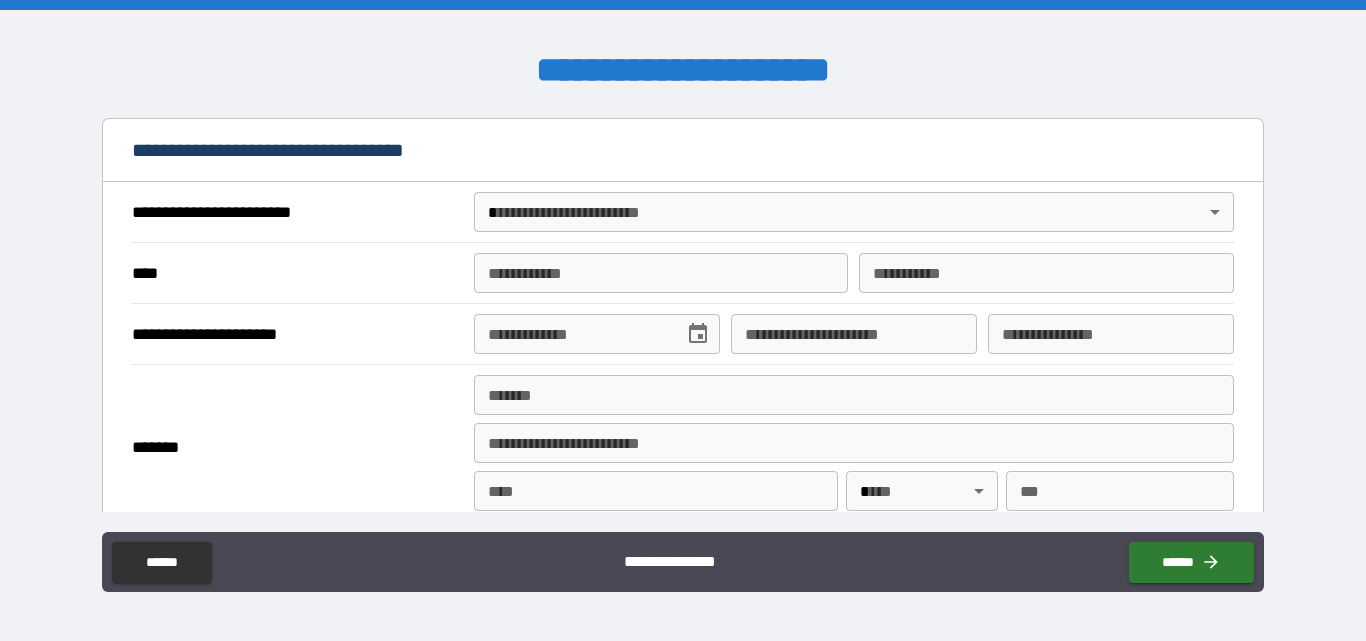 scroll, scrollTop: 728, scrollLeft: 0, axis: vertical 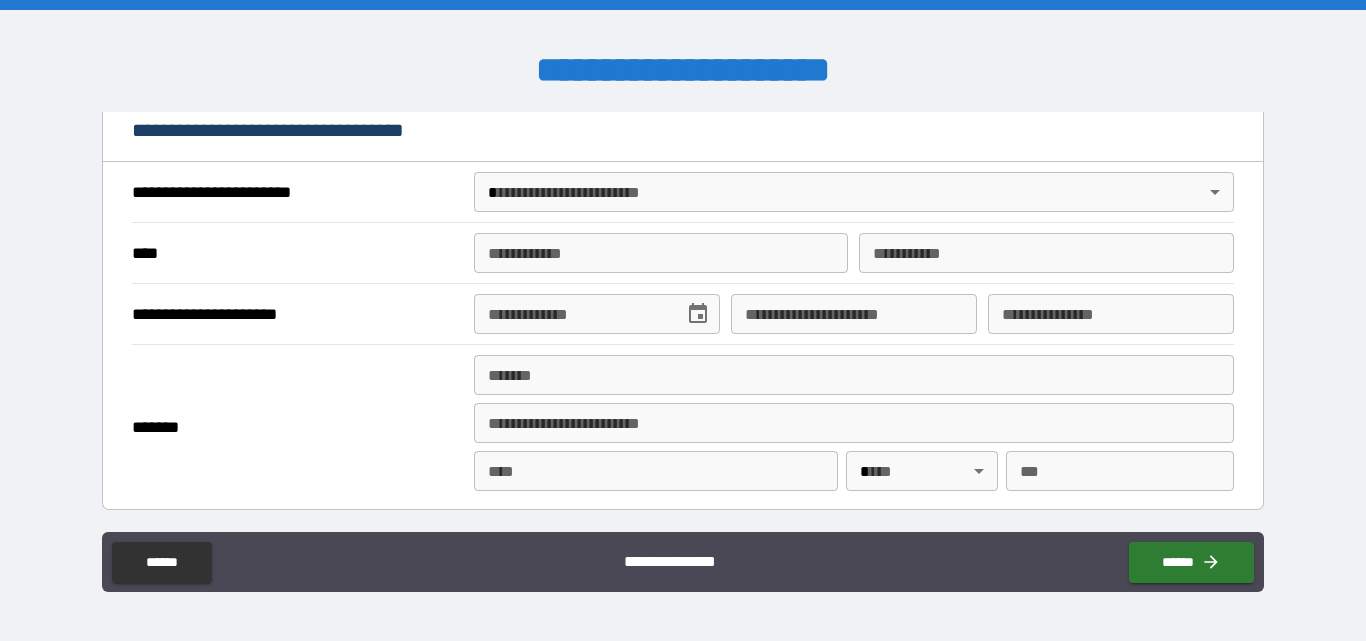 type on "*********" 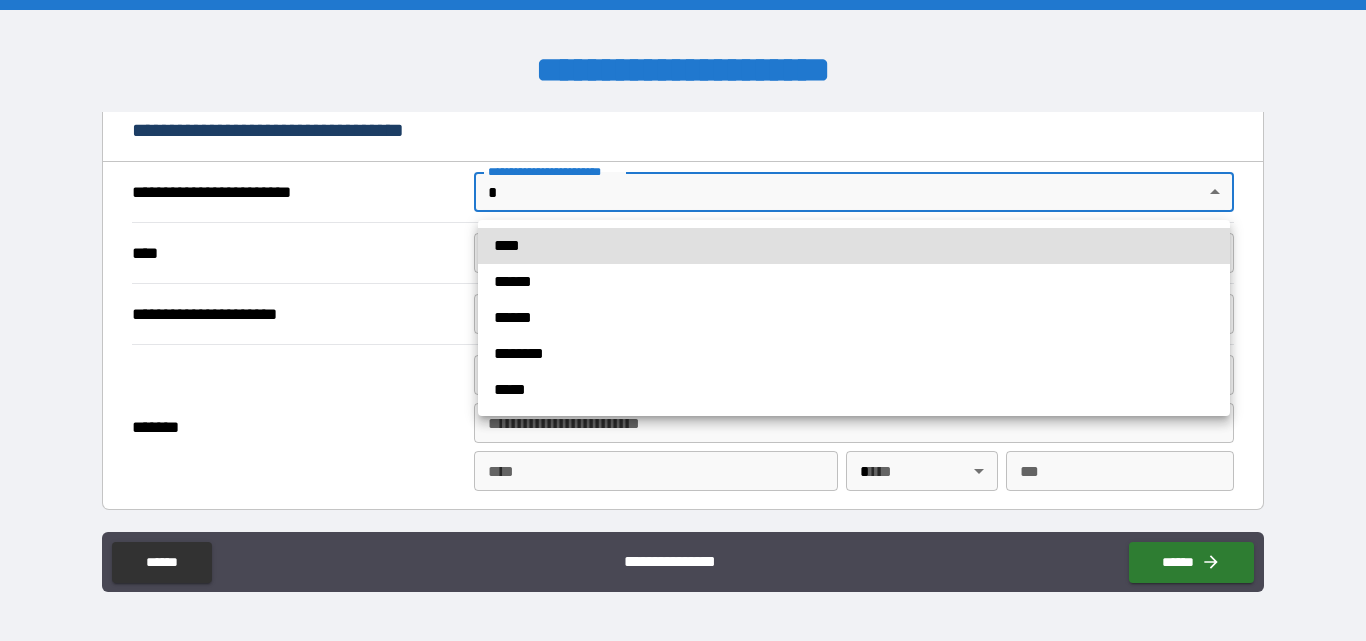 click on "****" at bounding box center (854, 246) 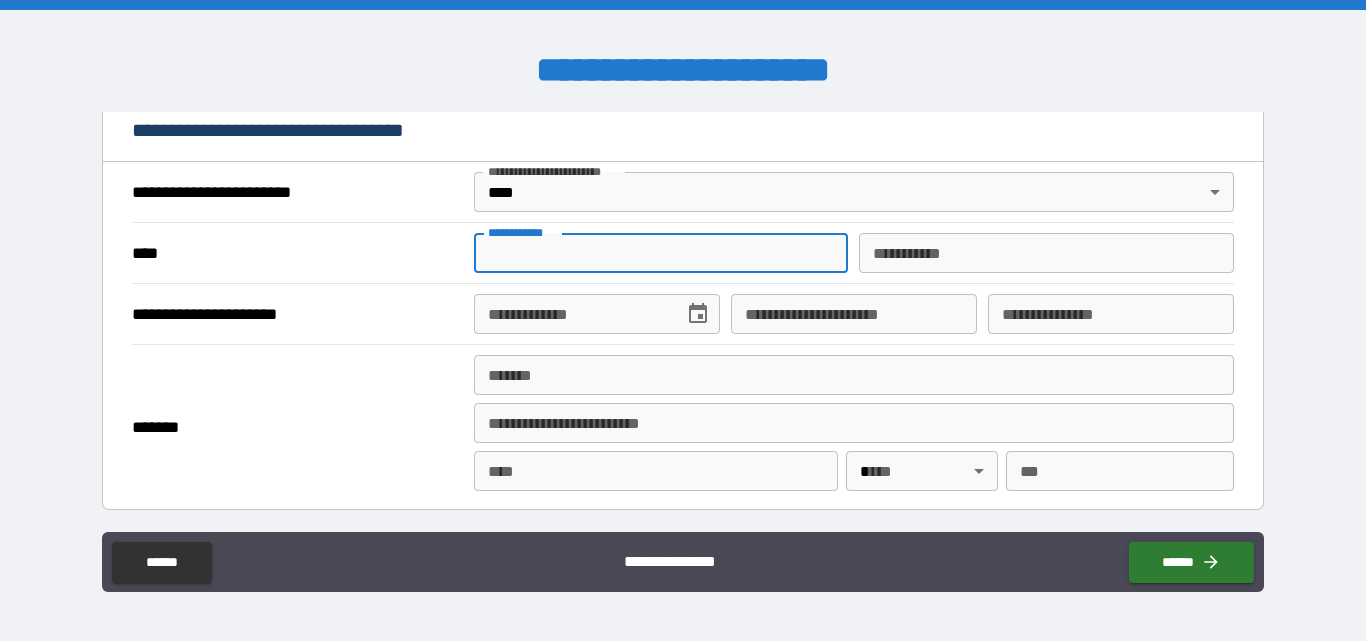 click on "**********" at bounding box center [661, 253] 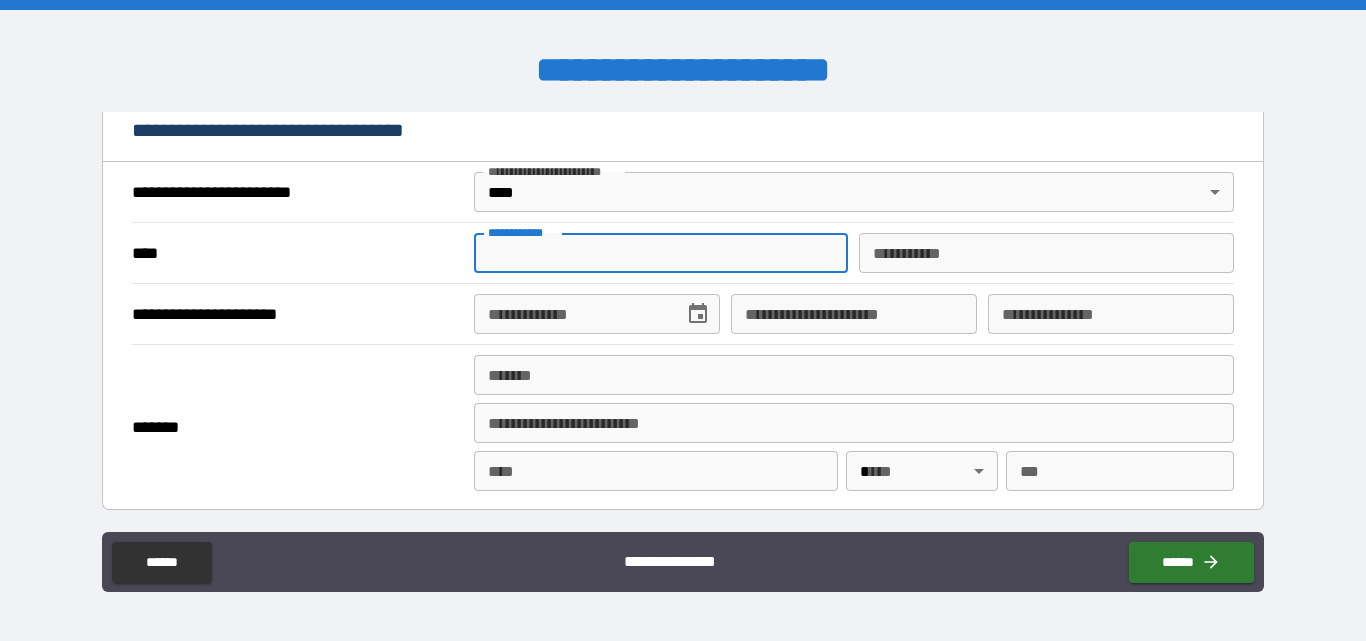 type on "*****" 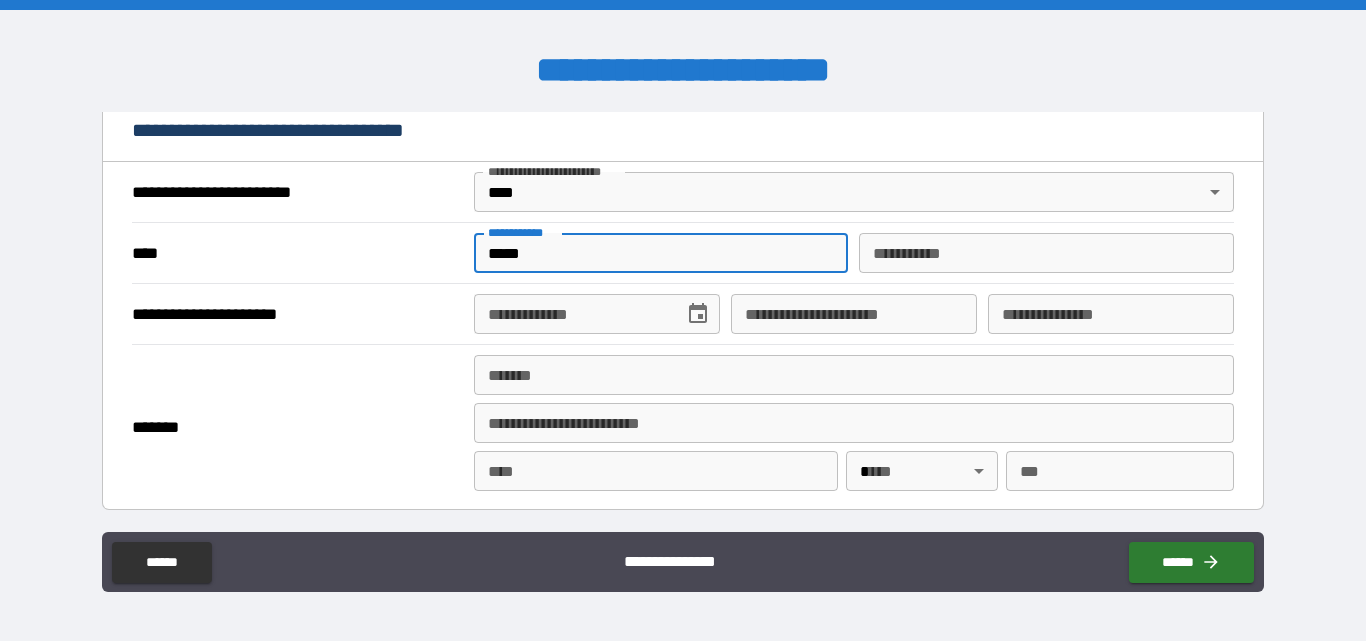 type on "*******" 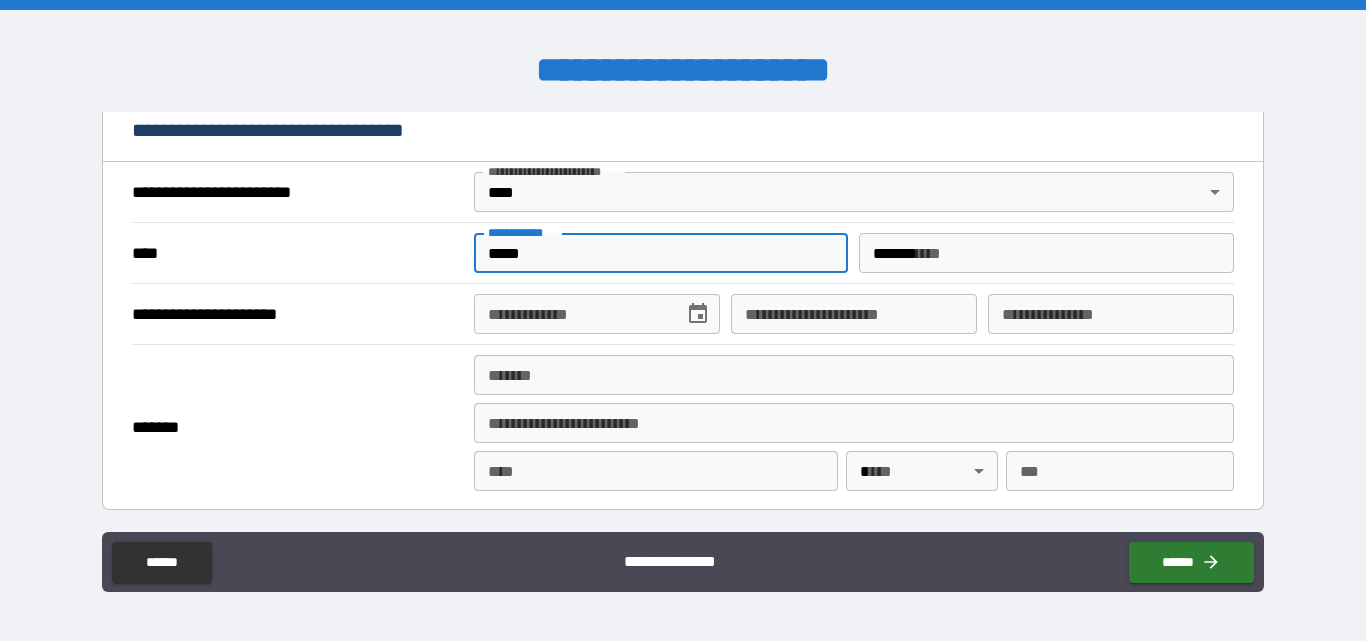 type on "**********" 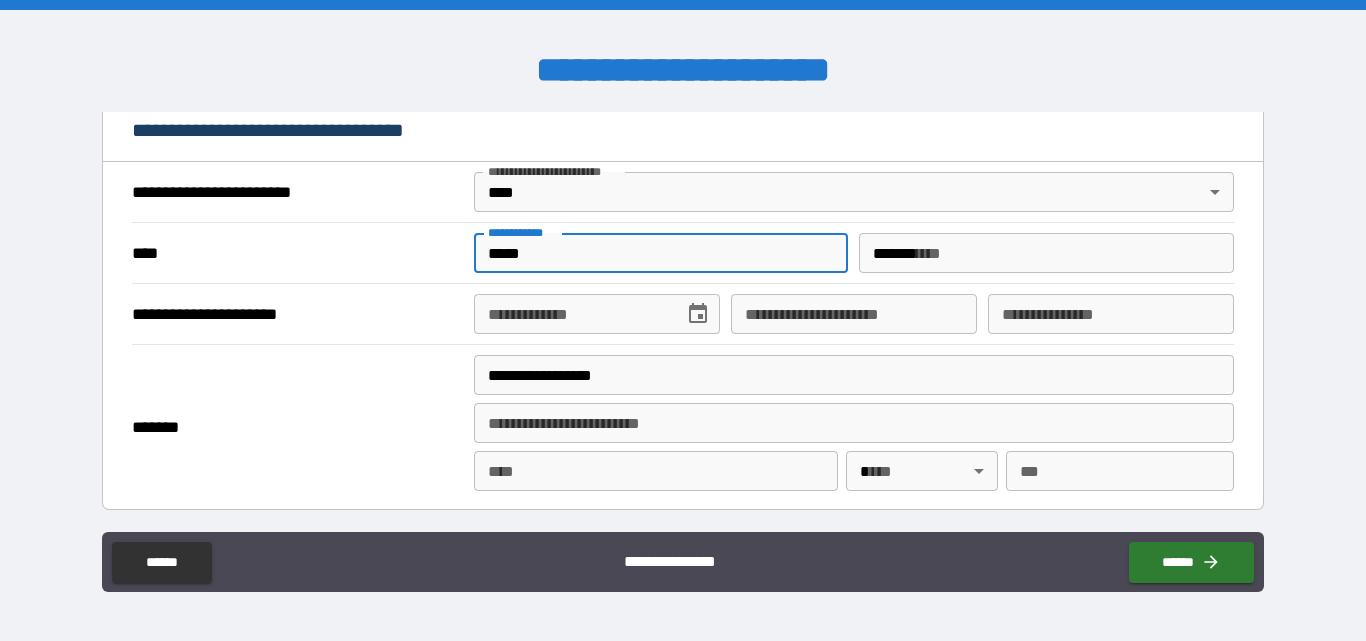 type on "*****" 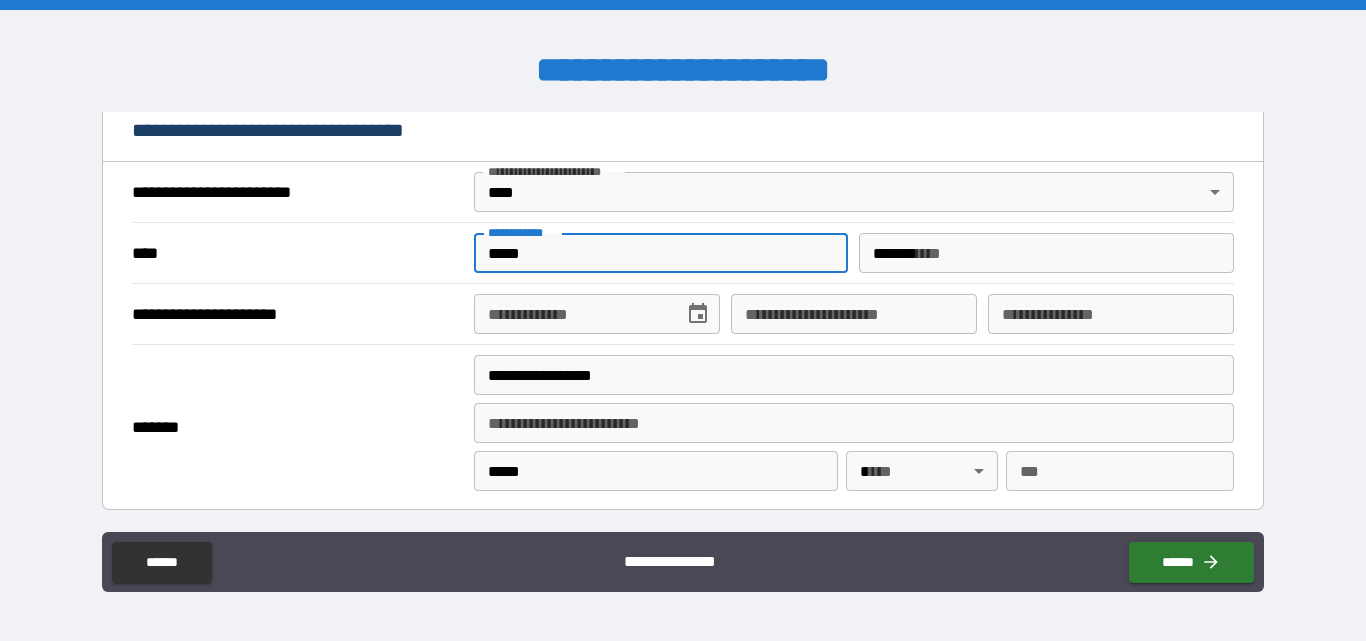 type 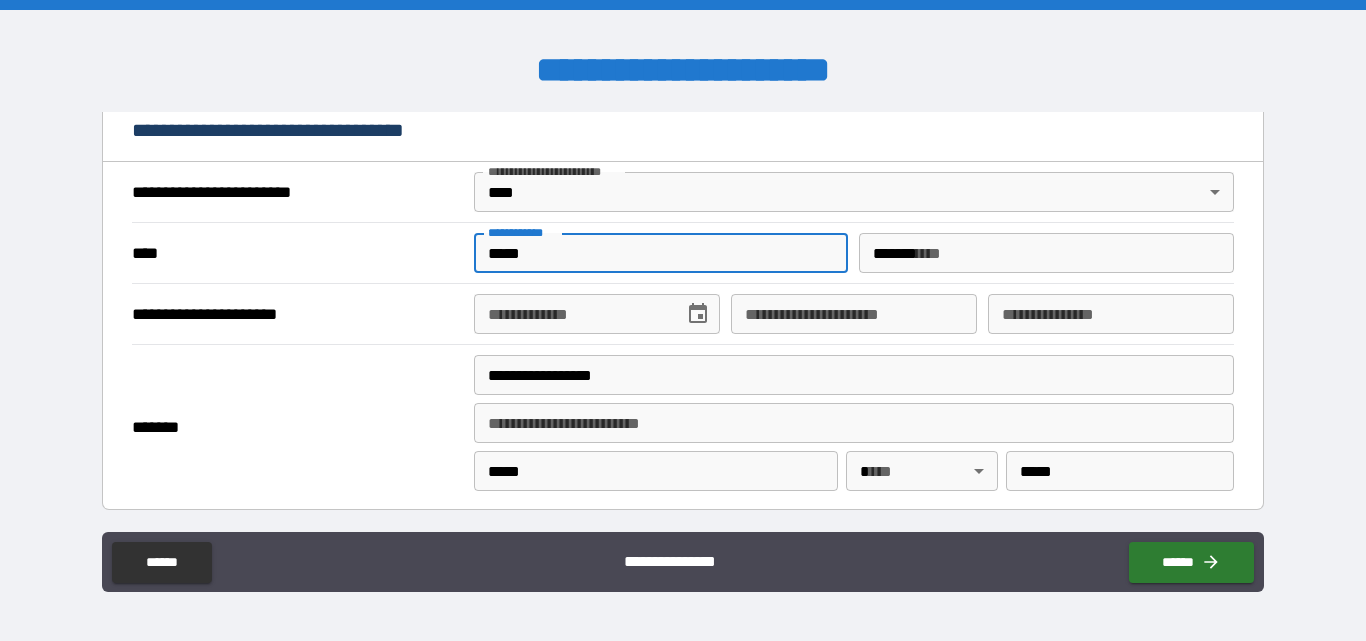 type 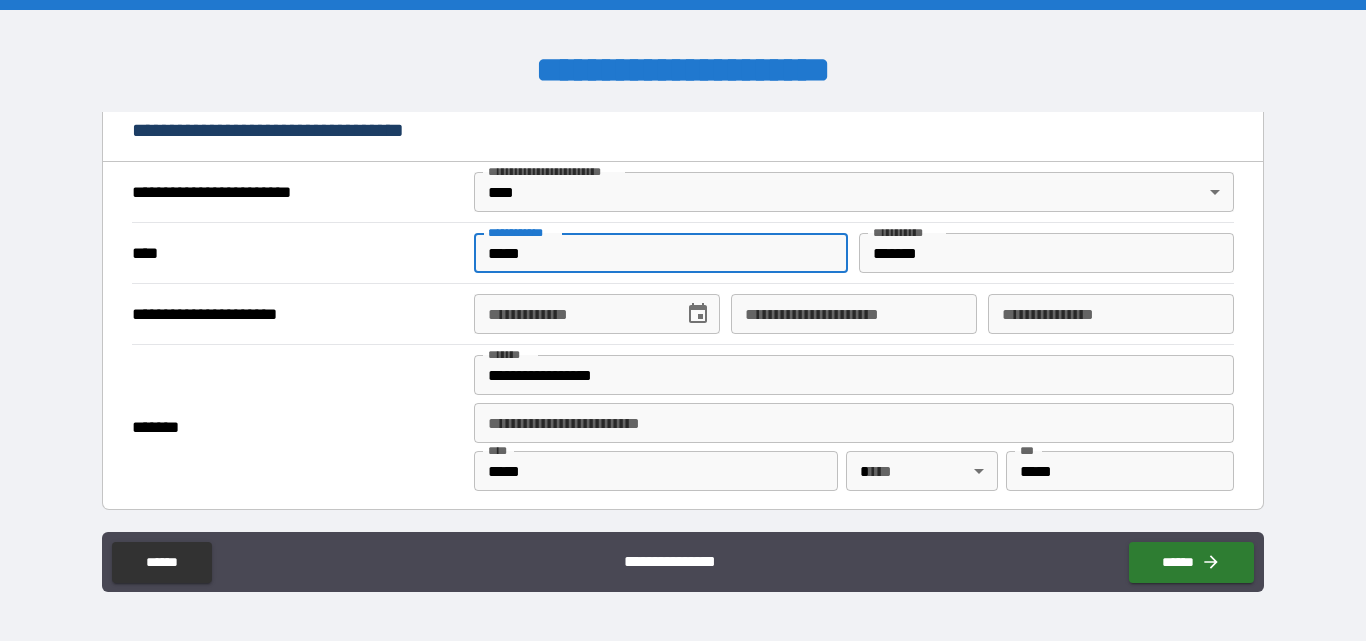 click on "**********" at bounding box center (572, 314) 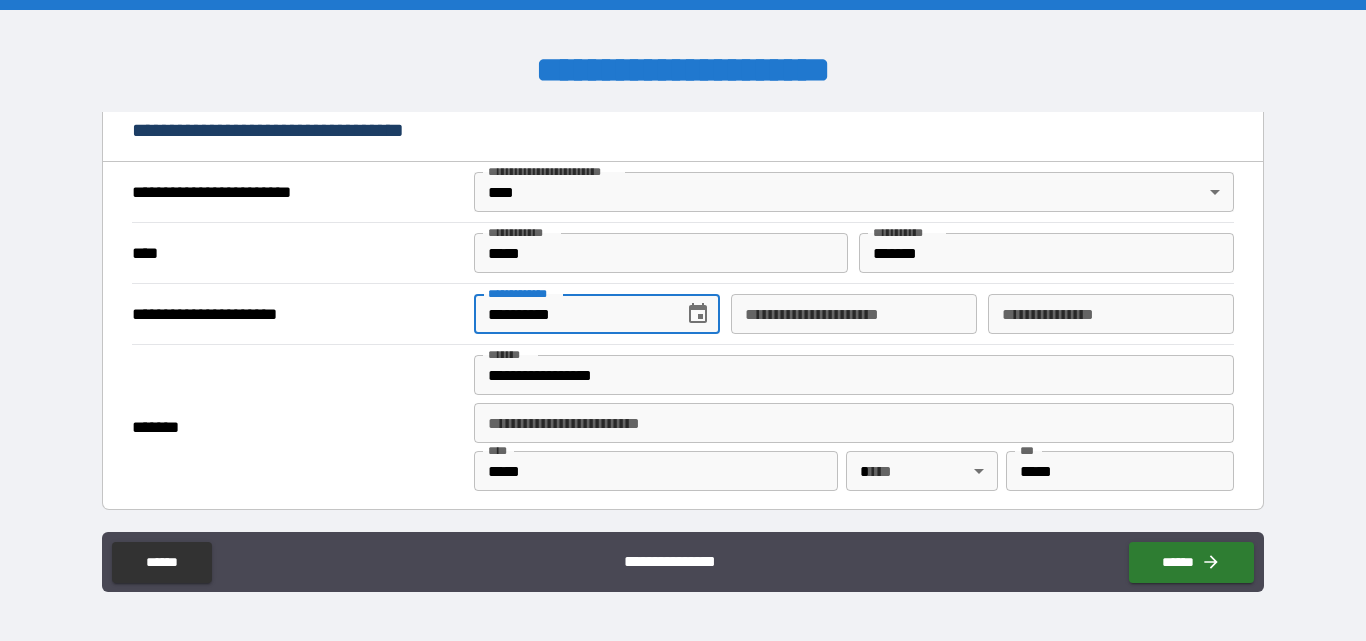 type on "**********" 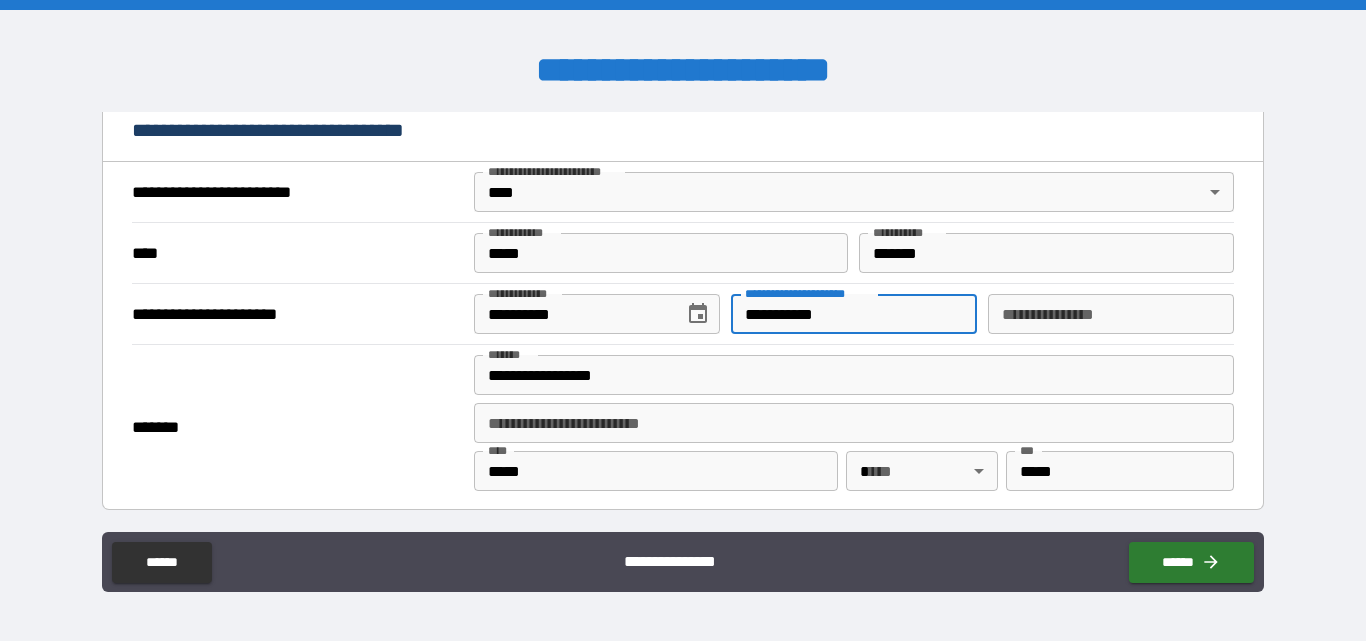 type on "**********" 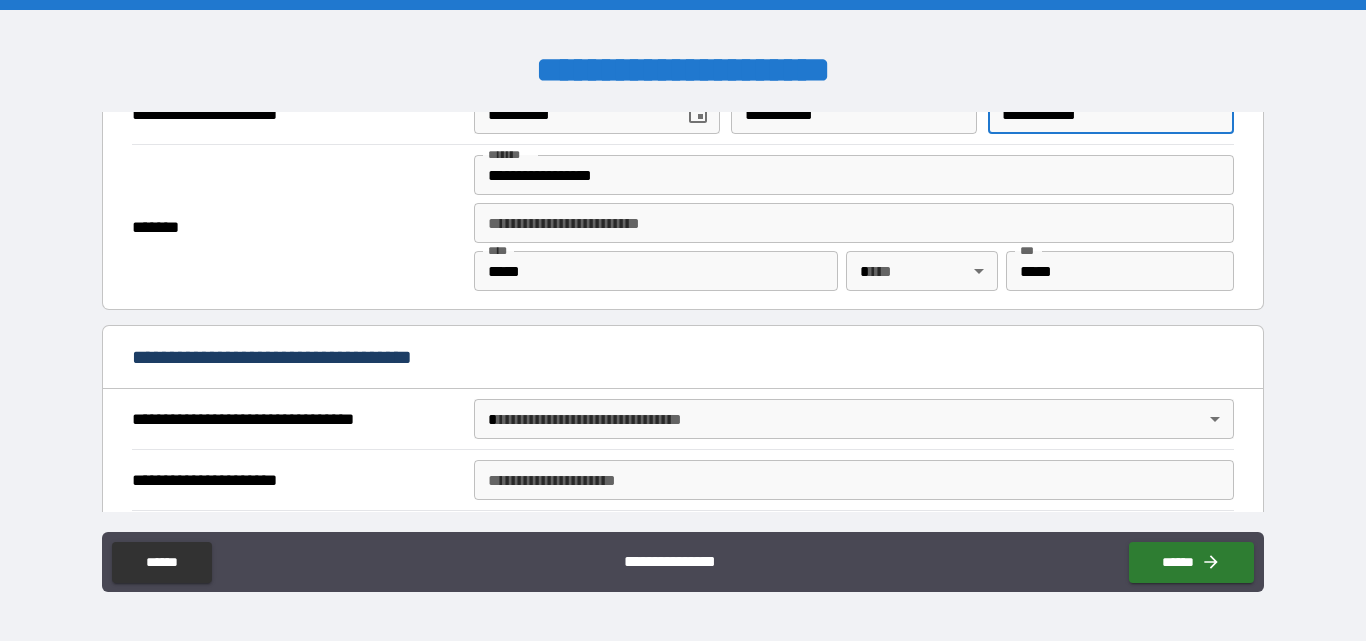 scroll, scrollTop: 1028, scrollLeft: 0, axis: vertical 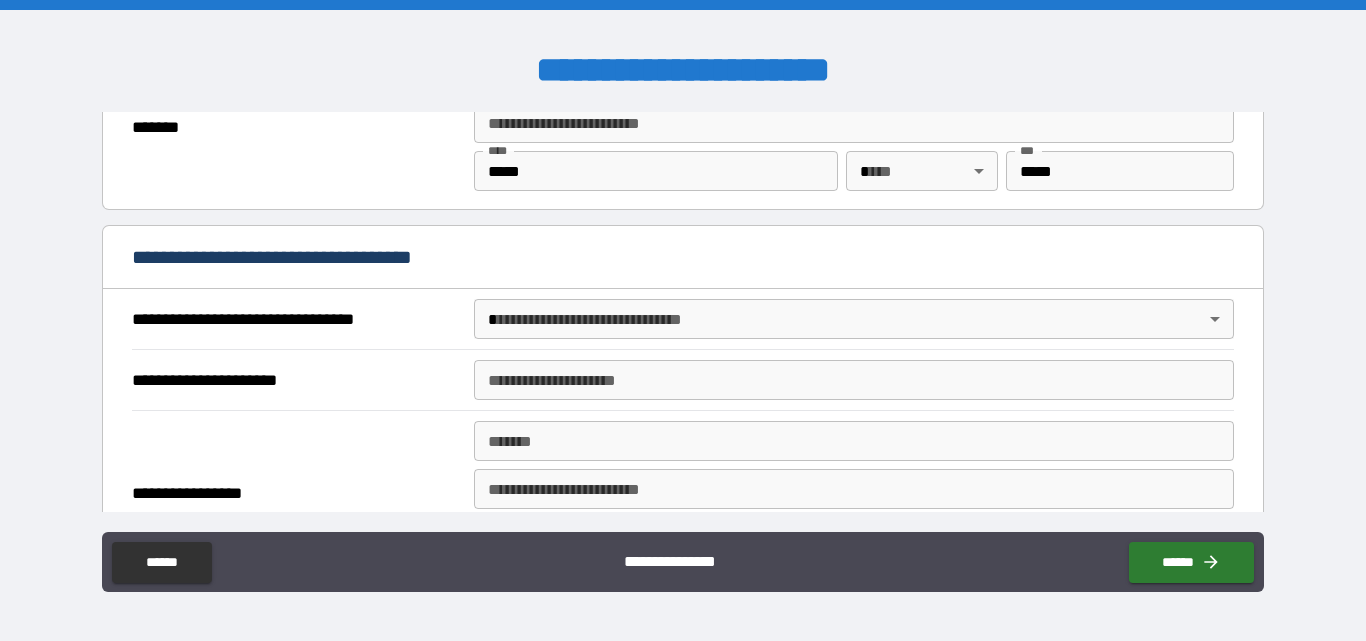 type on "**********" 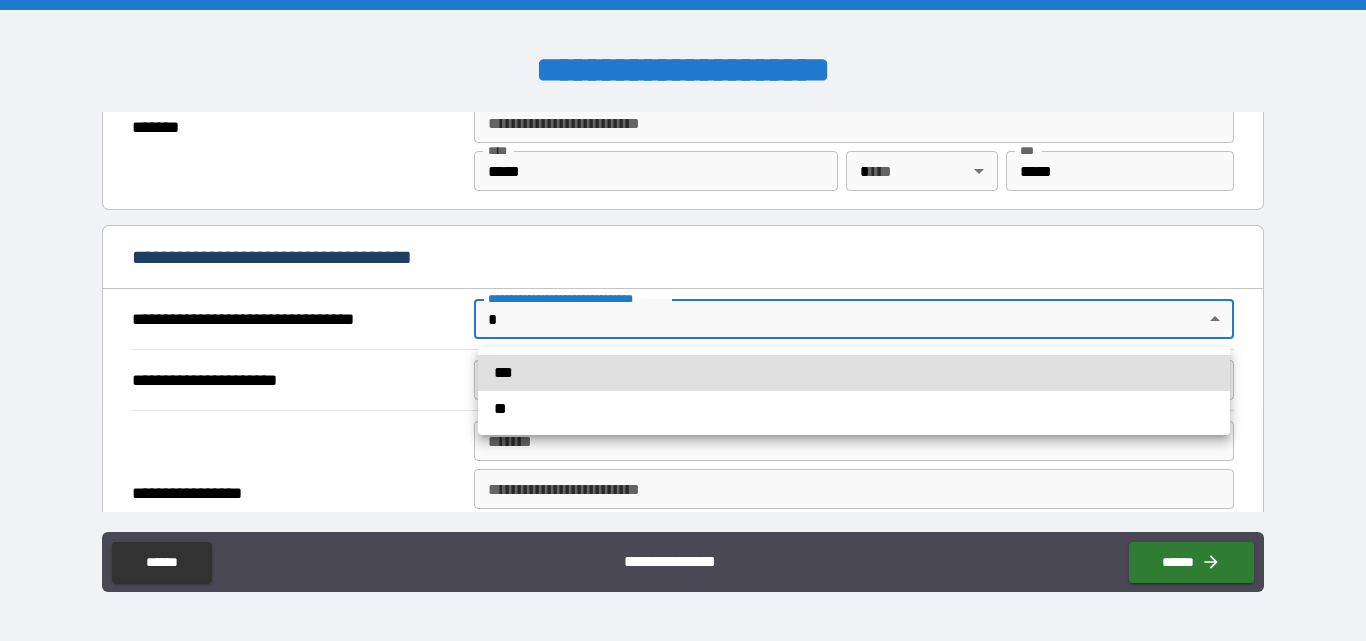click on "***" at bounding box center (854, 373) 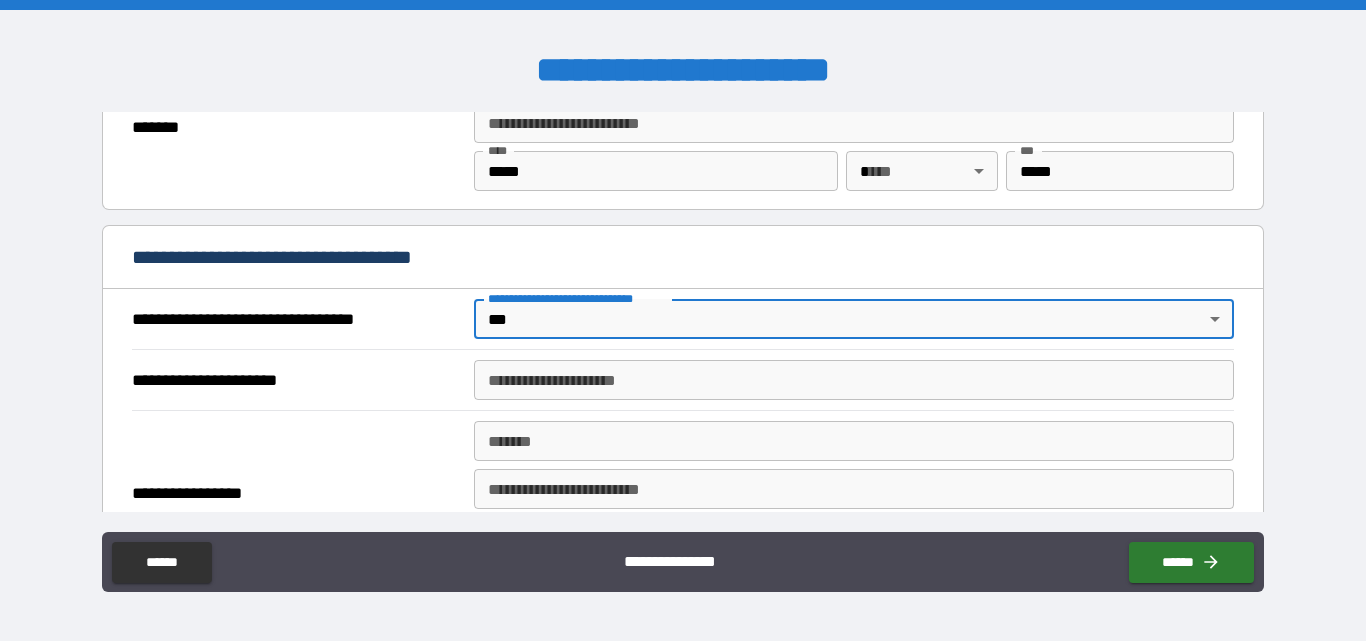 click on "**********" at bounding box center (854, 380) 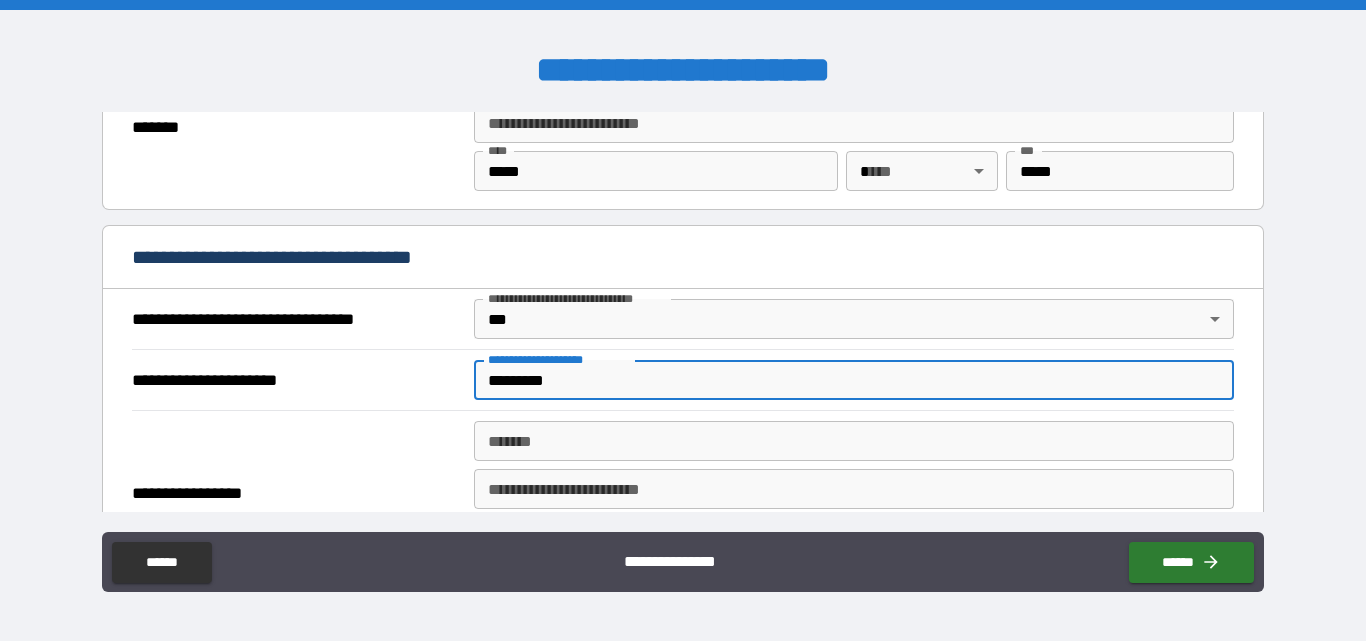 type on "*******" 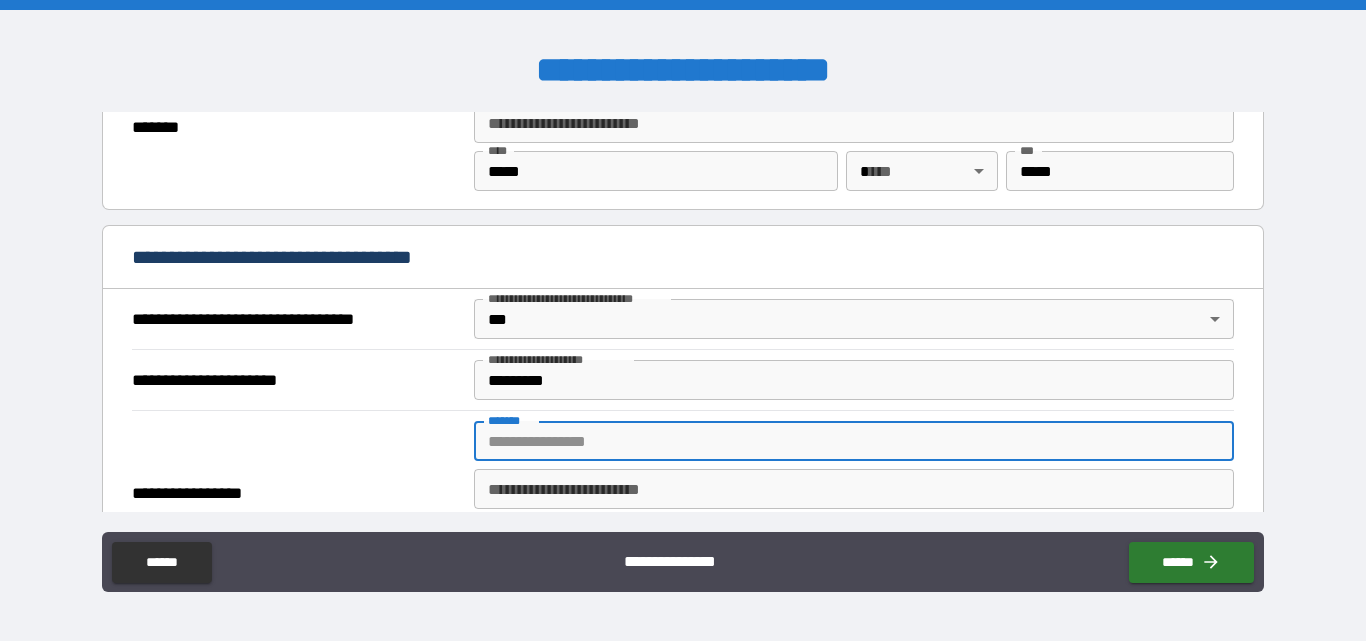 click on "*******" at bounding box center [854, 441] 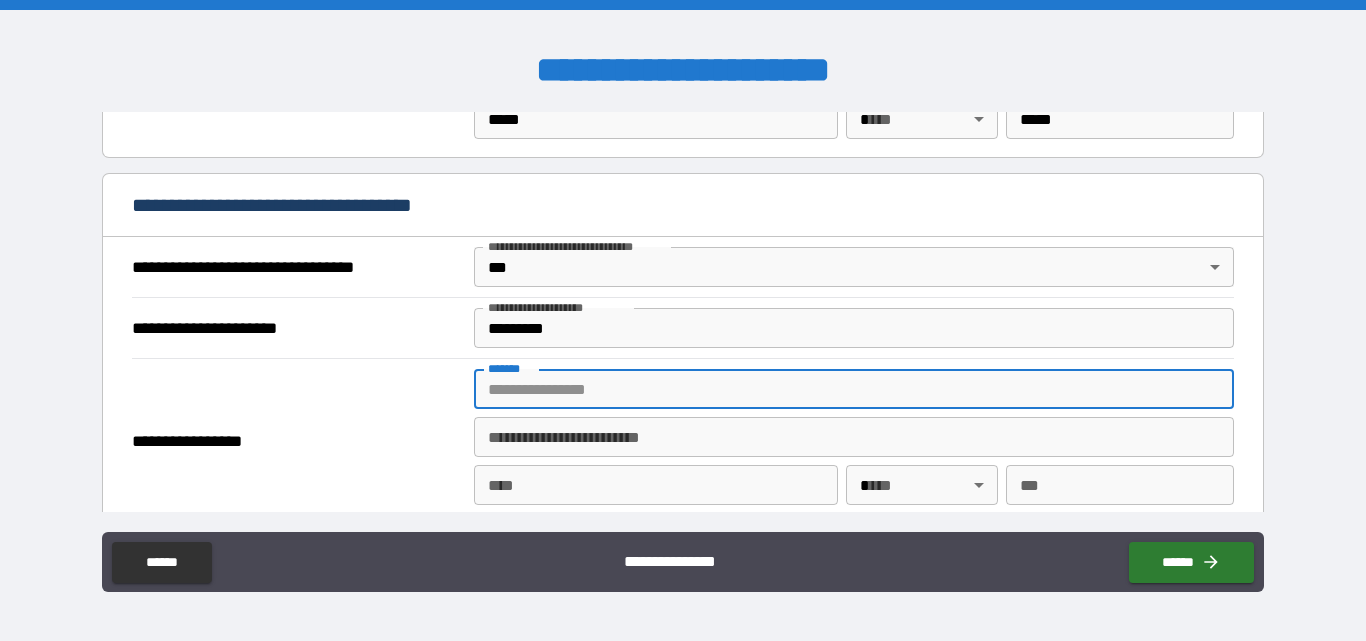 scroll, scrollTop: 1028, scrollLeft: 0, axis: vertical 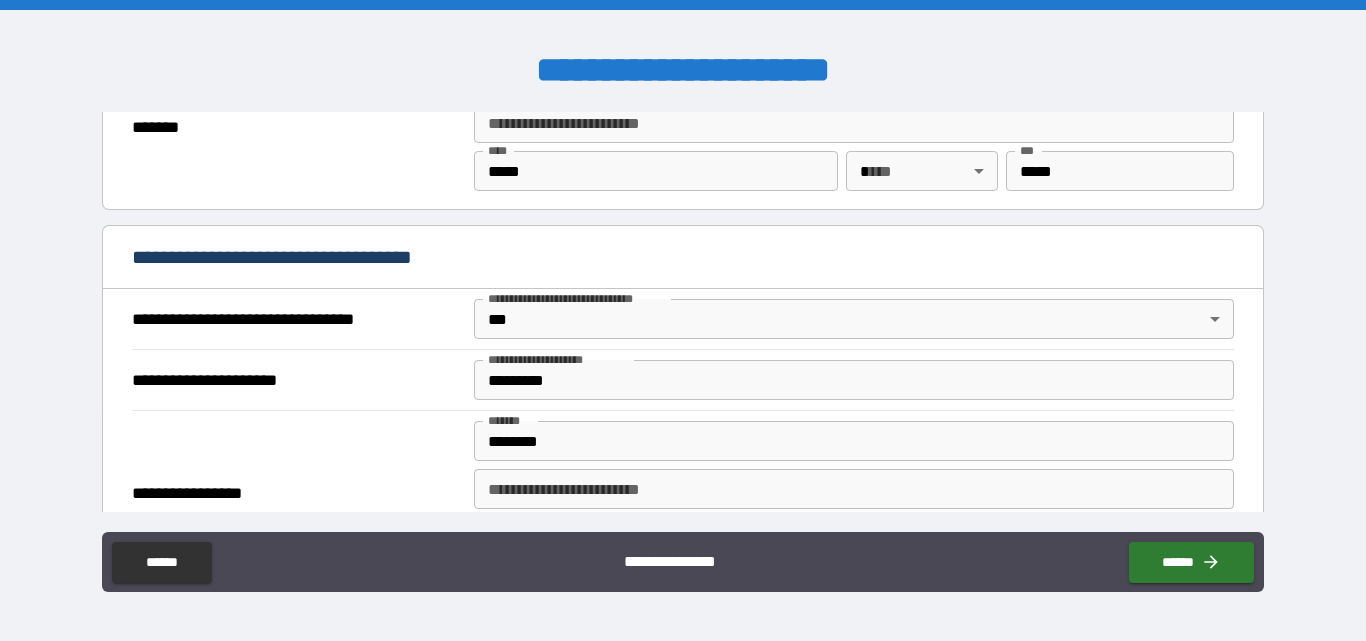 type on "**********" 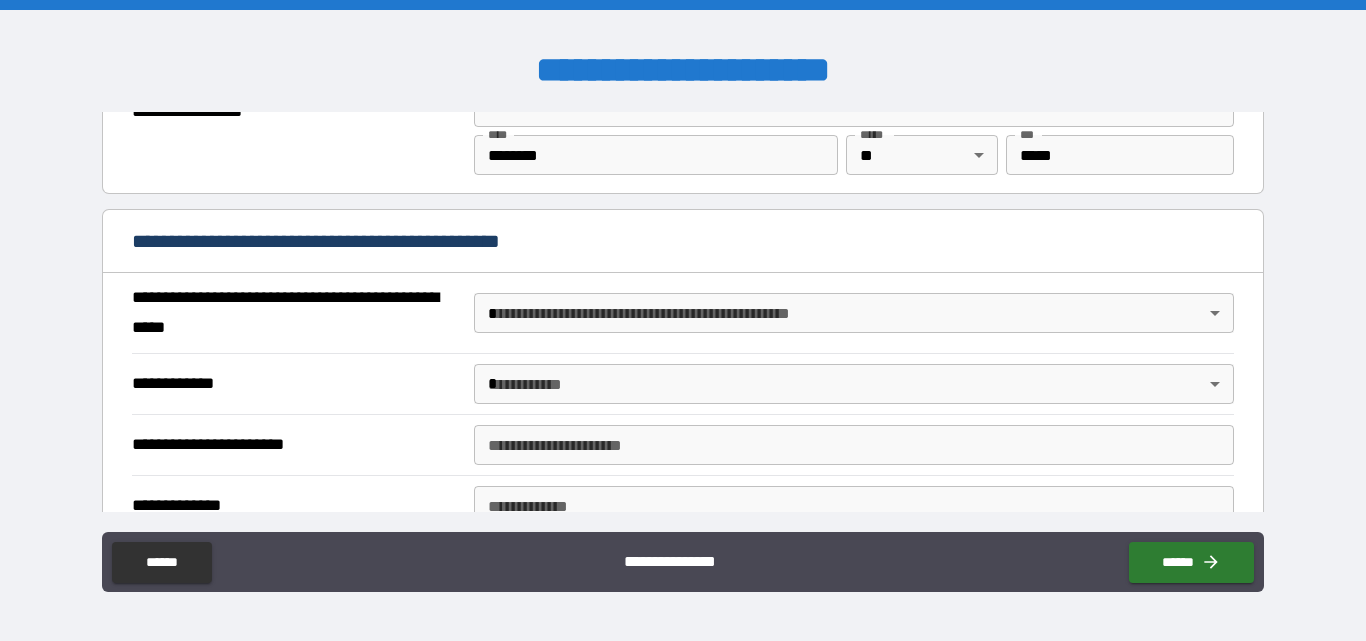 scroll, scrollTop: 1428, scrollLeft: 0, axis: vertical 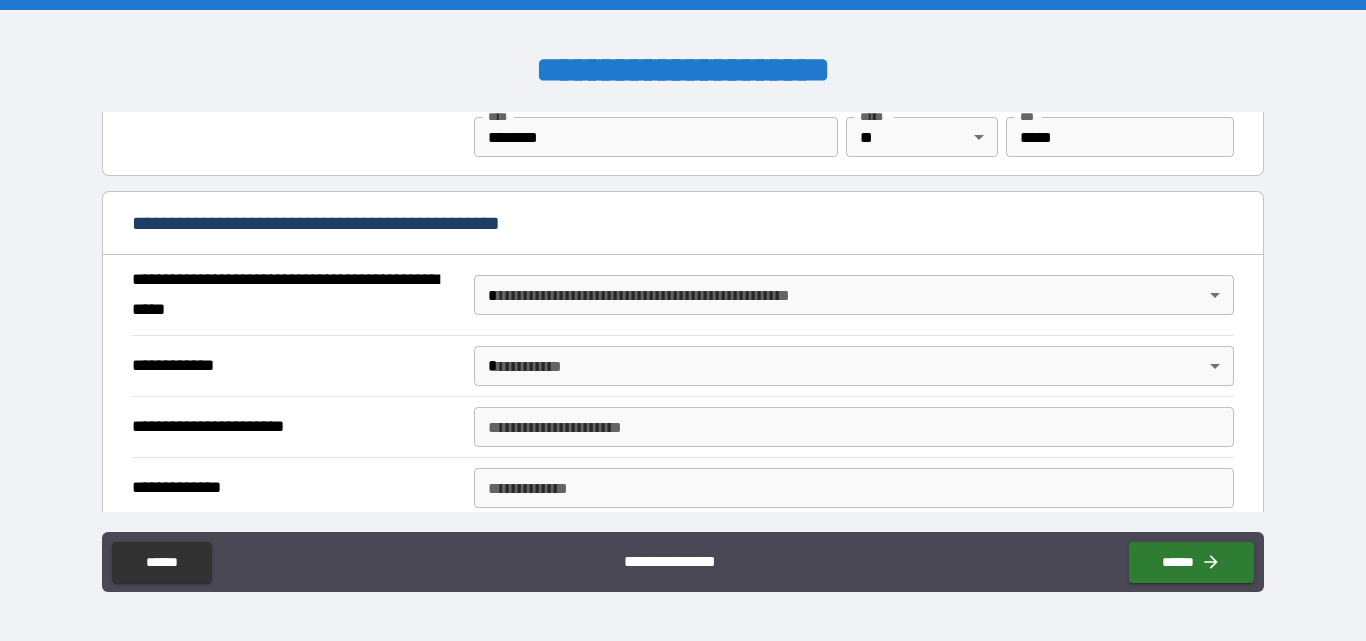 click on "**********" at bounding box center [683, 320] 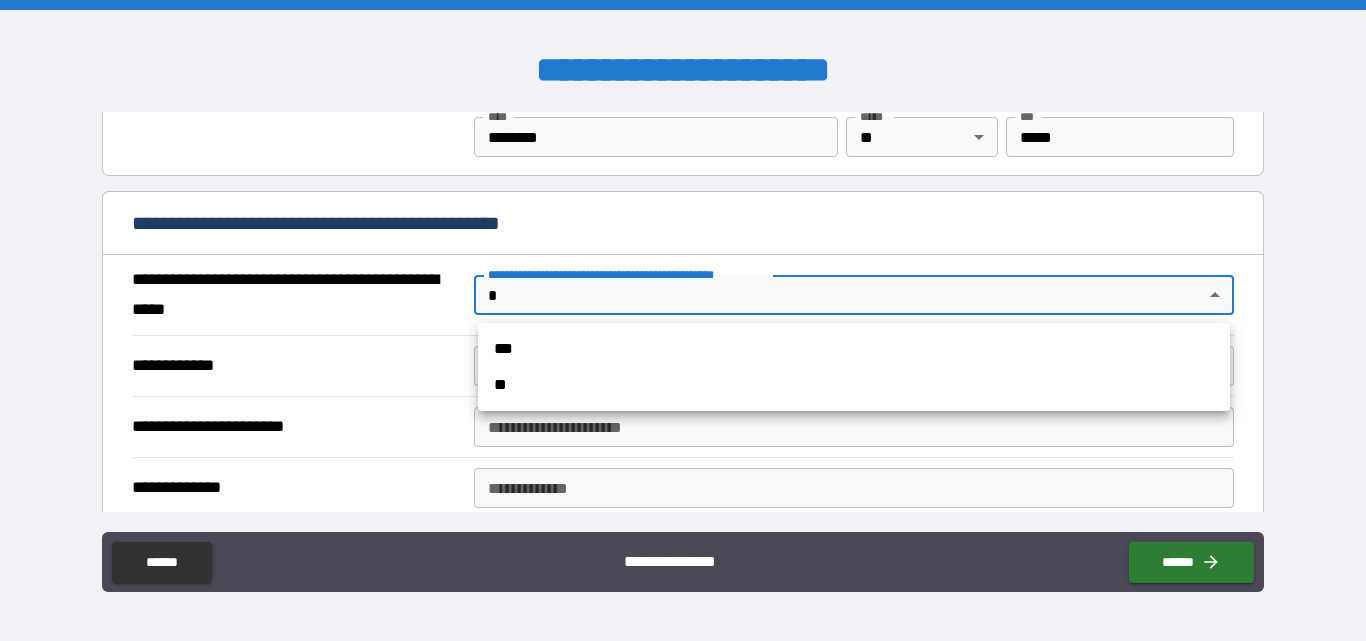 click on "***" at bounding box center (854, 349) 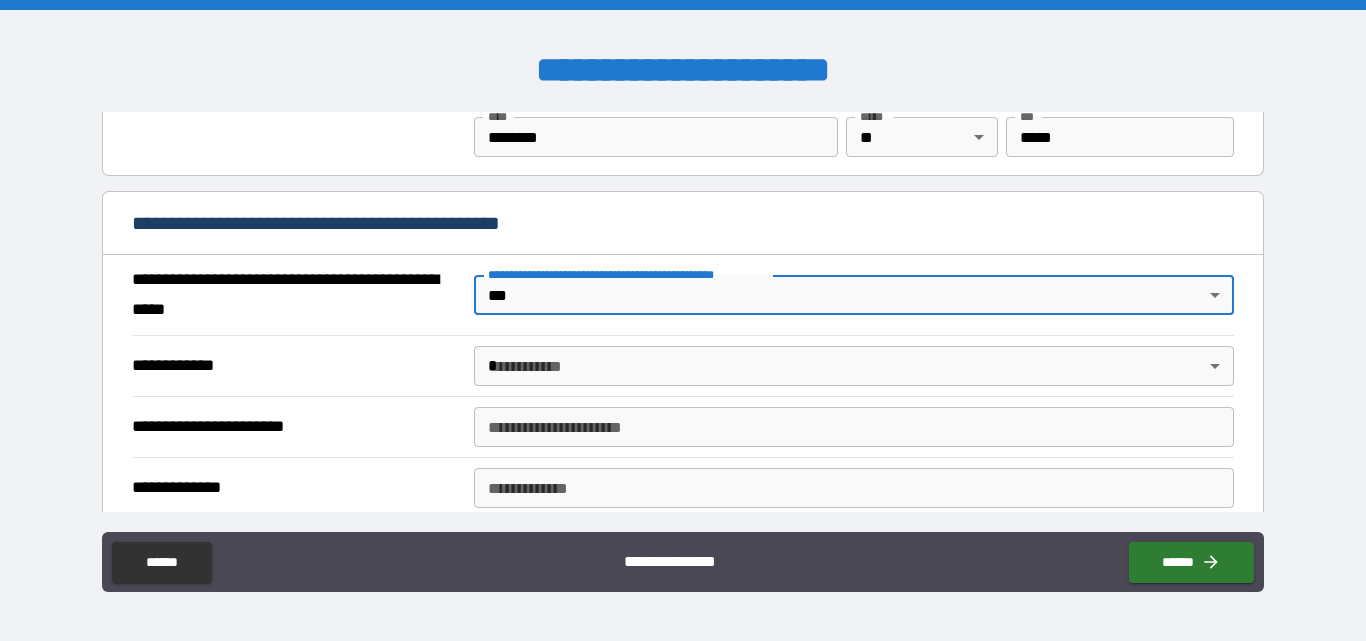 click on "**********" at bounding box center (683, 320) 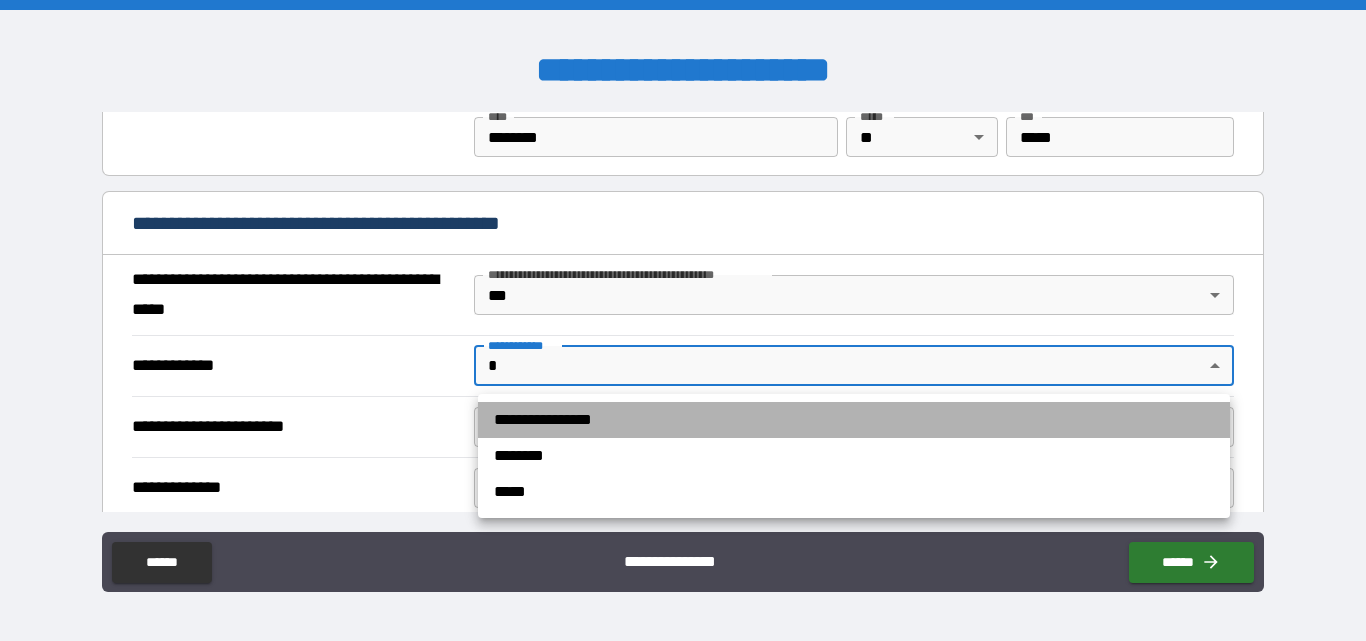 click on "**********" at bounding box center [854, 420] 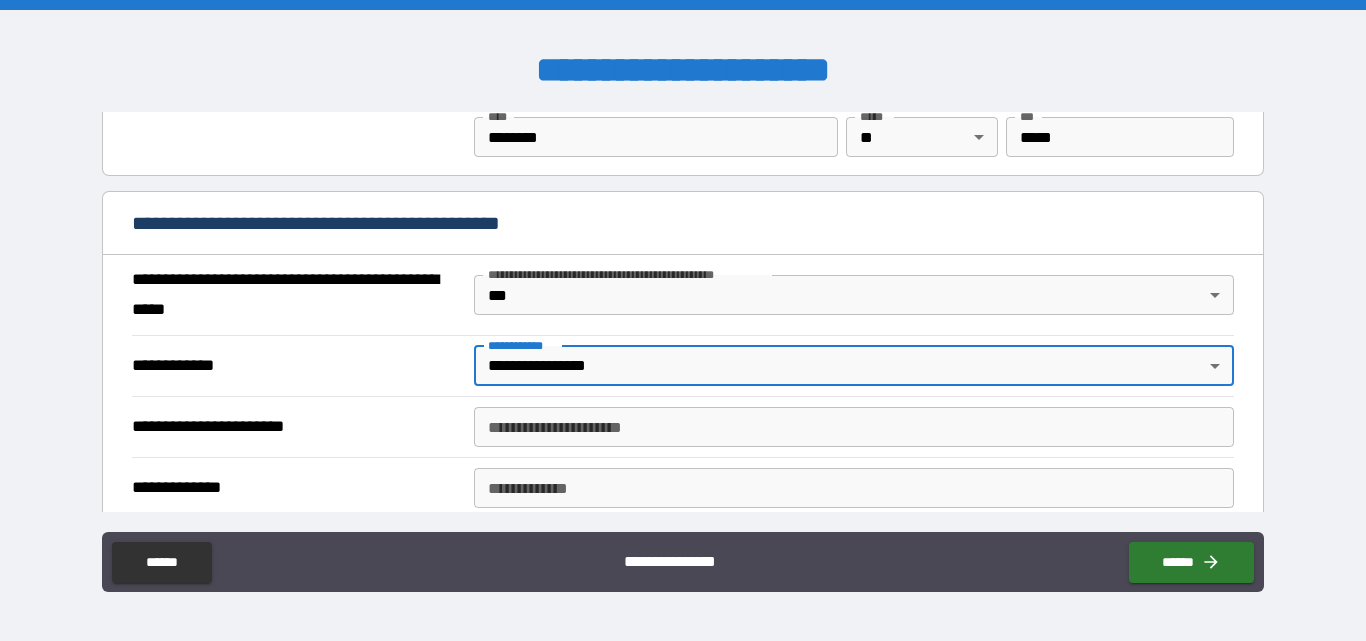 scroll, scrollTop: 1528, scrollLeft: 0, axis: vertical 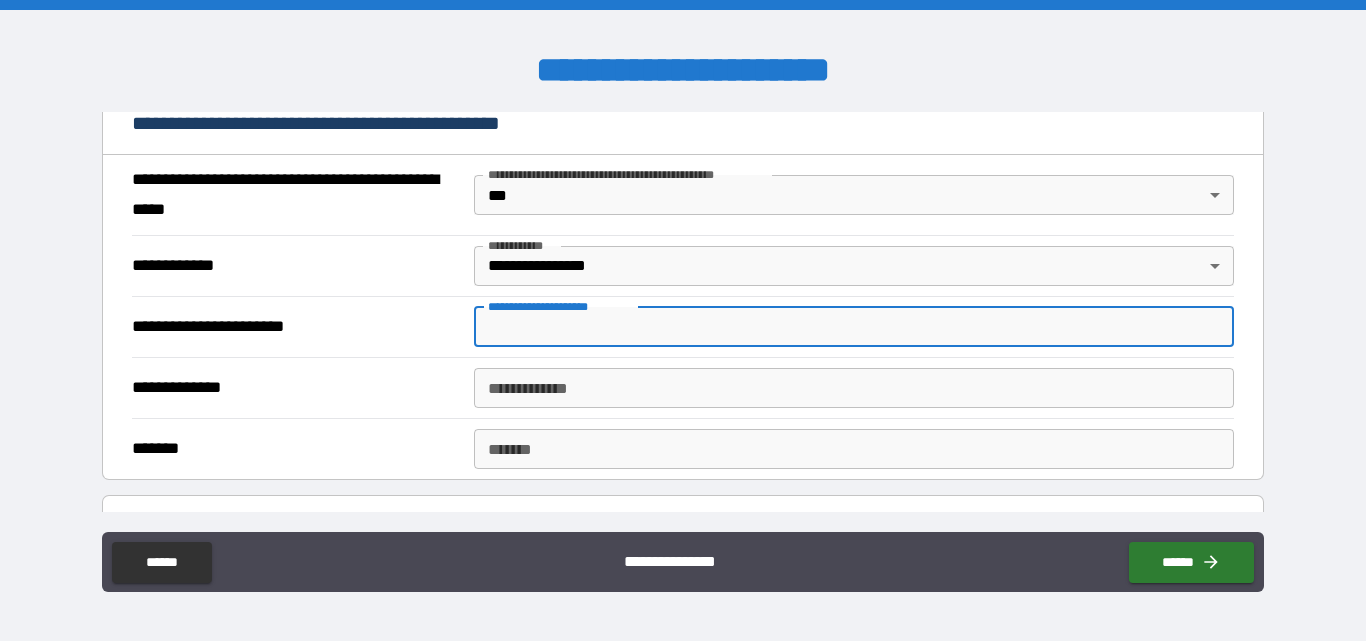 click on "**********" at bounding box center [854, 327] 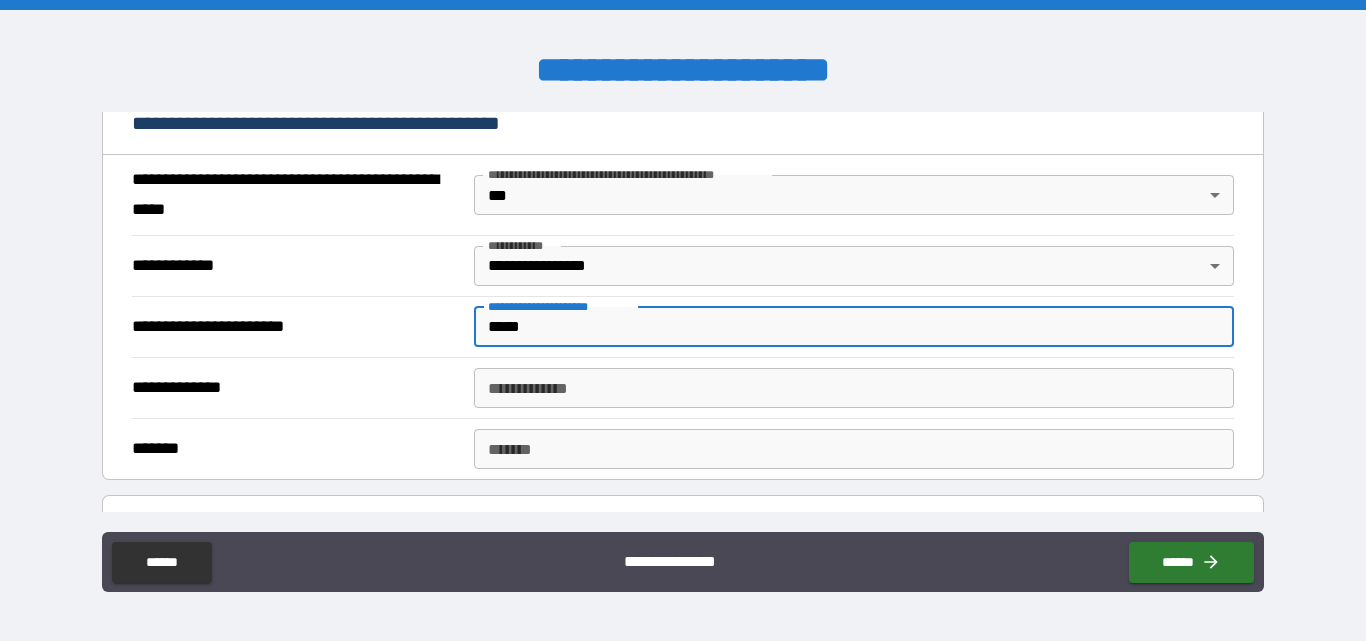 type on "*****" 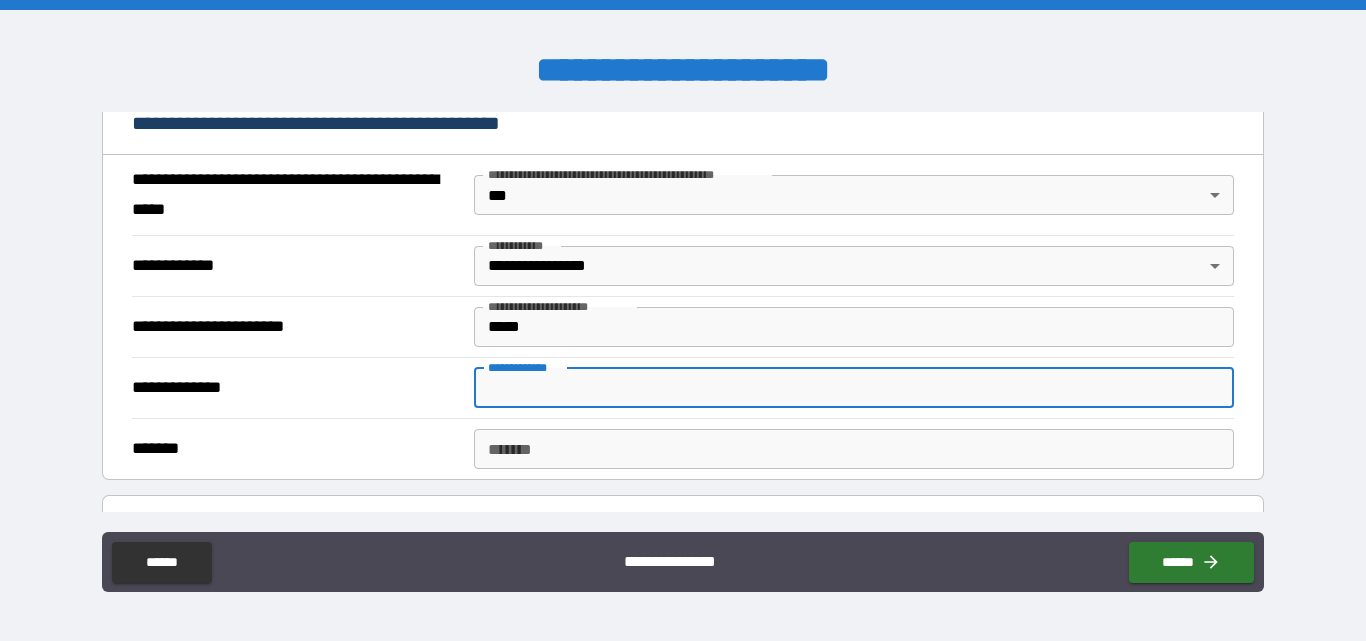 click on "**********" at bounding box center (854, 388) 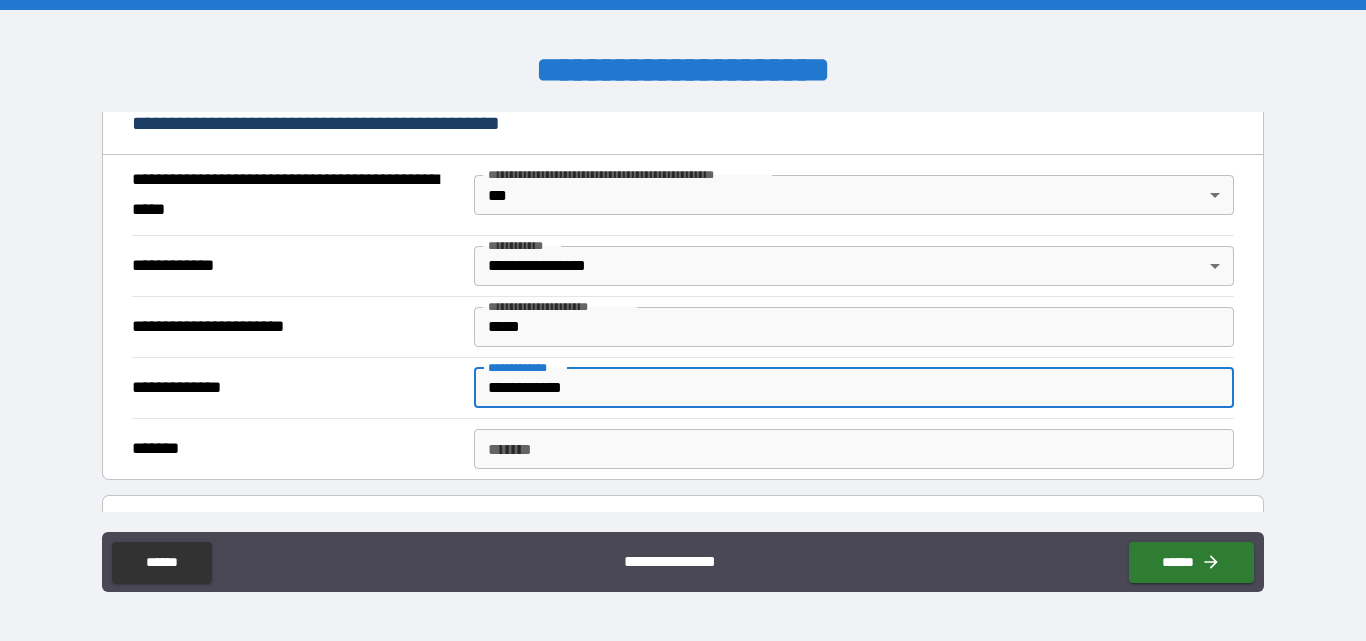 type on "**********" 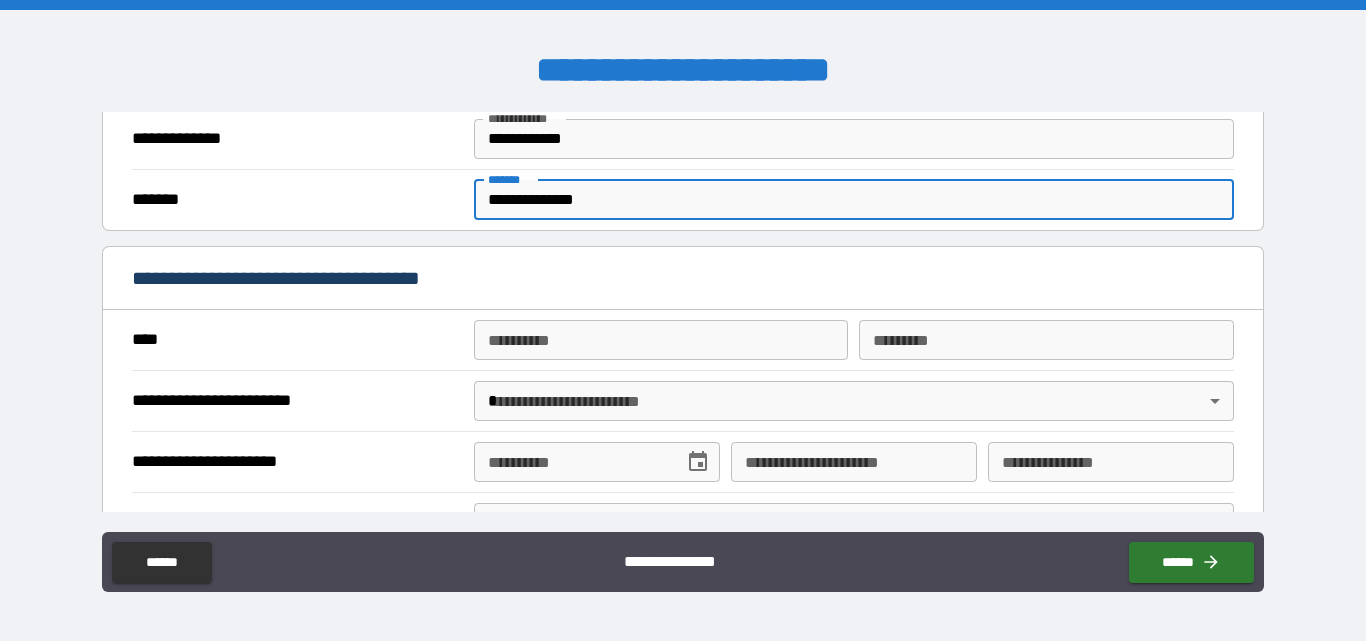 scroll, scrollTop: 1828, scrollLeft: 0, axis: vertical 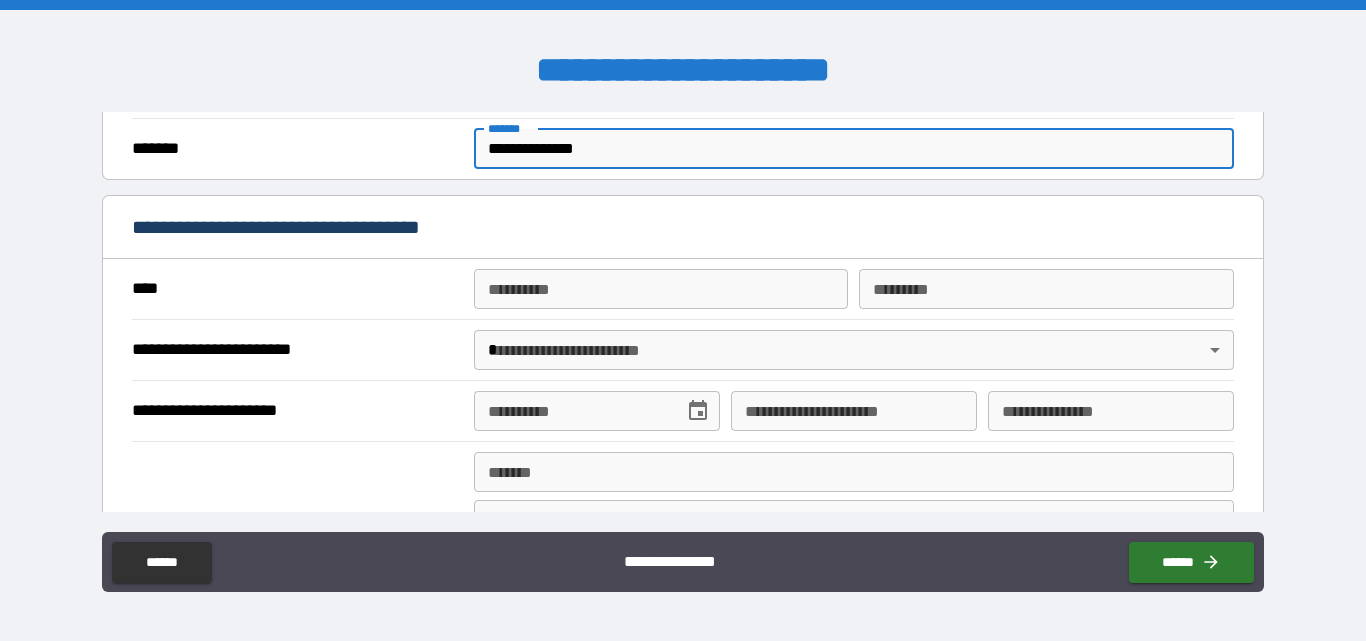 type on "**********" 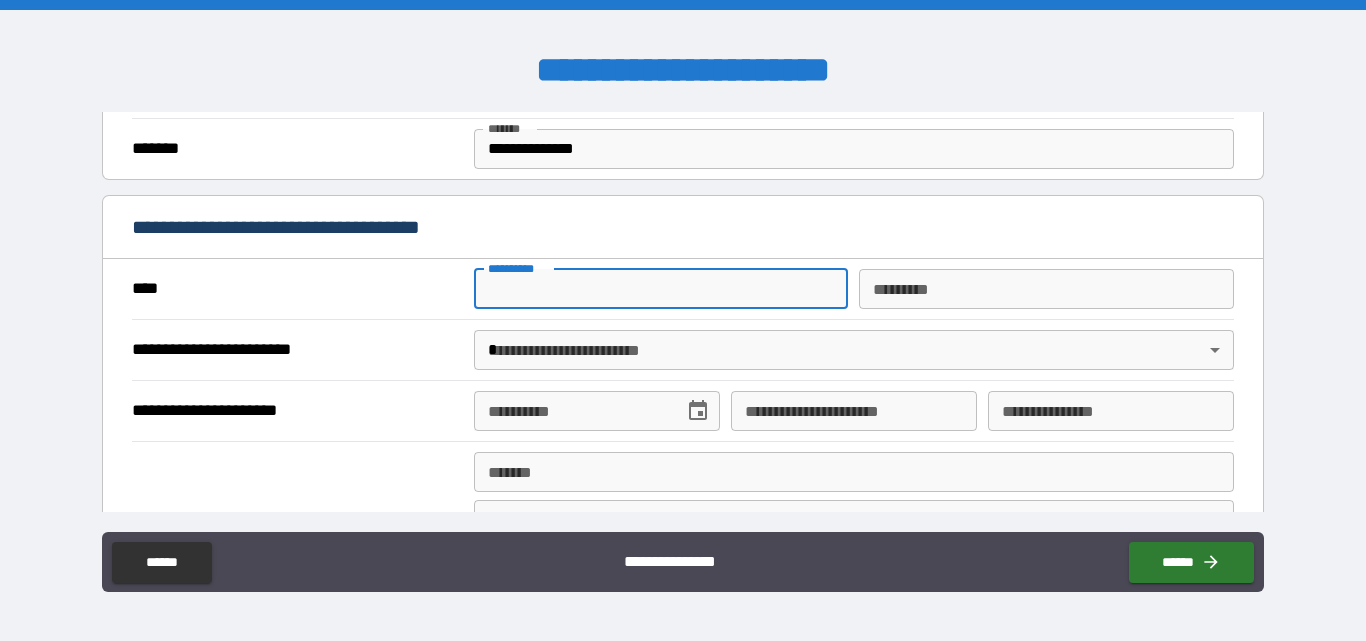 type on "*****" 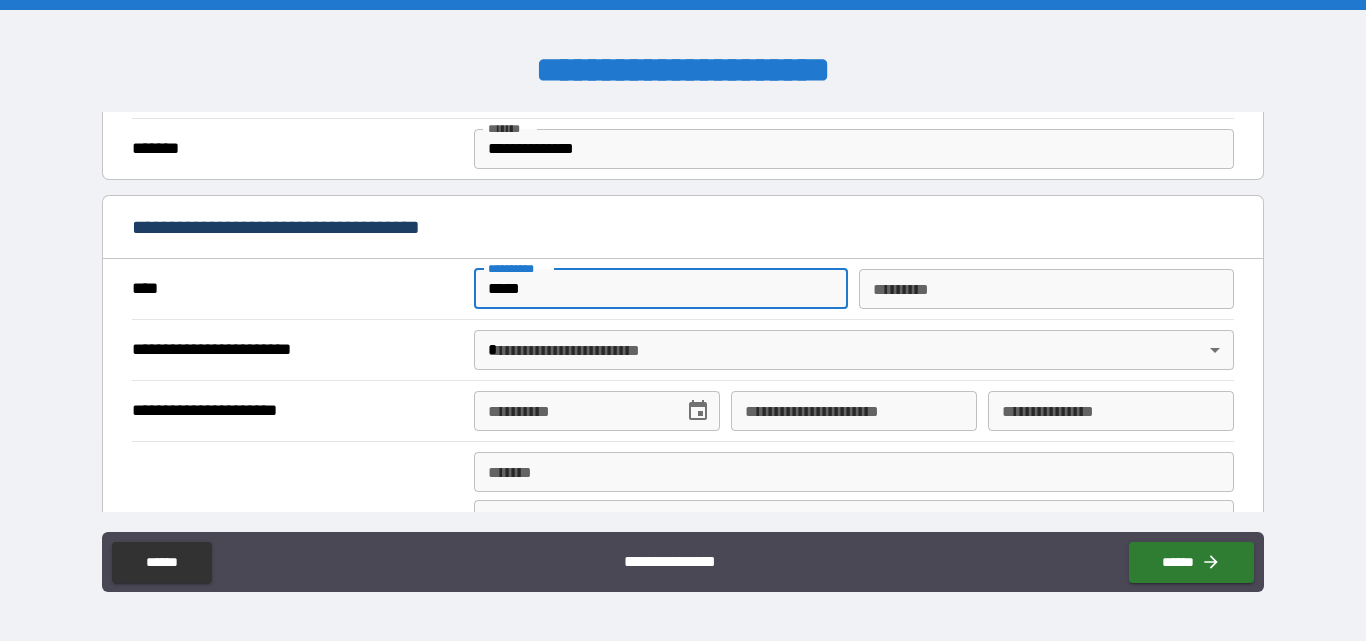 type on "*****" 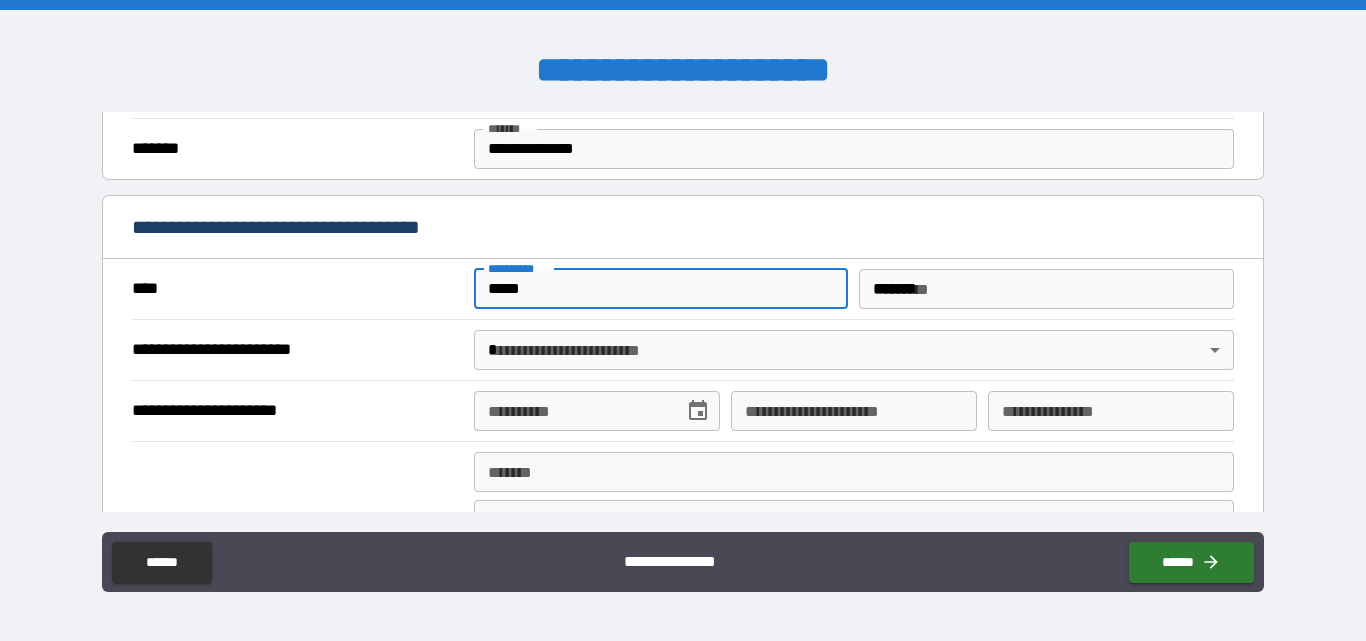 type on "**" 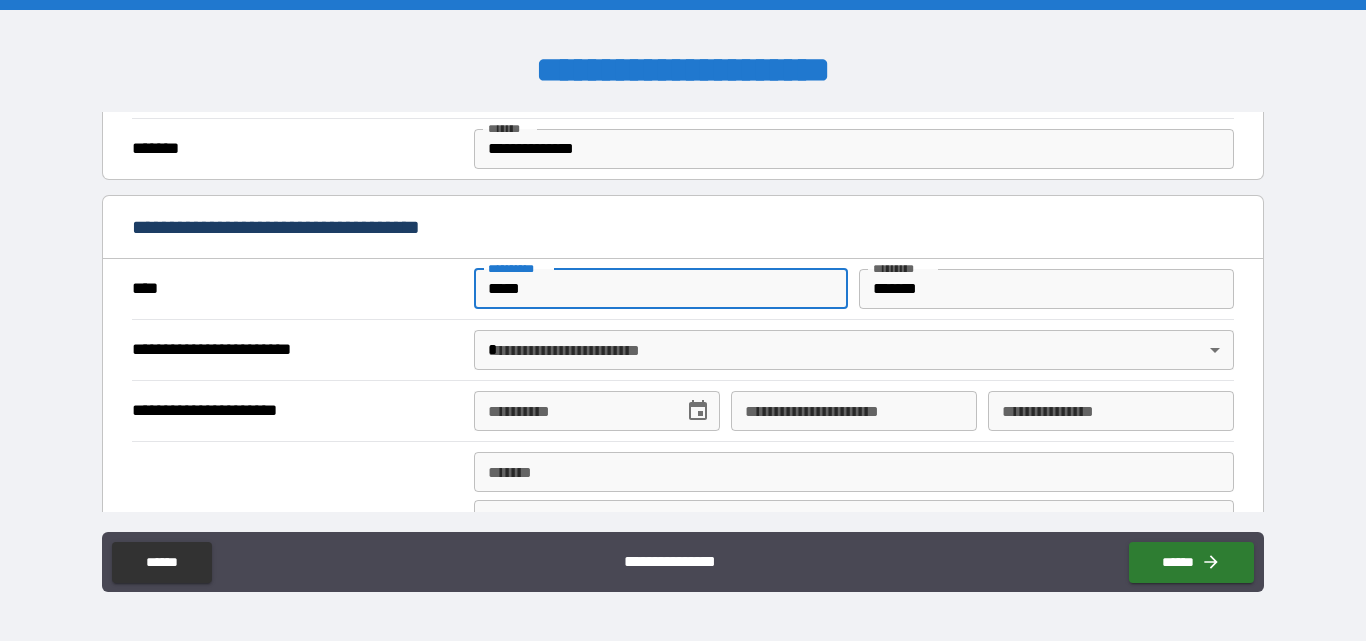 click on "**********" at bounding box center (683, 320) 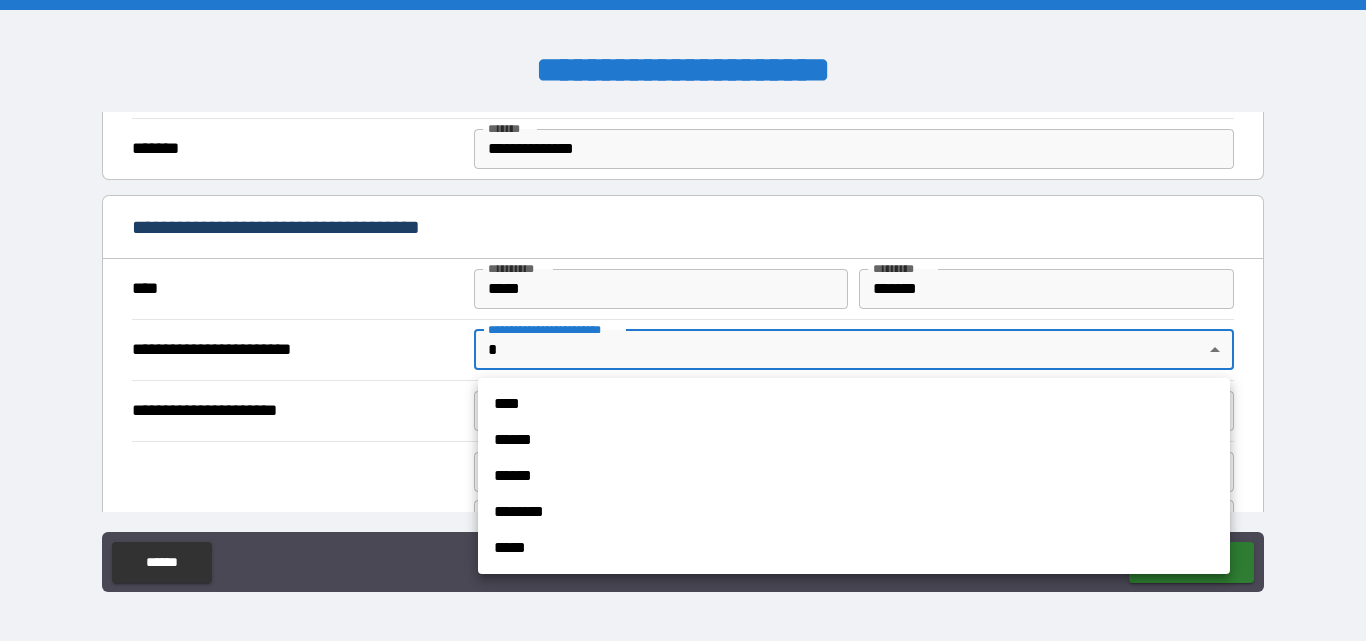 click on "****" at bounding box center [854, 404] 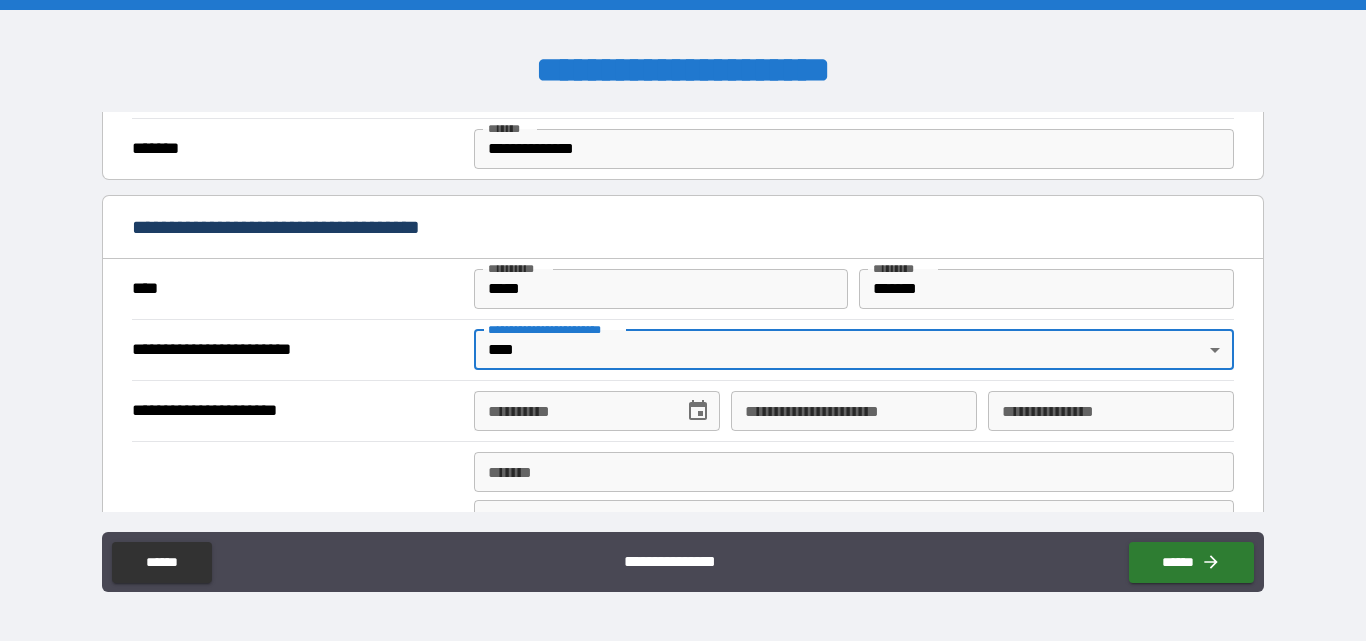click on "**********" at bounding box center (572, 411) 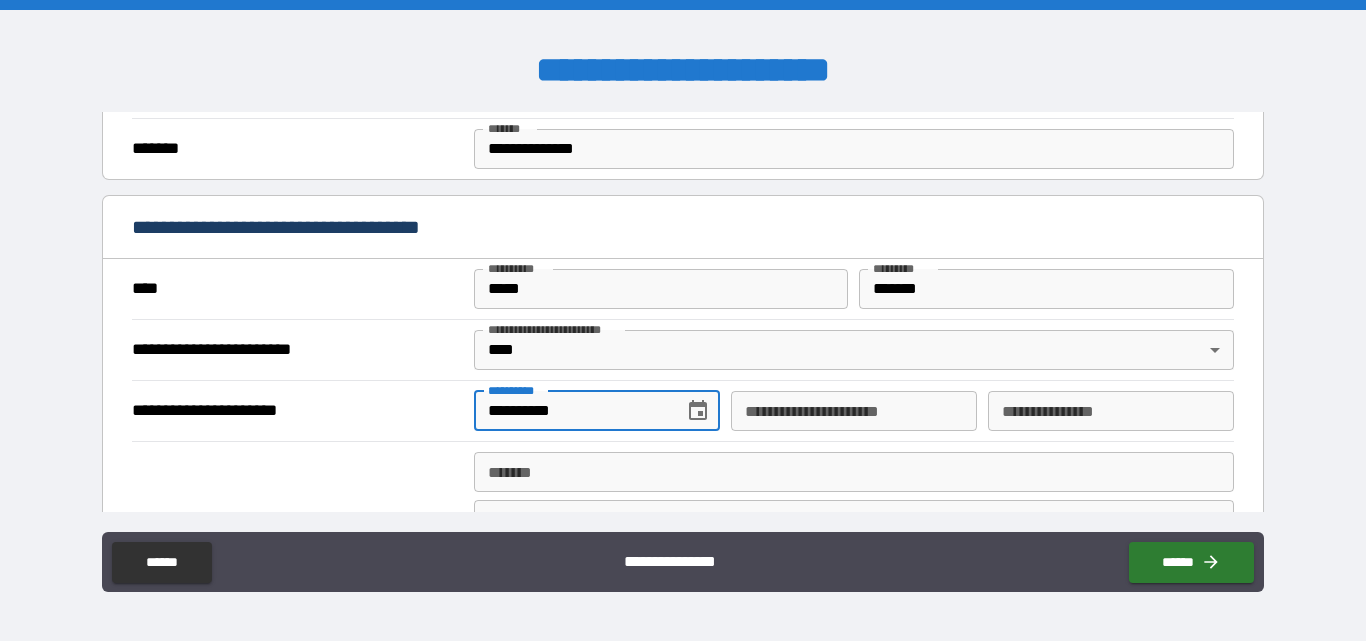 type on "**********" 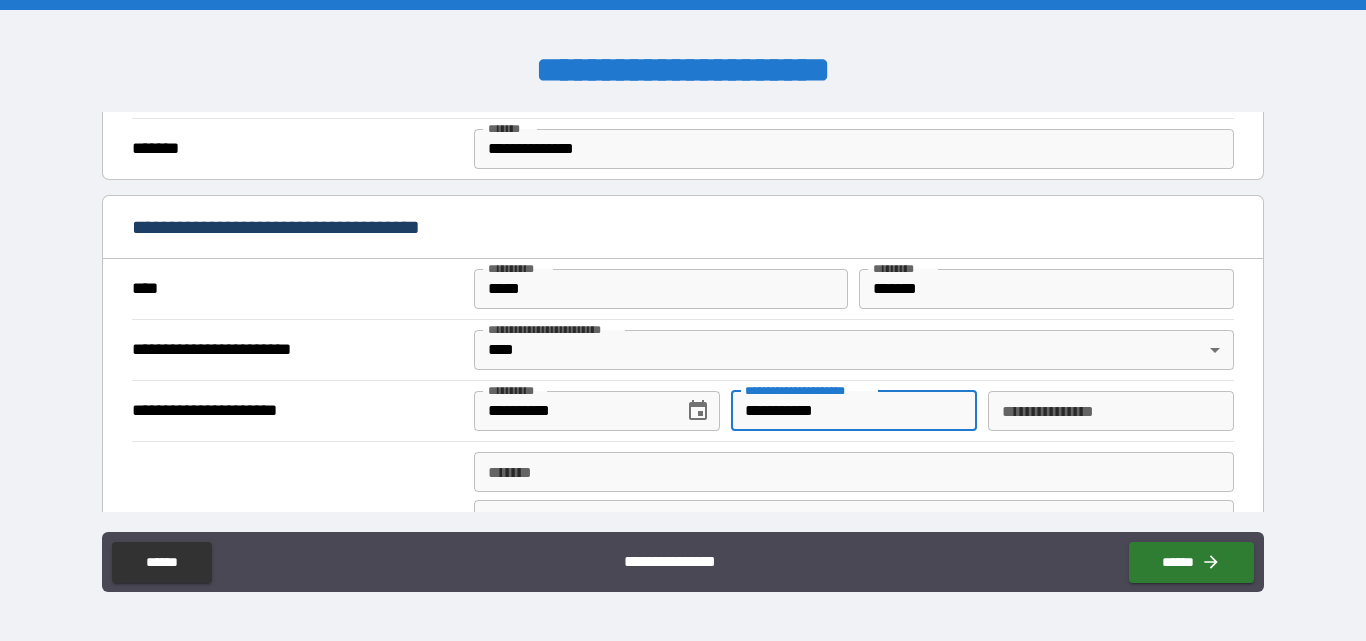 type on "**********" 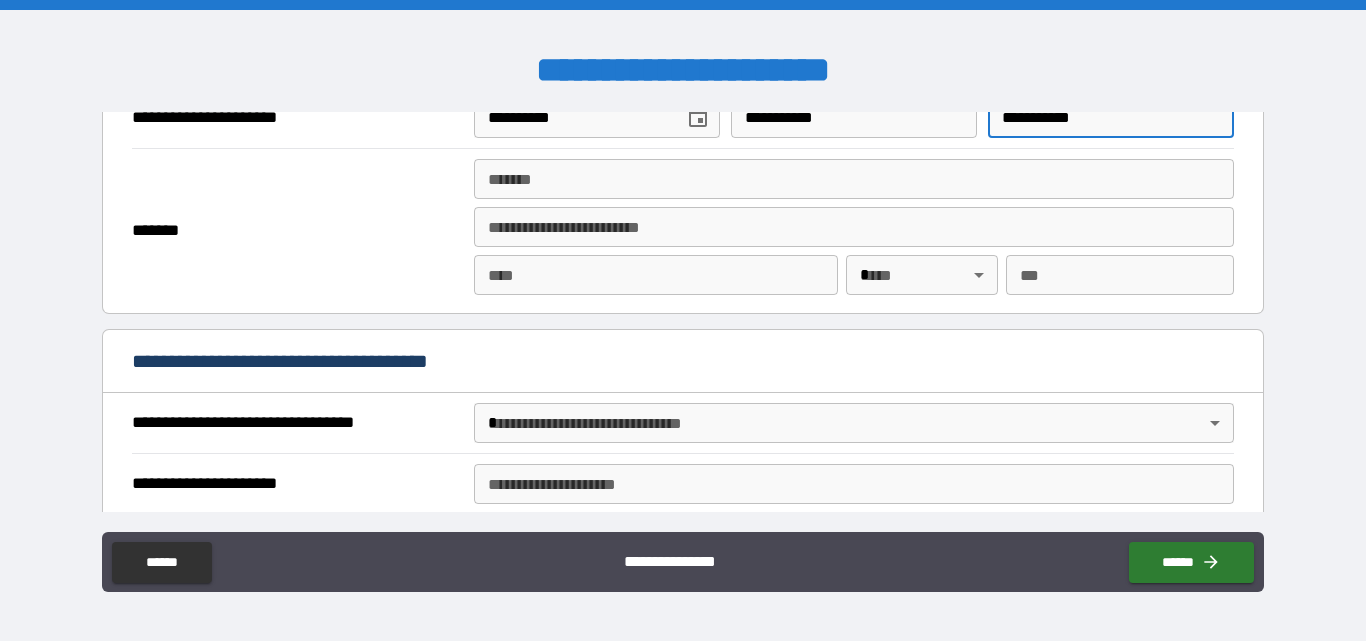 scroll, scrollTop: 2128, scrollLeft: 0, axis: vertical 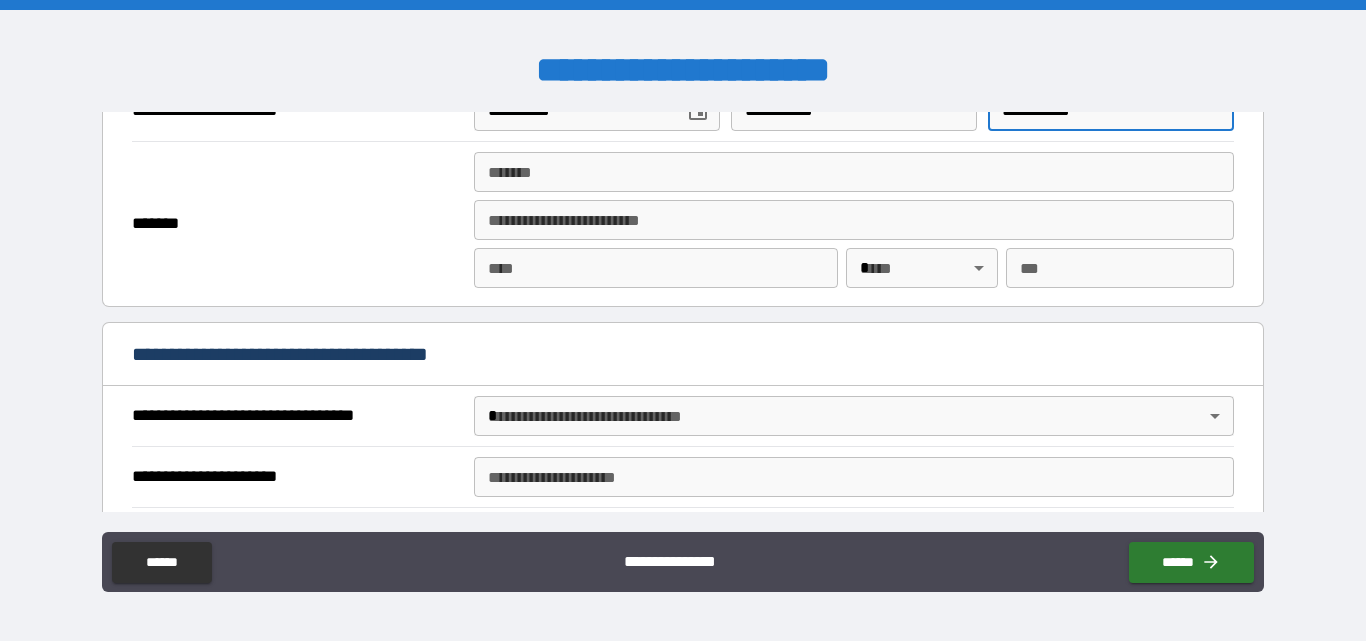 type on "**********" 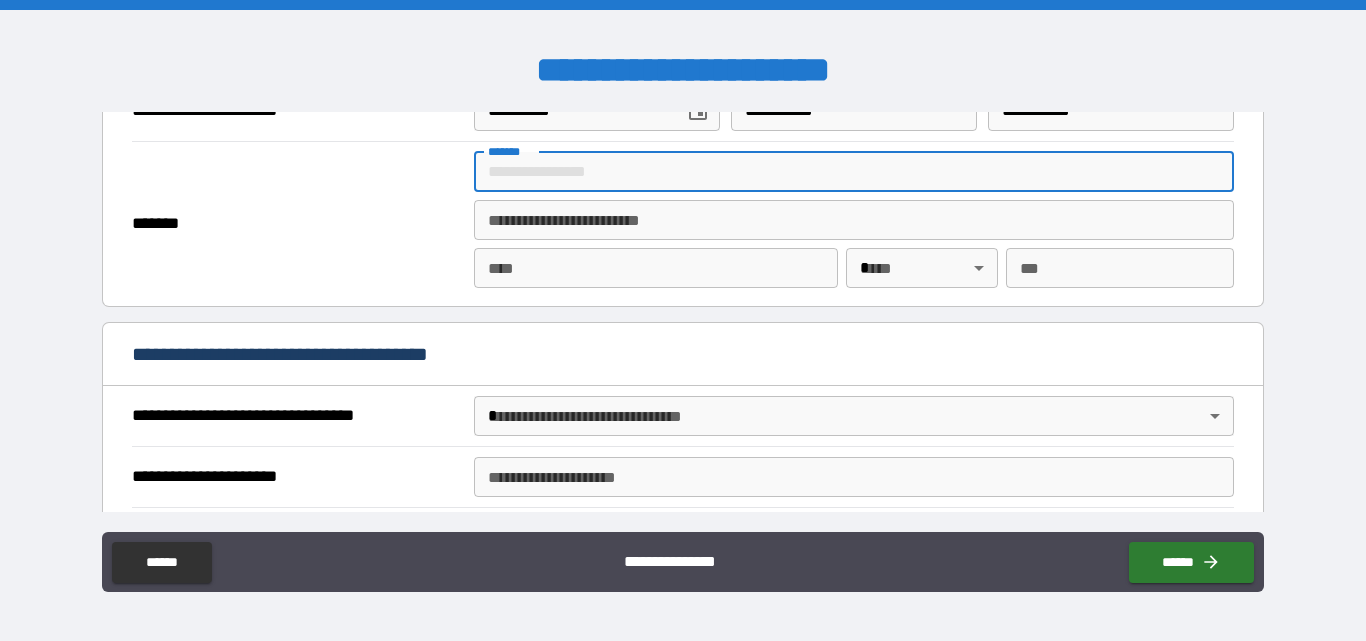 type on "**********" 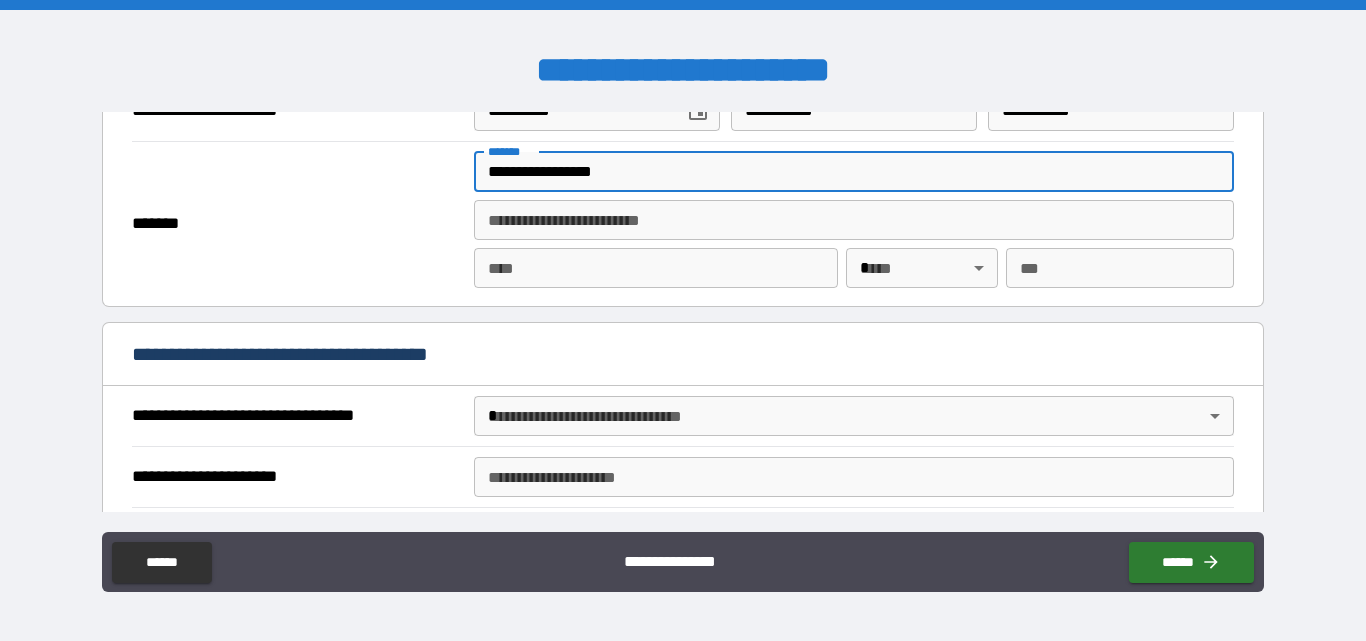 type on "*****" 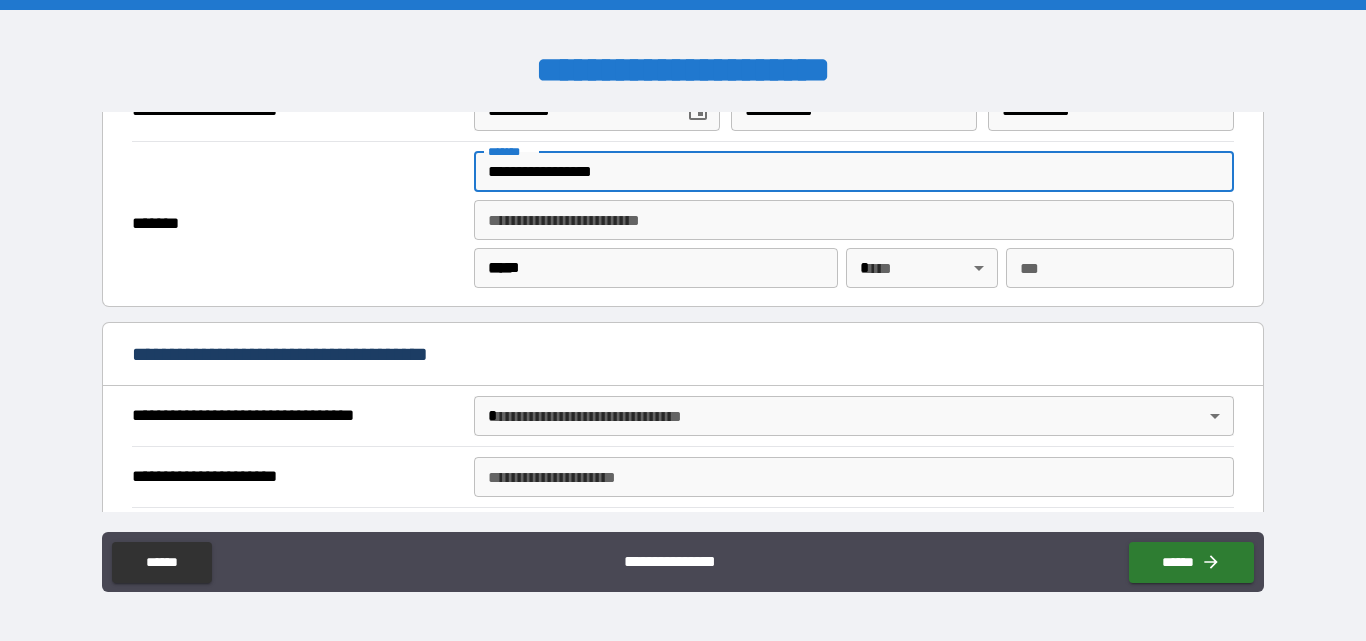 type 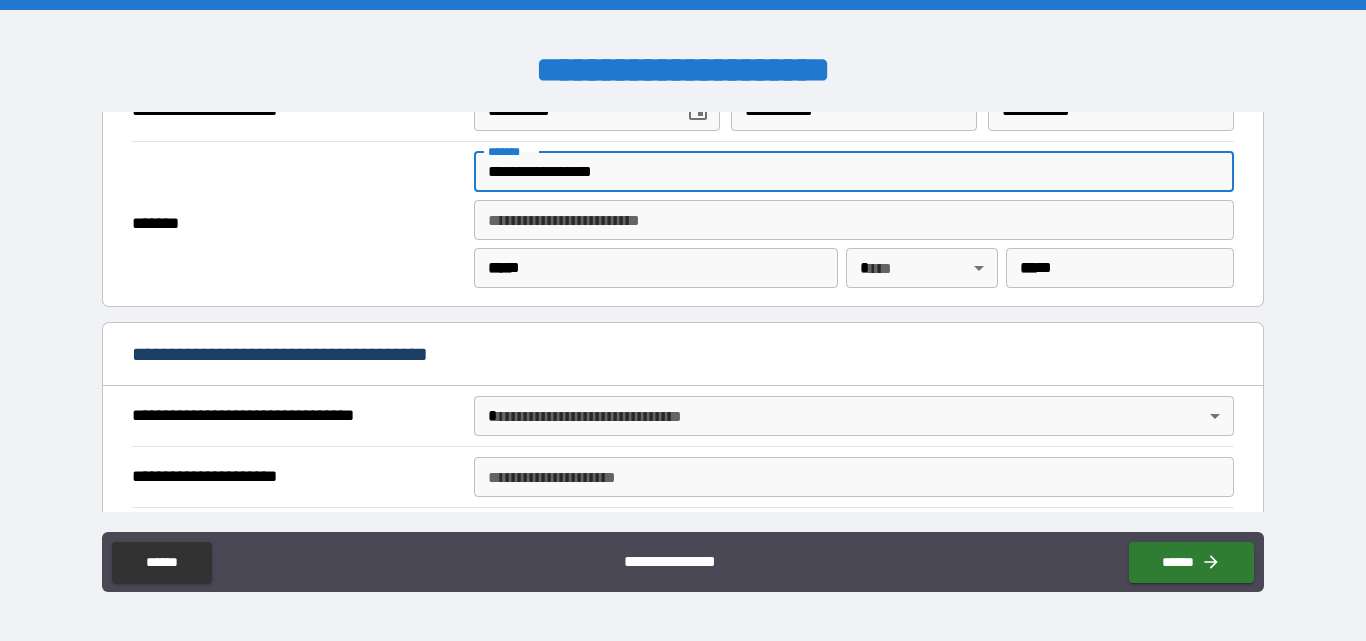 type 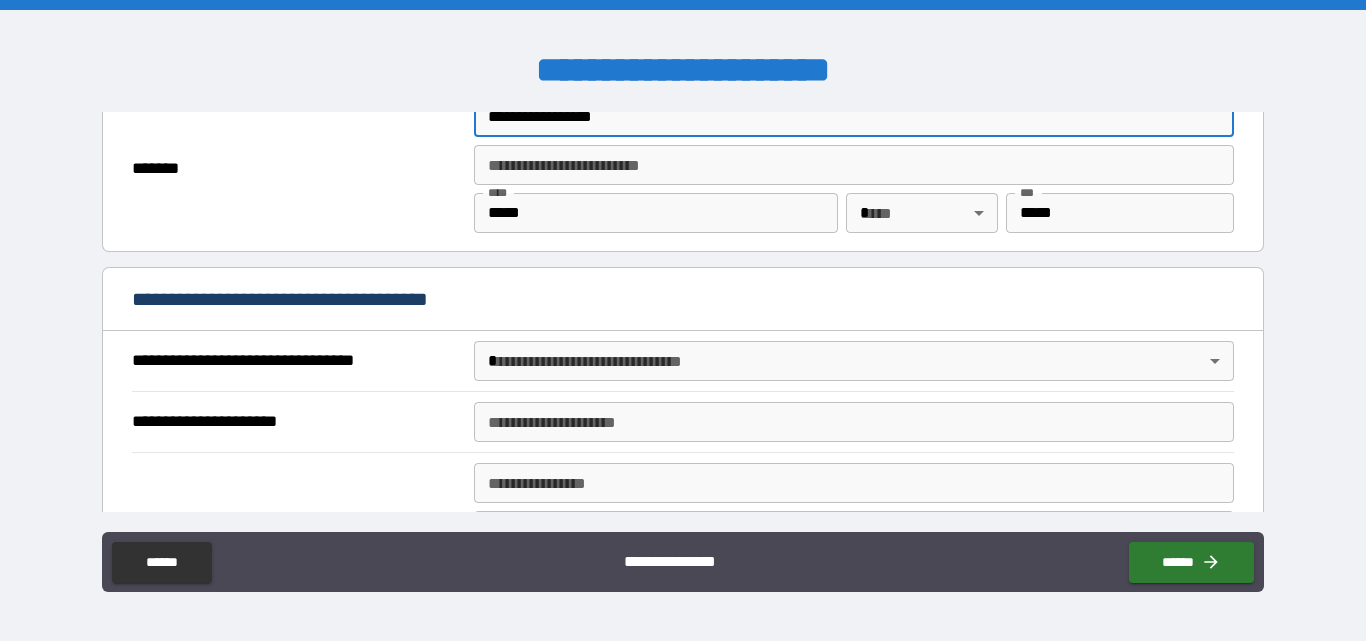 scroll, scrollTop: 2328, scrollLeft: 0, axis: vertical 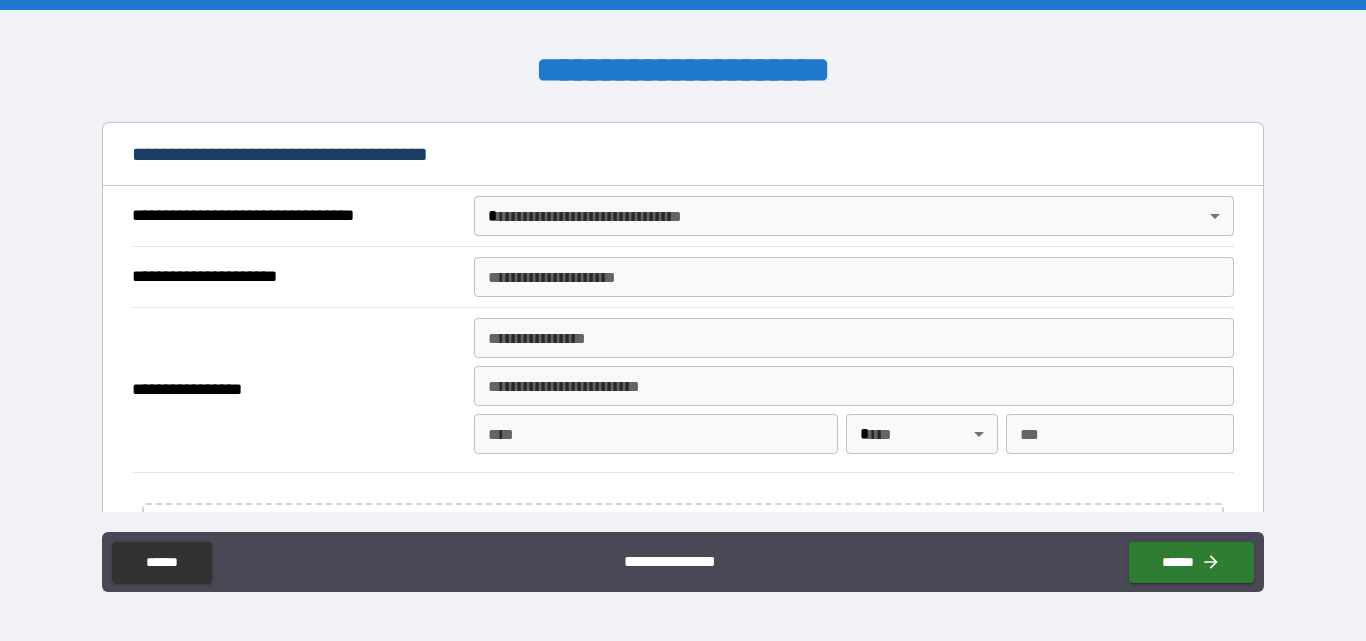 click on "**********" at bounding box center (683, 320) 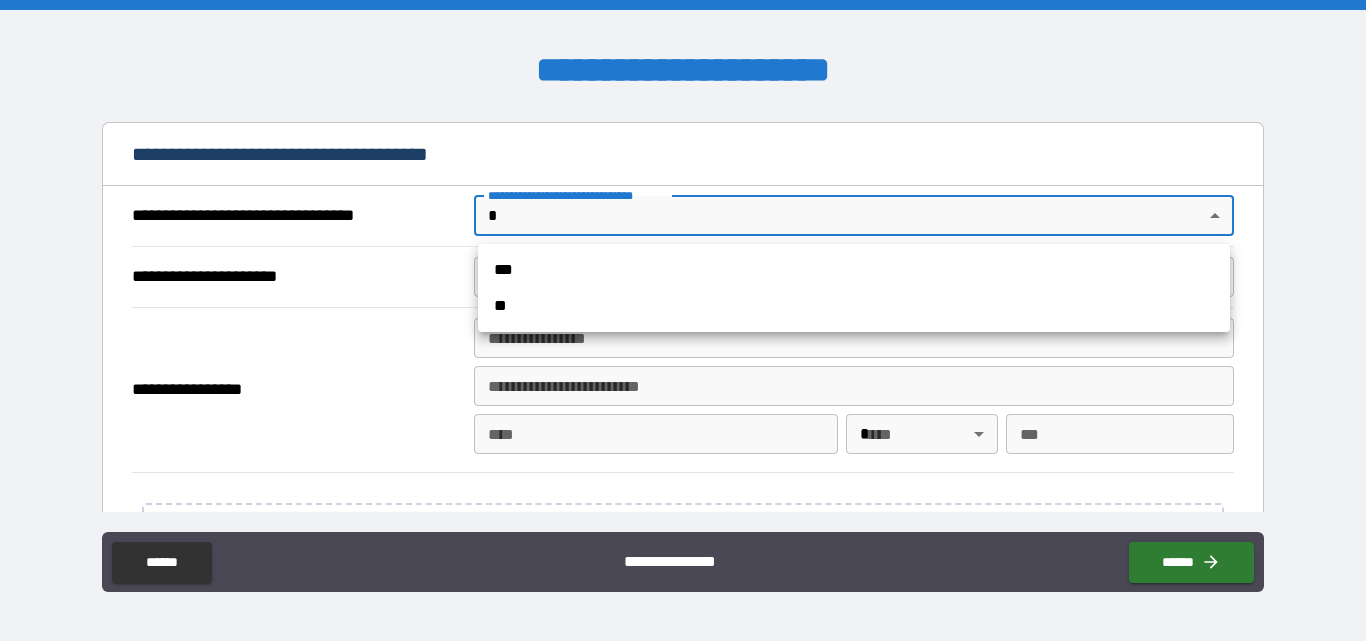 click on "**" at bounding box center [854, 306] 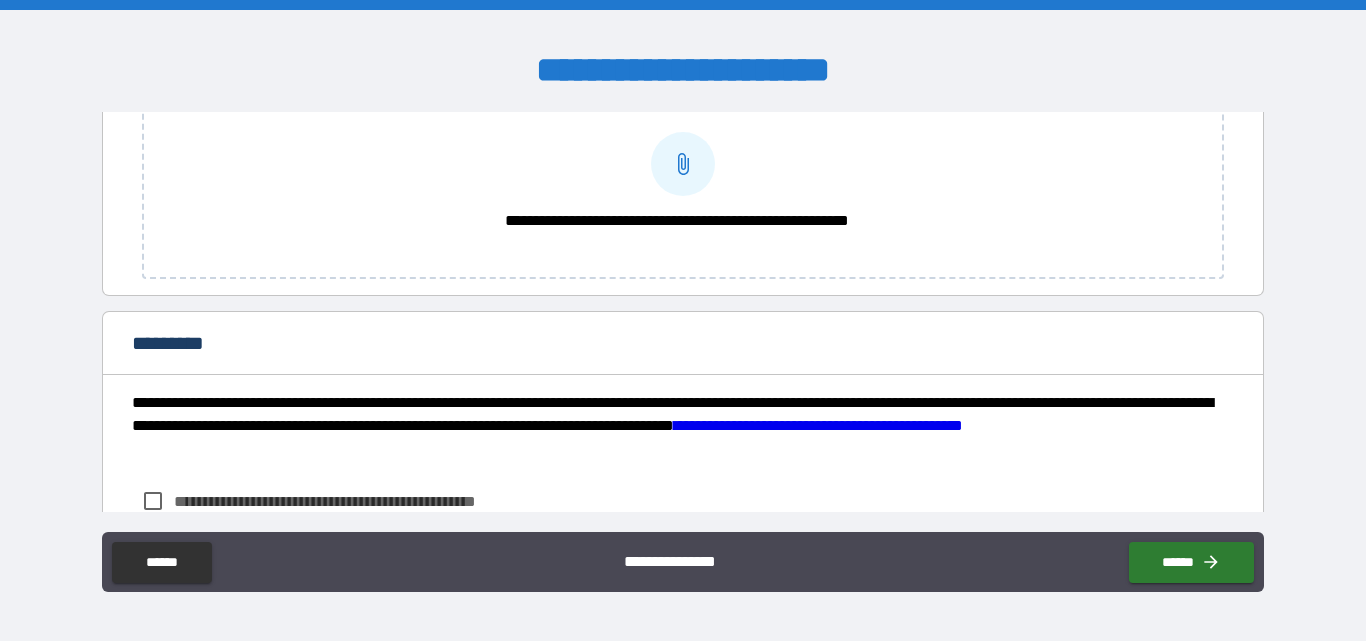 scroll, scrollTop: 3099, scrollLeft: 0, axis: vertical 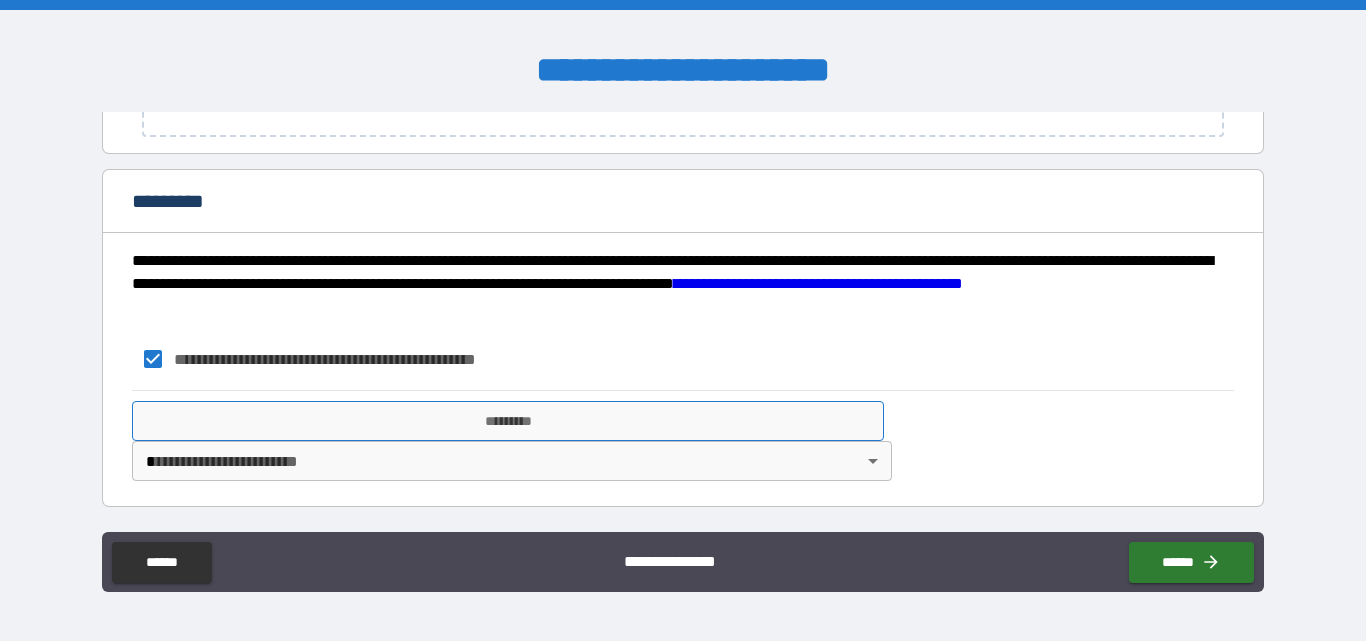 click on "*********" at bounding box center [508, 421] 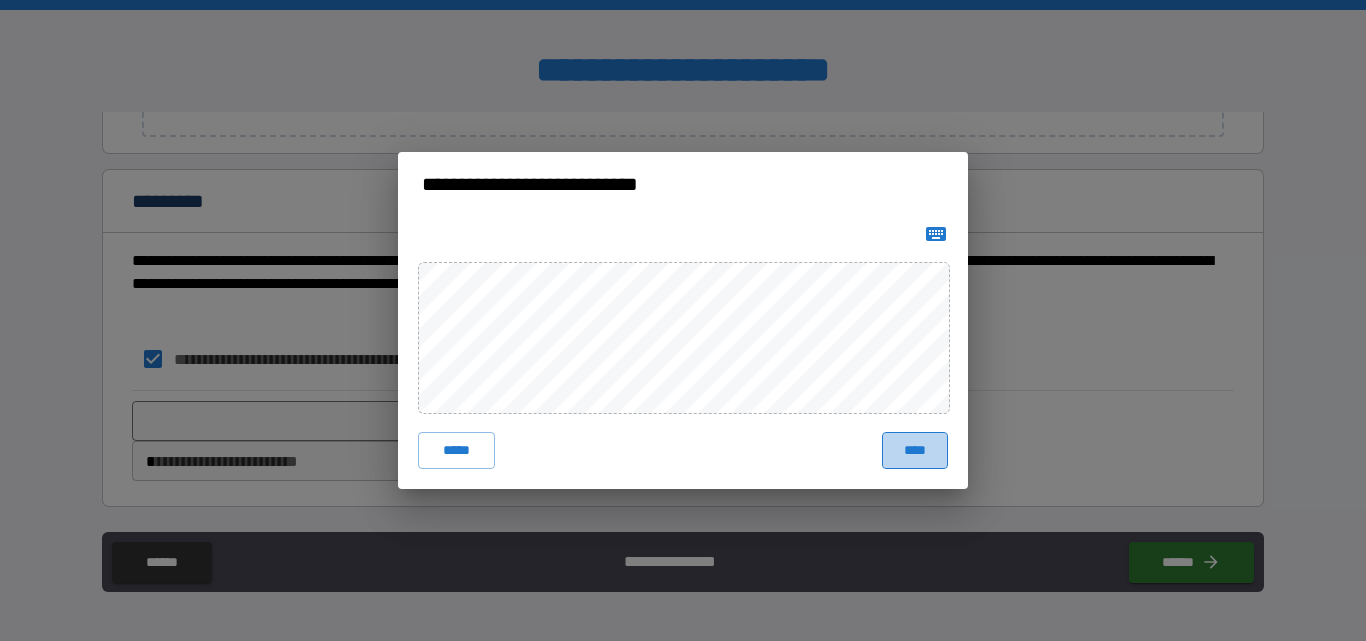 click on "****" at bounding box center (915, 450) 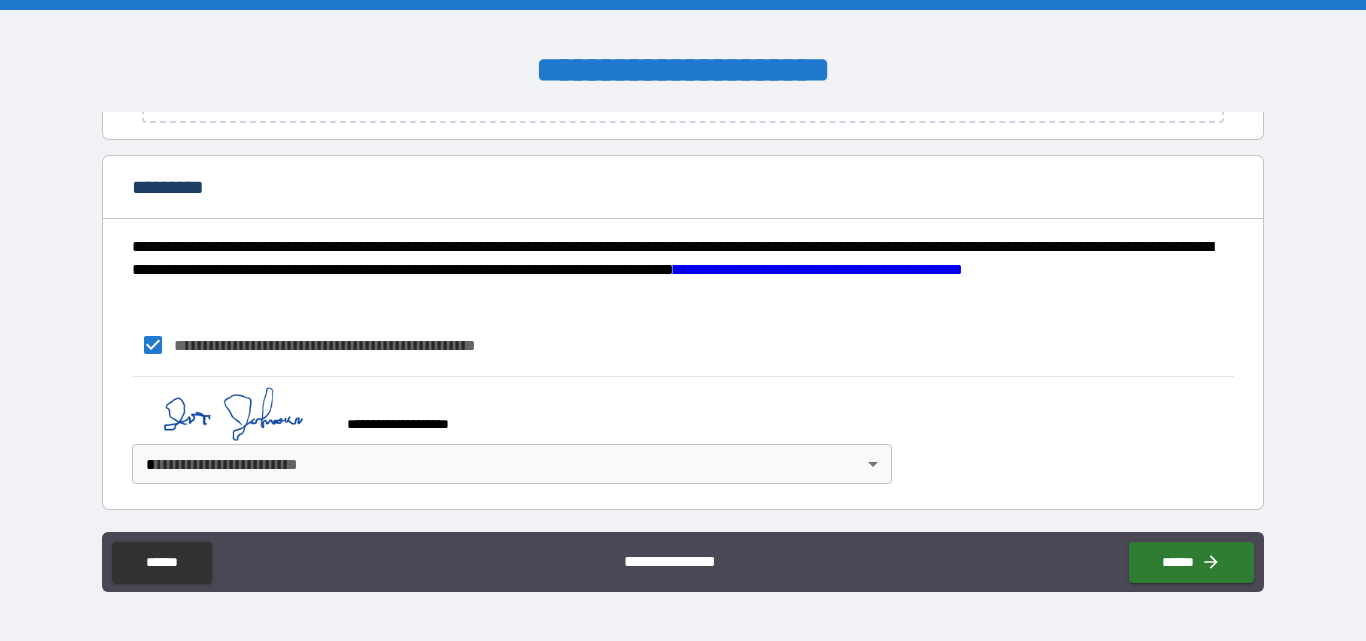 scroll, scrollTop: 3116, scrollLeft: 0, axis: vertical 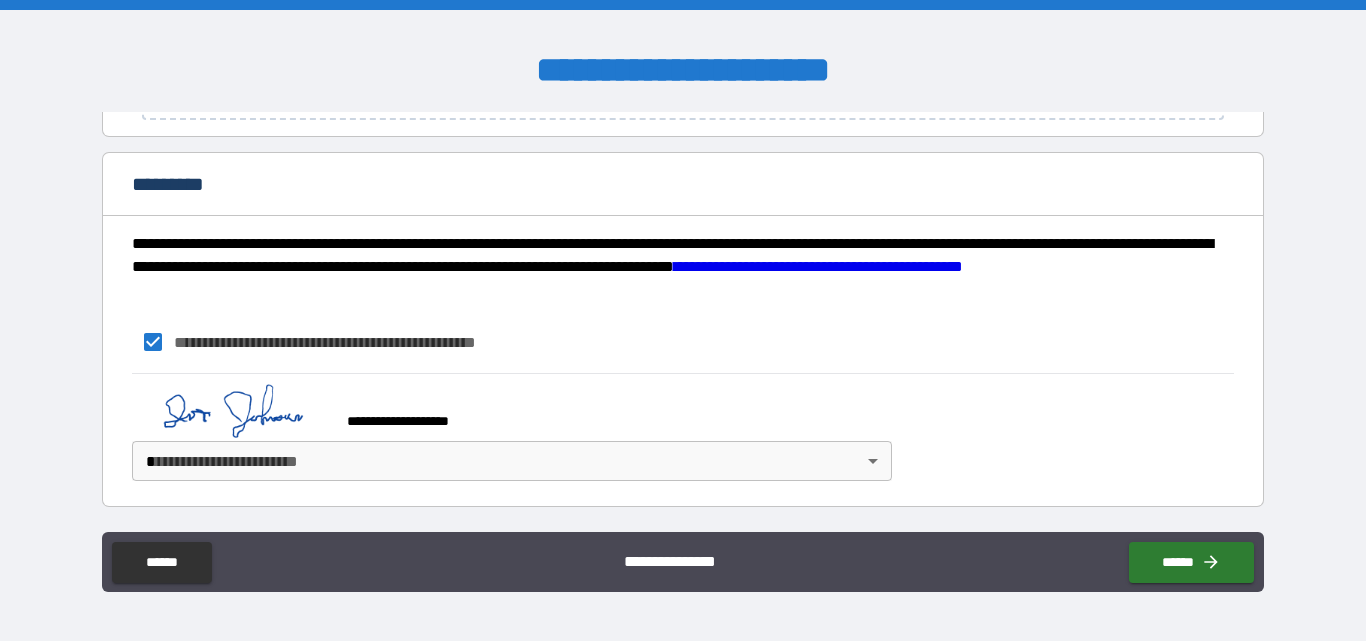 click on "**********" at bounding box center (683, 320) 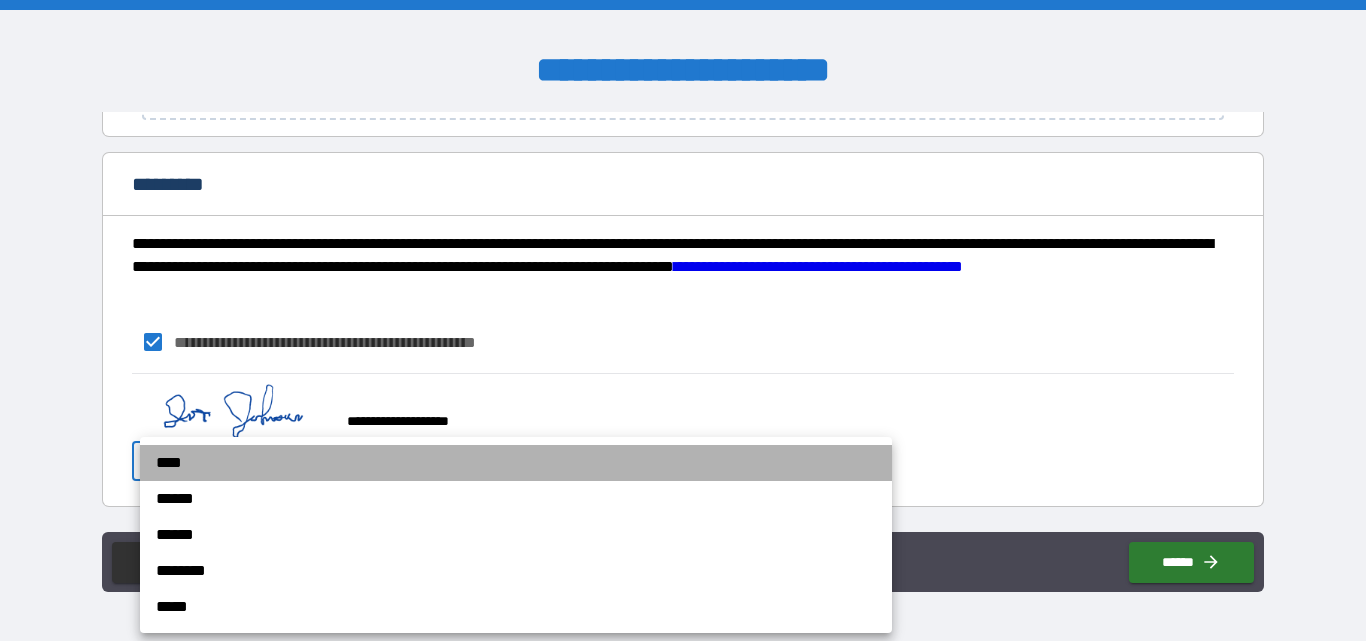 click on "****" at bounding box center (516, 463) 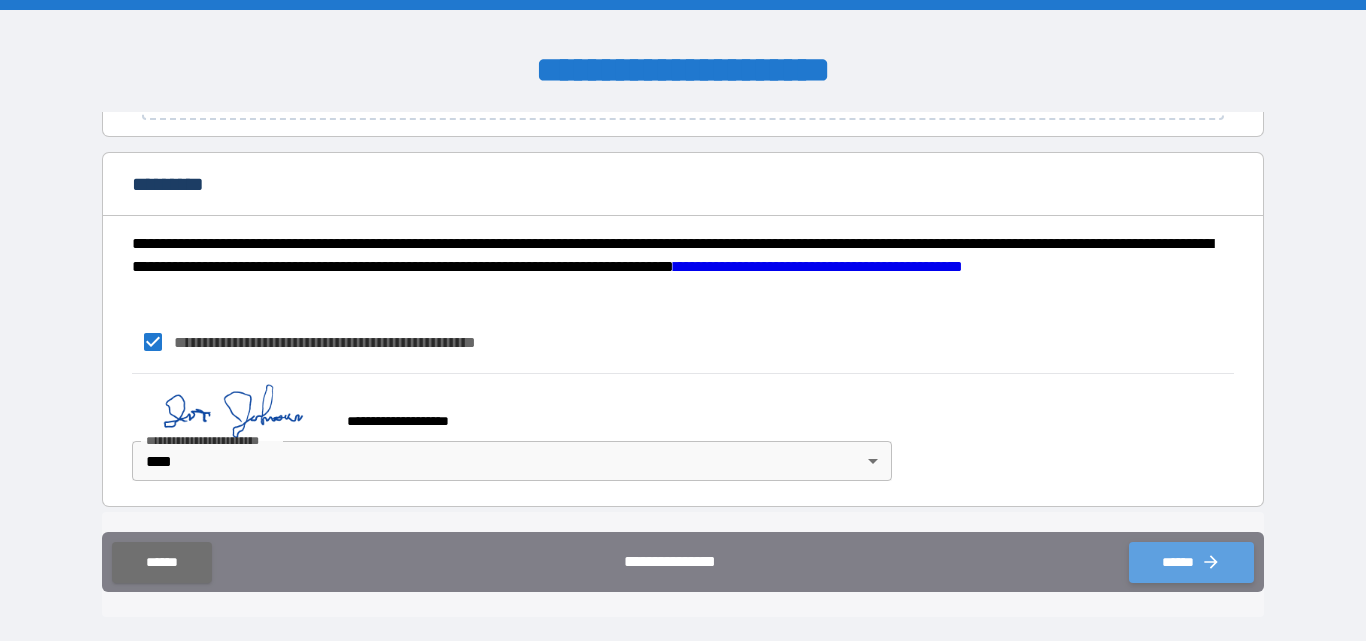 click on "******" at bounding box center (1191, 562) 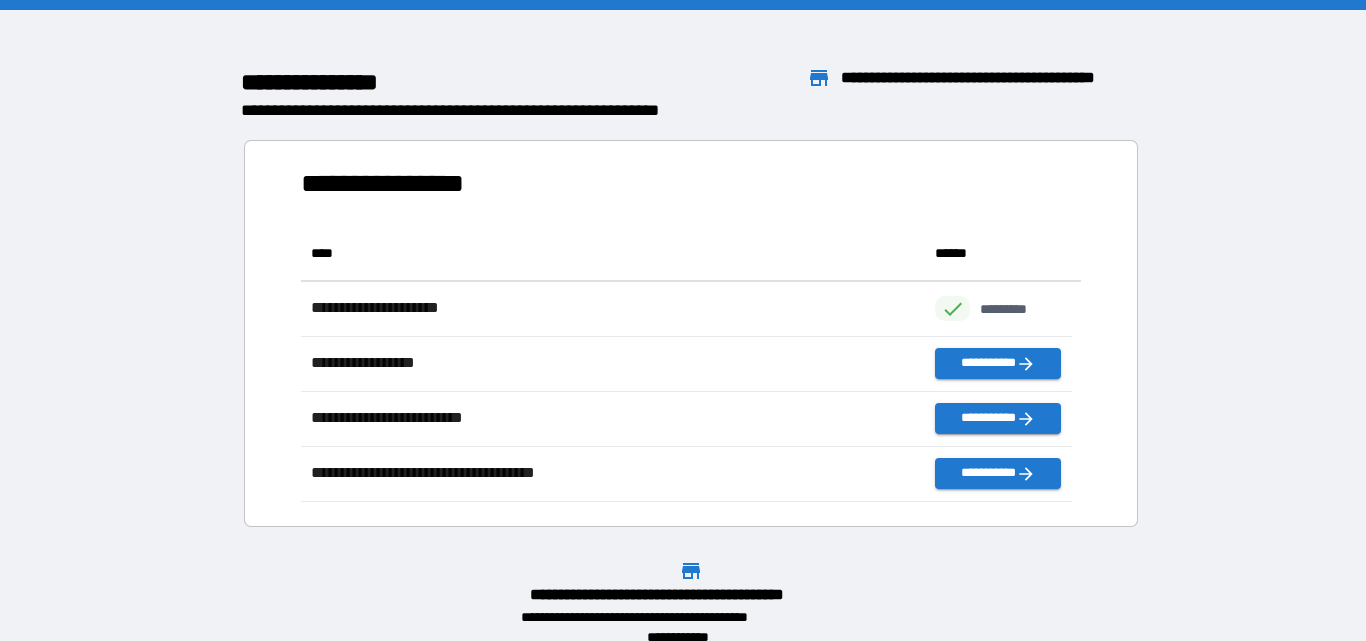 scroll, scrollTop: 261, scrollLeft: 755, axis: both 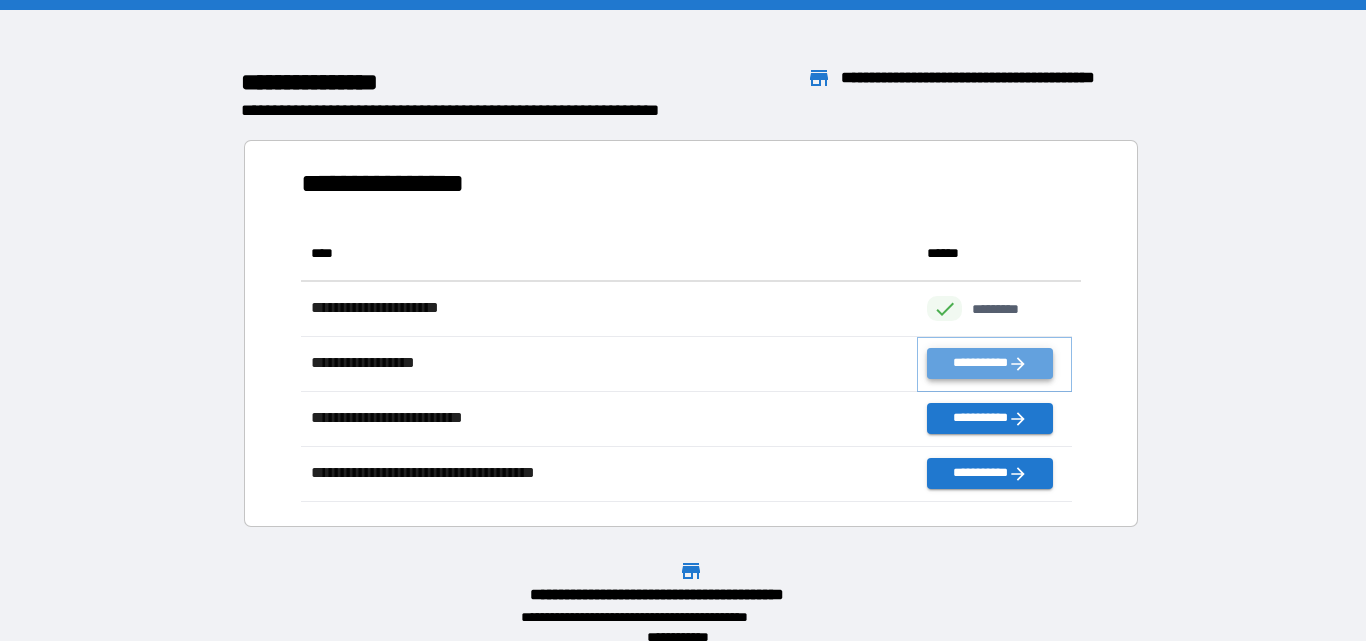 click on "**********" at bounding box center [989, 363] 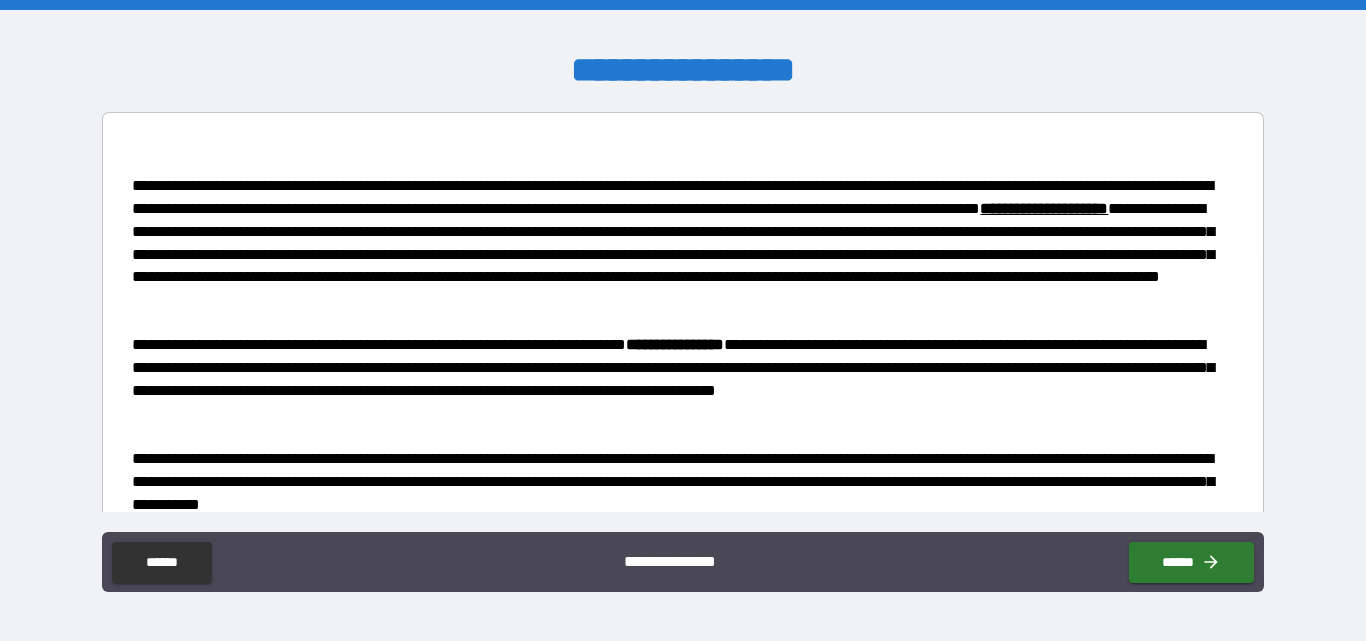 scroll, scrollTop: 144, scrollLeft: 0, axis: vertical 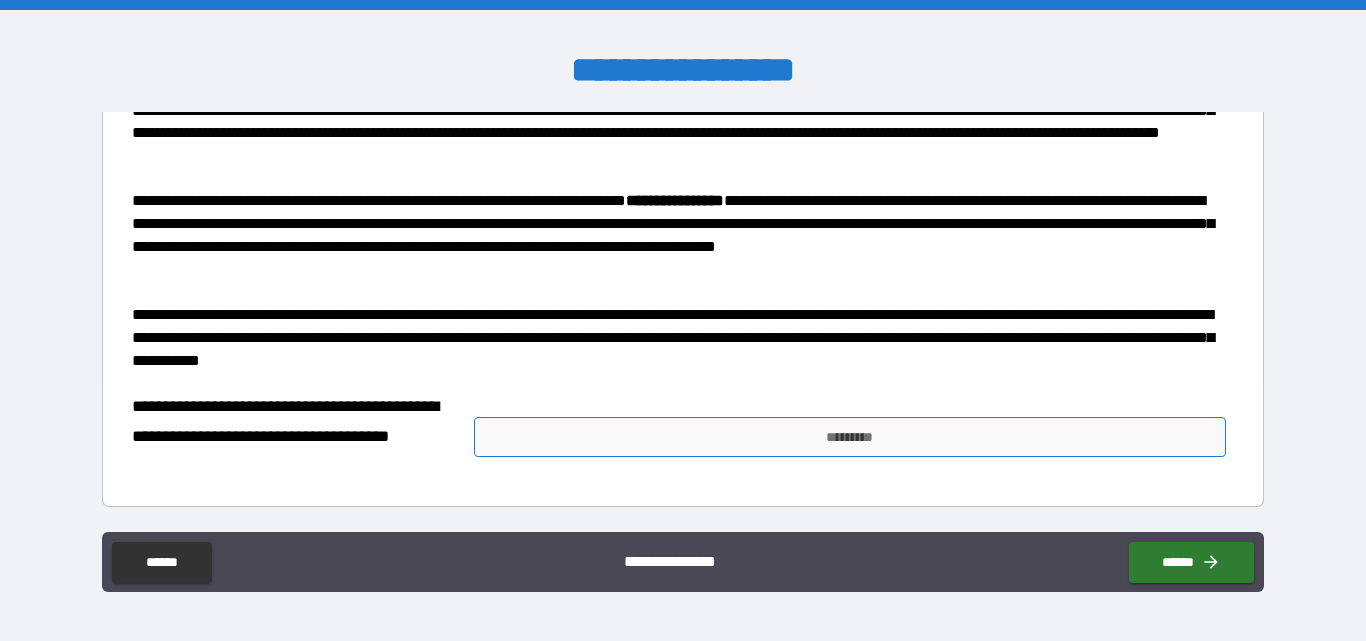 click on "*********" at bounding box center [850, 437] 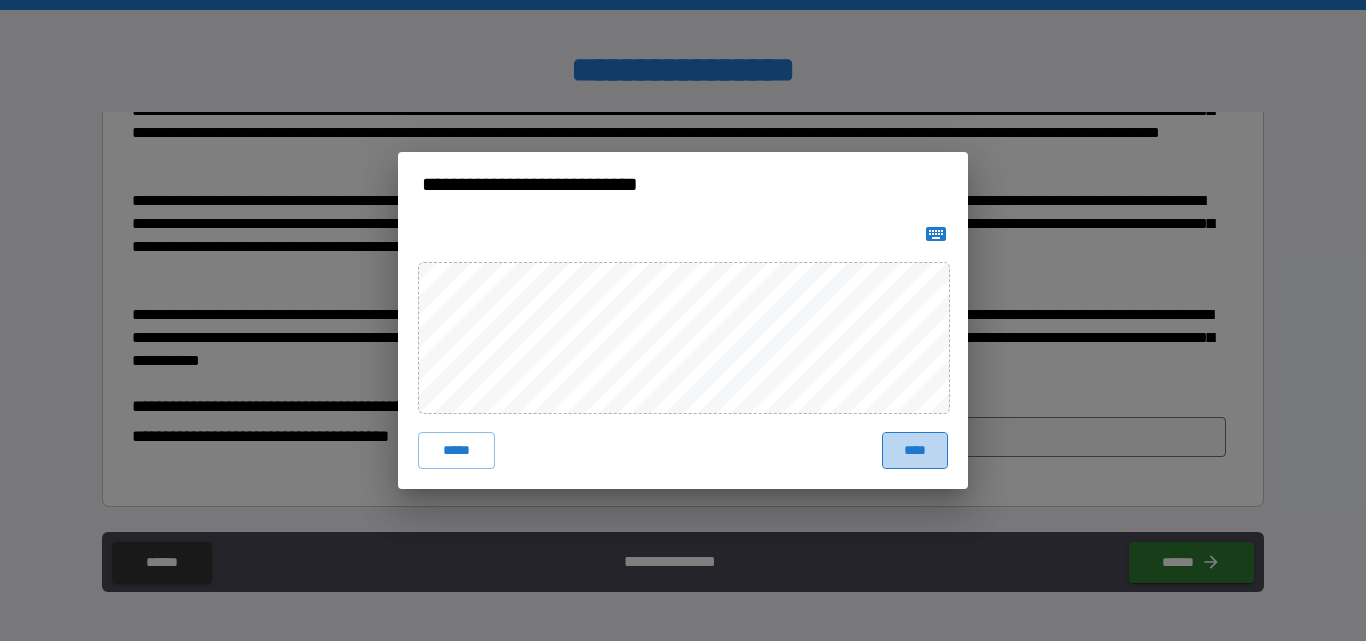 click on "****" at bounding box center (915, 450) 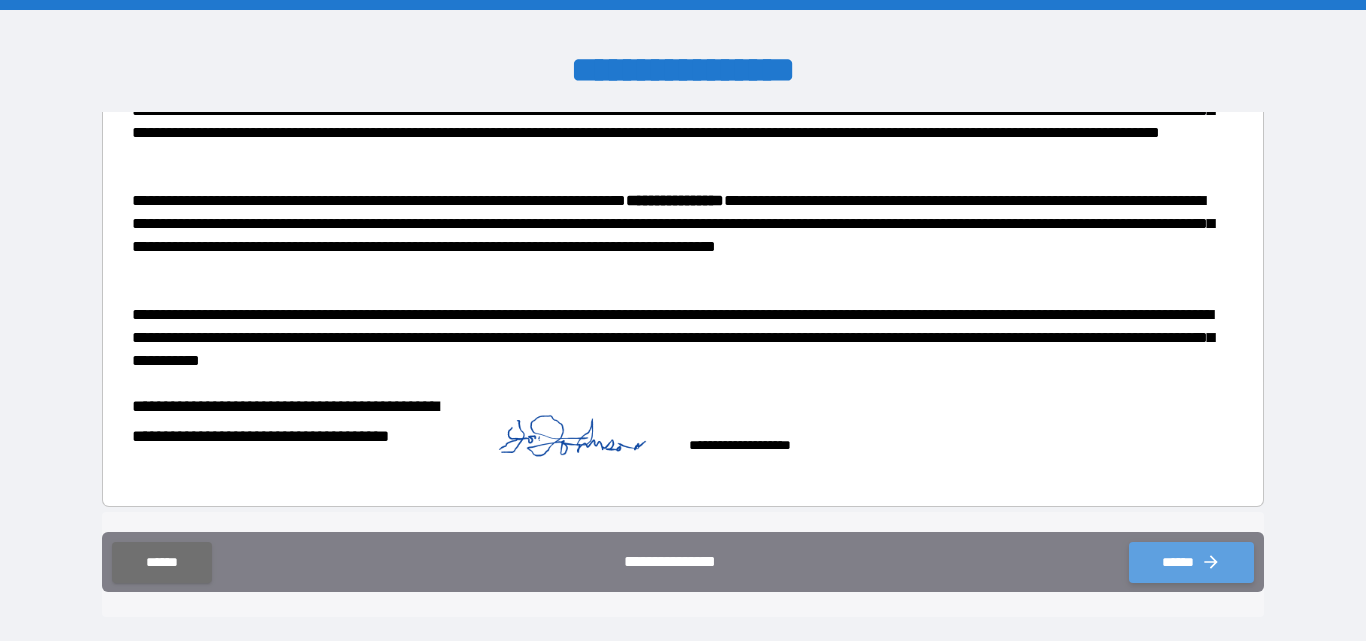 click on "******" at bounding box center [1191, 562] 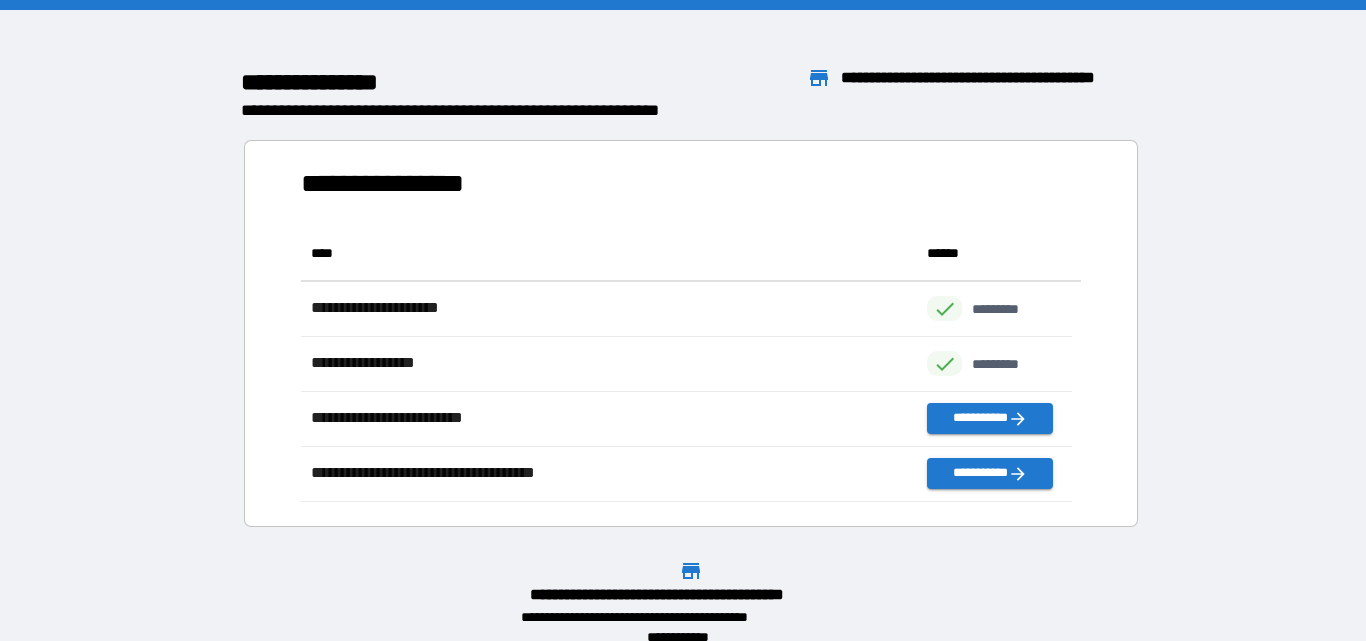 scroll, scrollTop: 16, scrollLeft: 16, axis: both 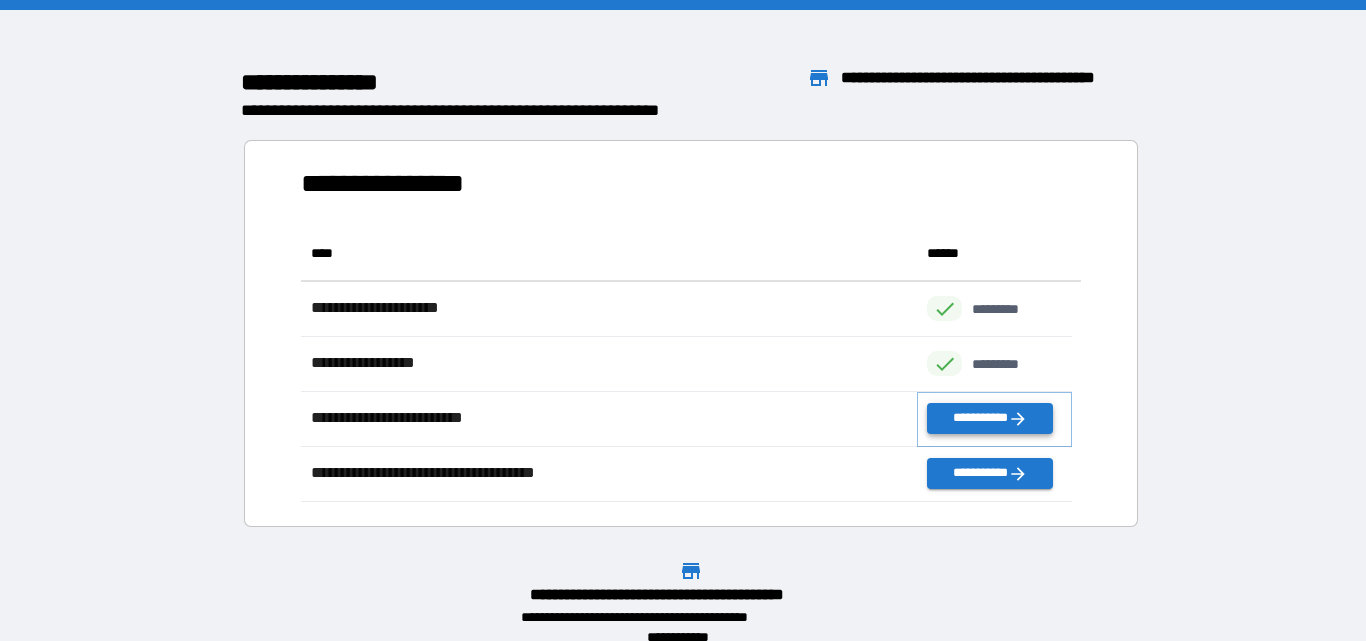 click on "**********" at bounding box center (989, 418) 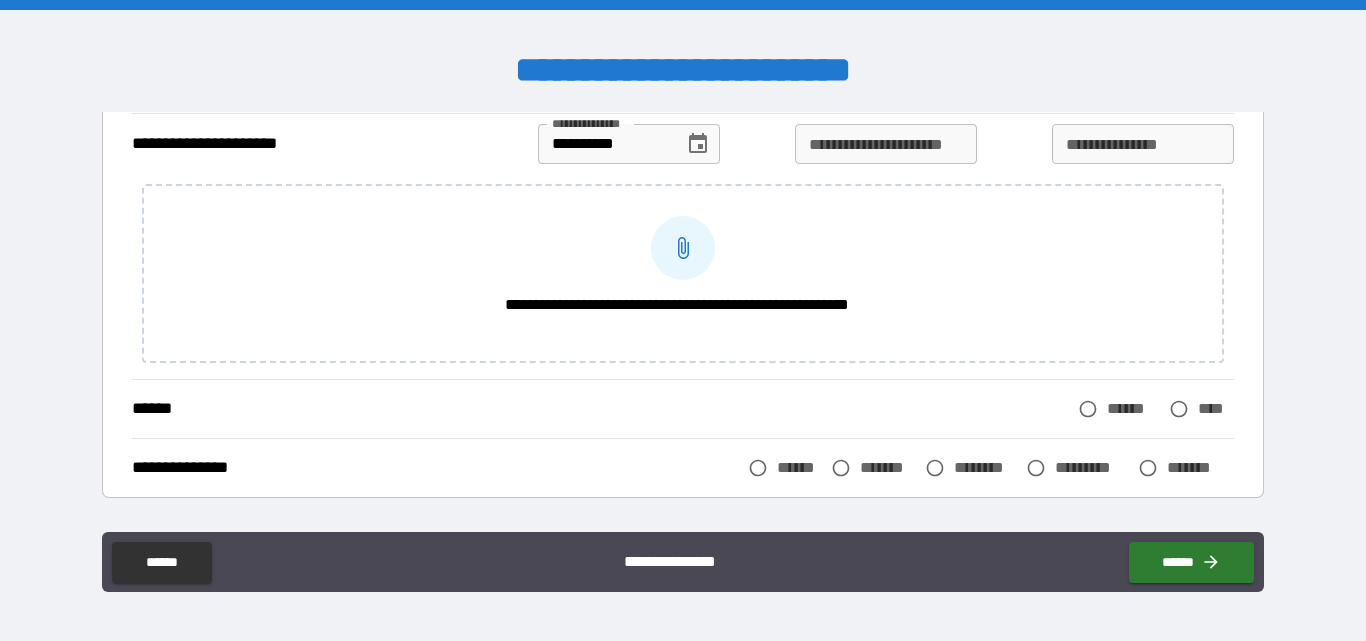 scroll, scrollTop: 300, scrollLeft: 0, axis: vertical 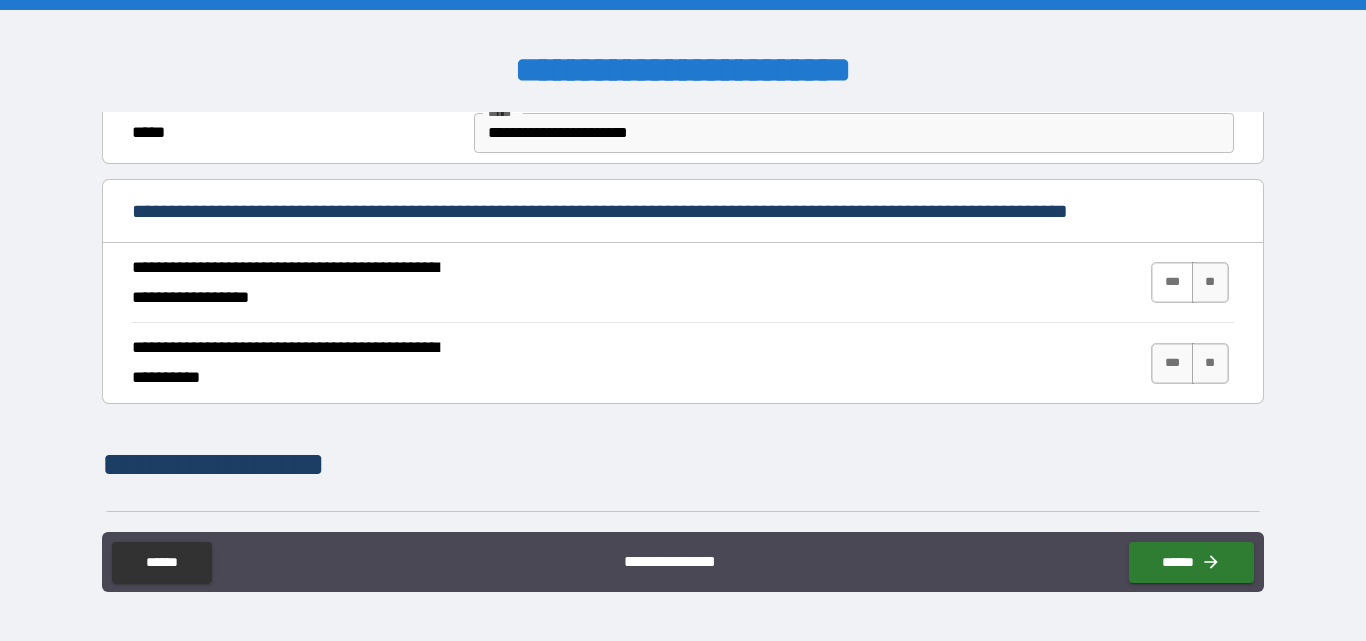 click on "***" at bounding box center (1172, 282) 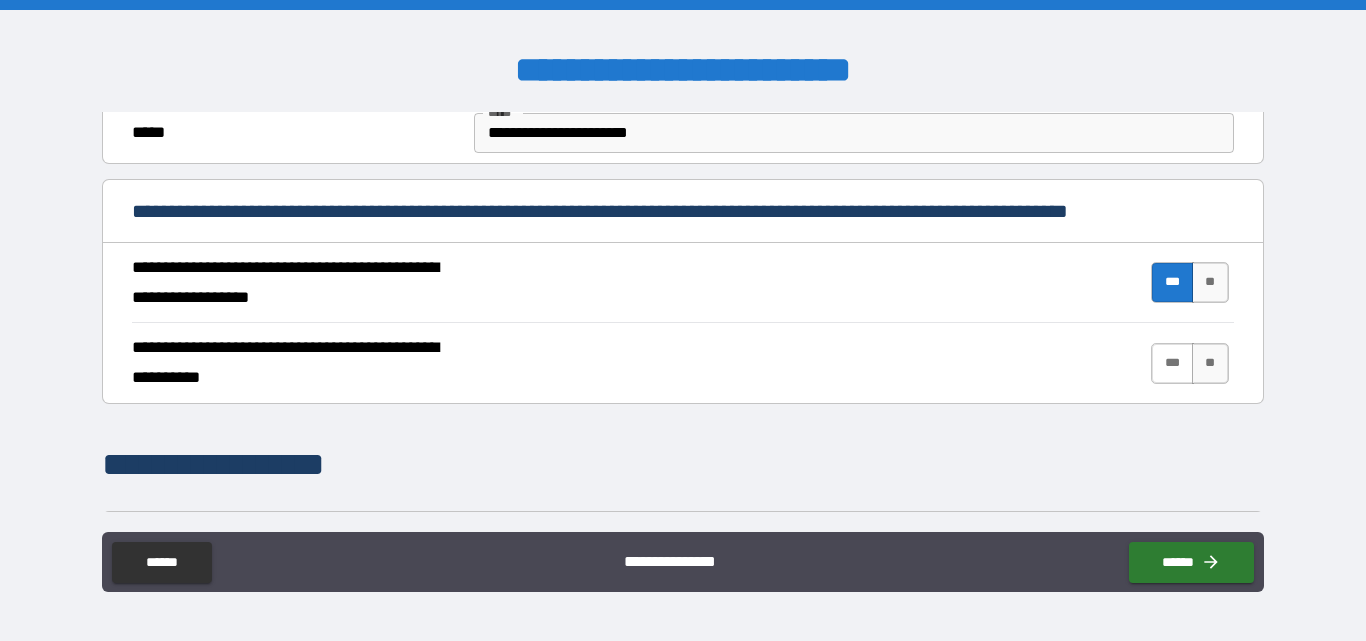 drag, startPoint x: 1163, startPoint y: 362, endPoint x: 1164, endPoint y: 373, distance: 11.045361 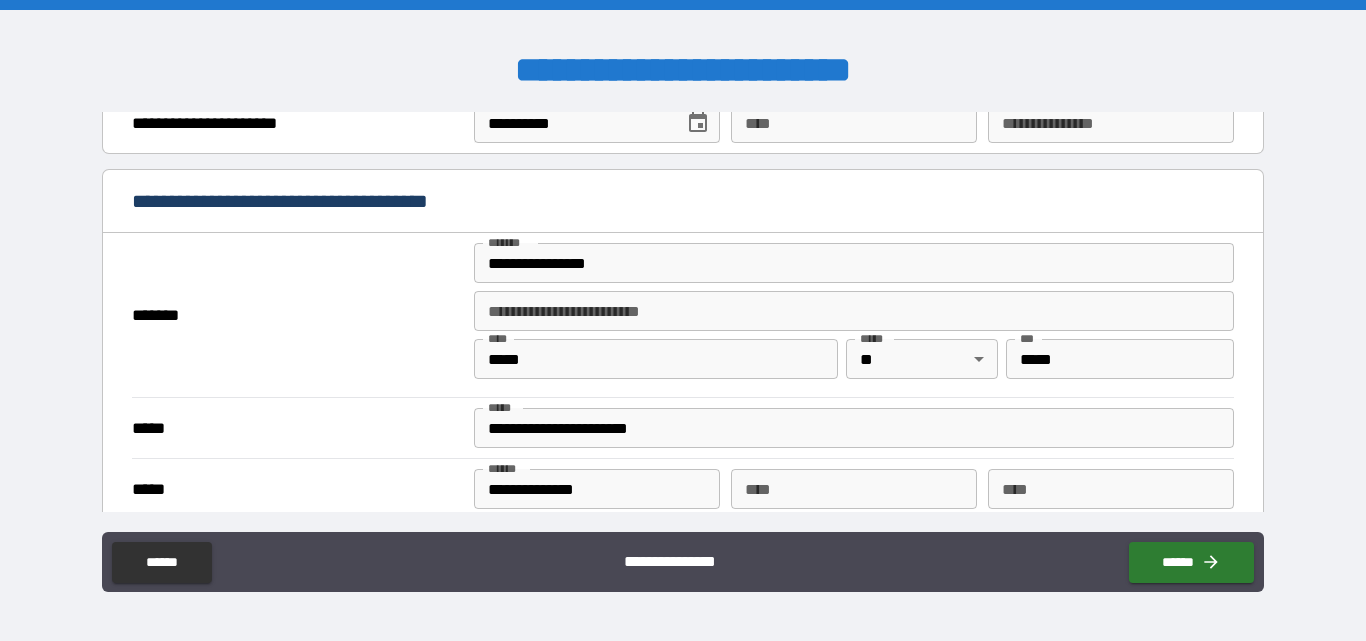 scroll, scrollTop: 1400, scrollLeft: 0, axis: vertical 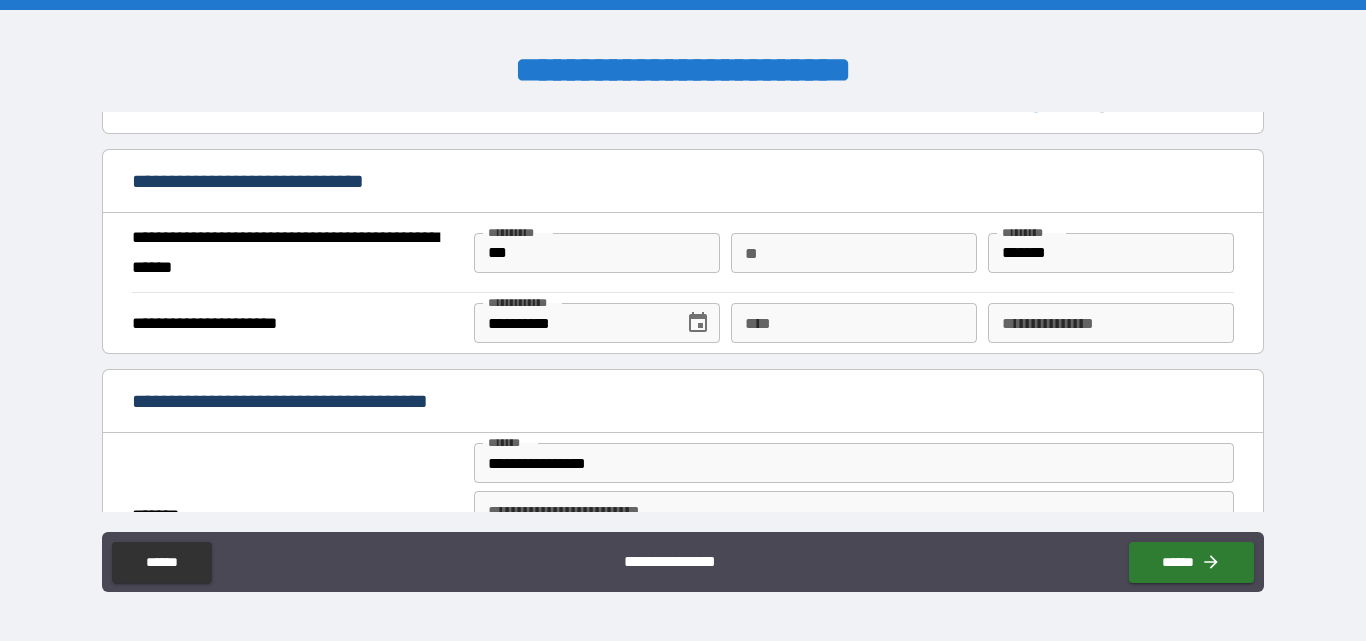 click on "****" at bounding box center [854, 323] 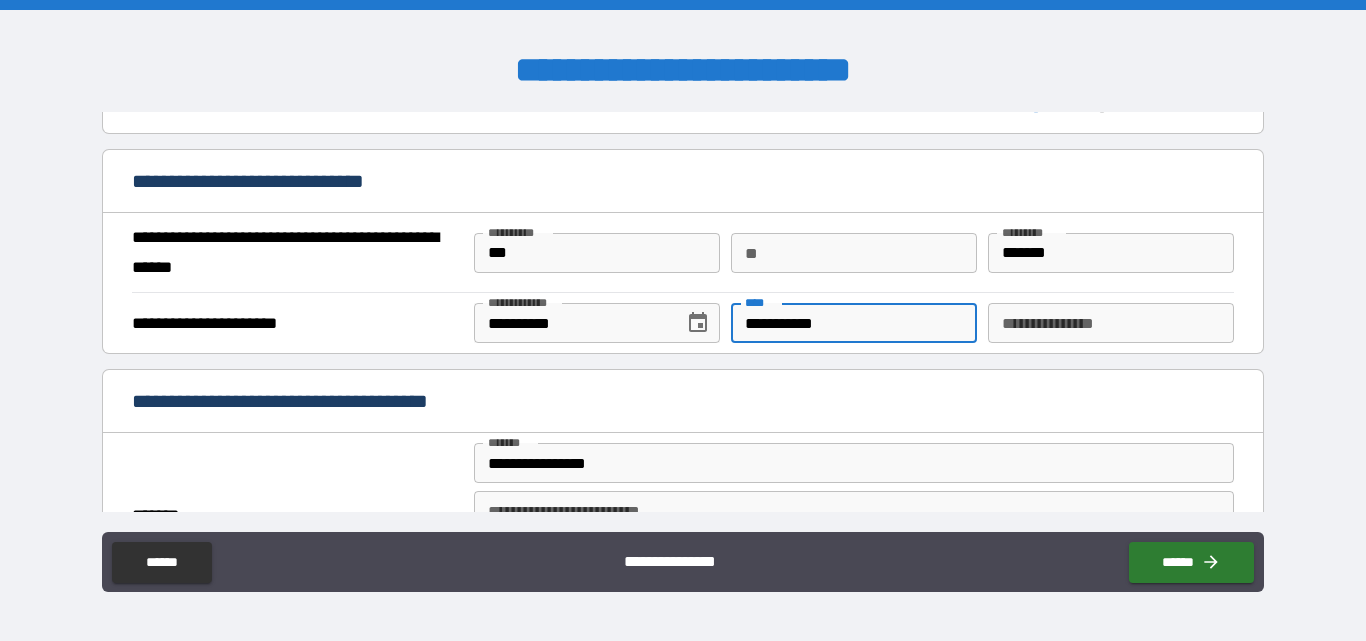 type on "**********" 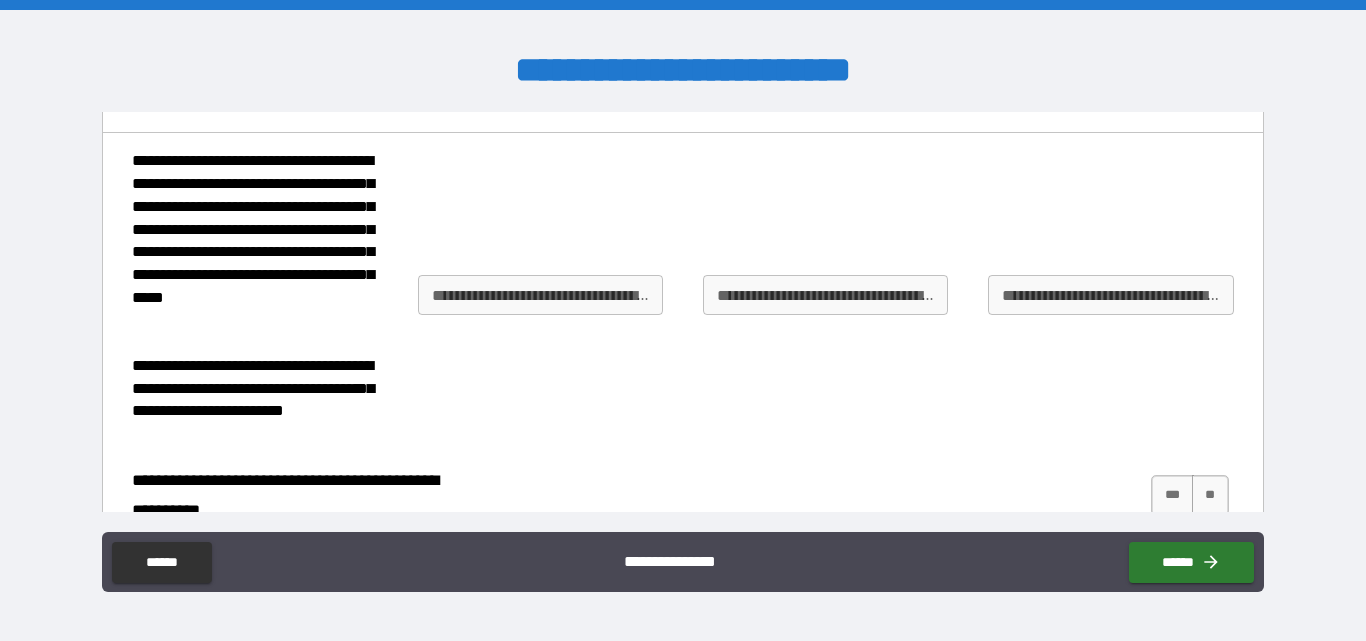 scroll, scrollTop: 2100, scrollLeft: 0, axis: vertical 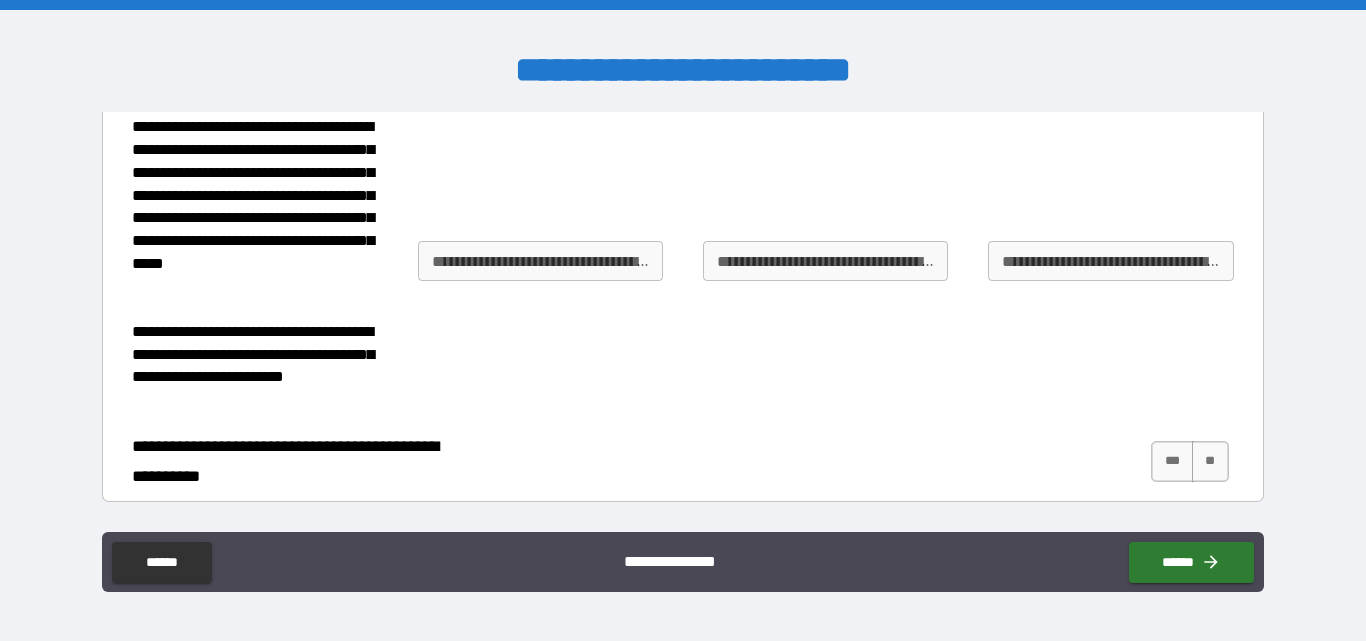 type on "********" 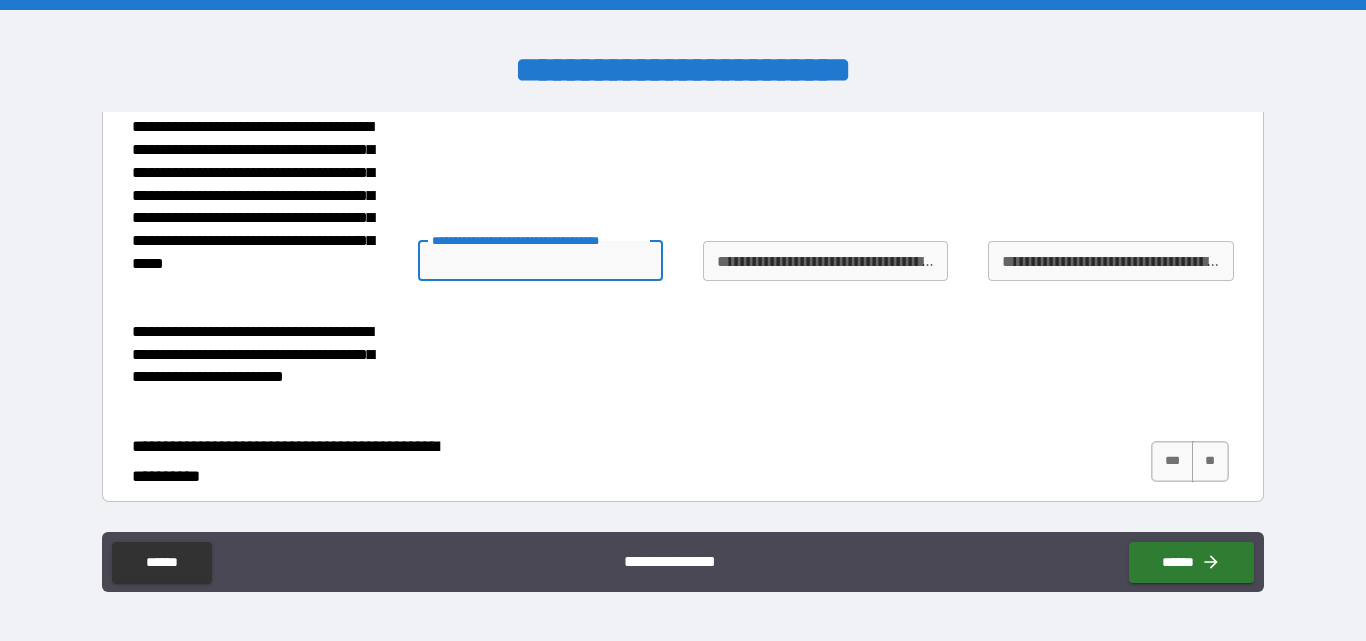 type on "*****" 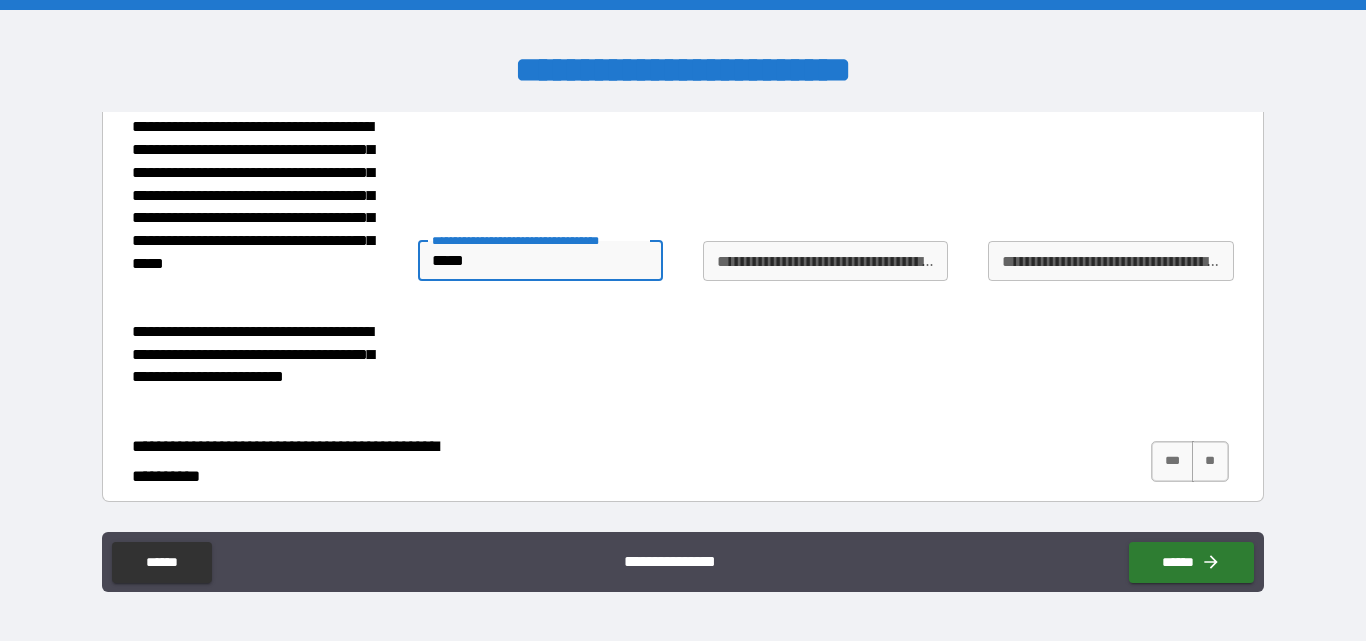 type on "*******" 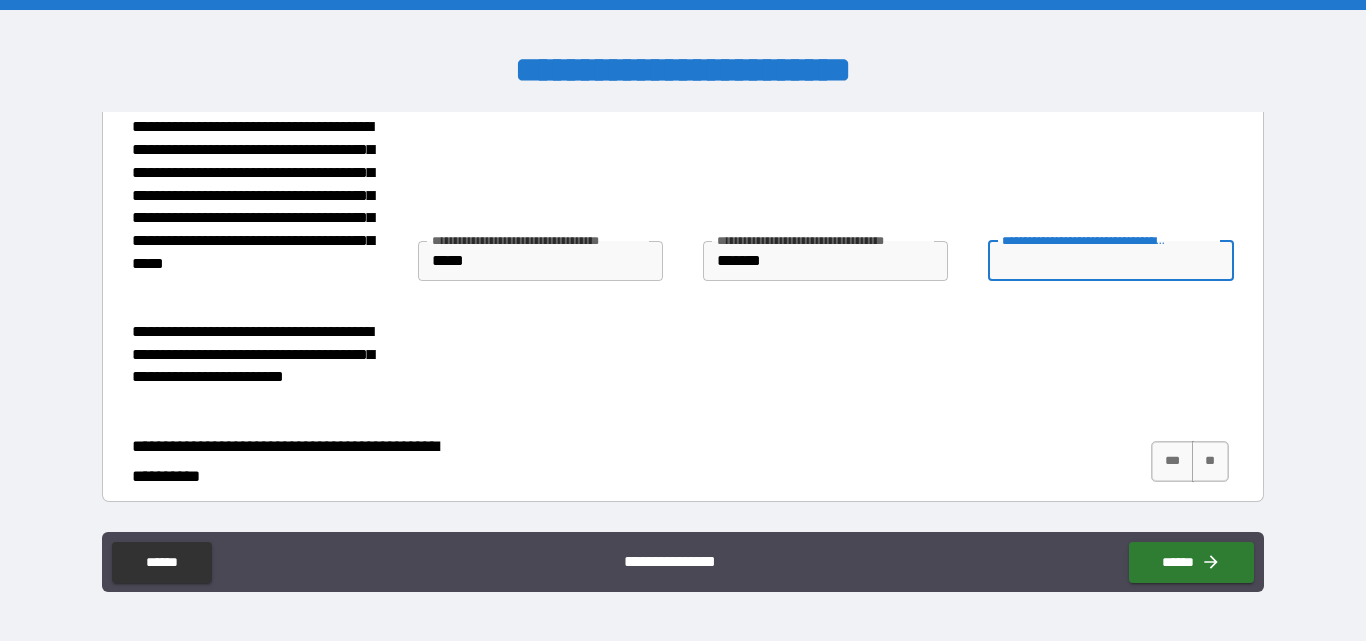 click on "**********" at bounding box center (1111, 261) 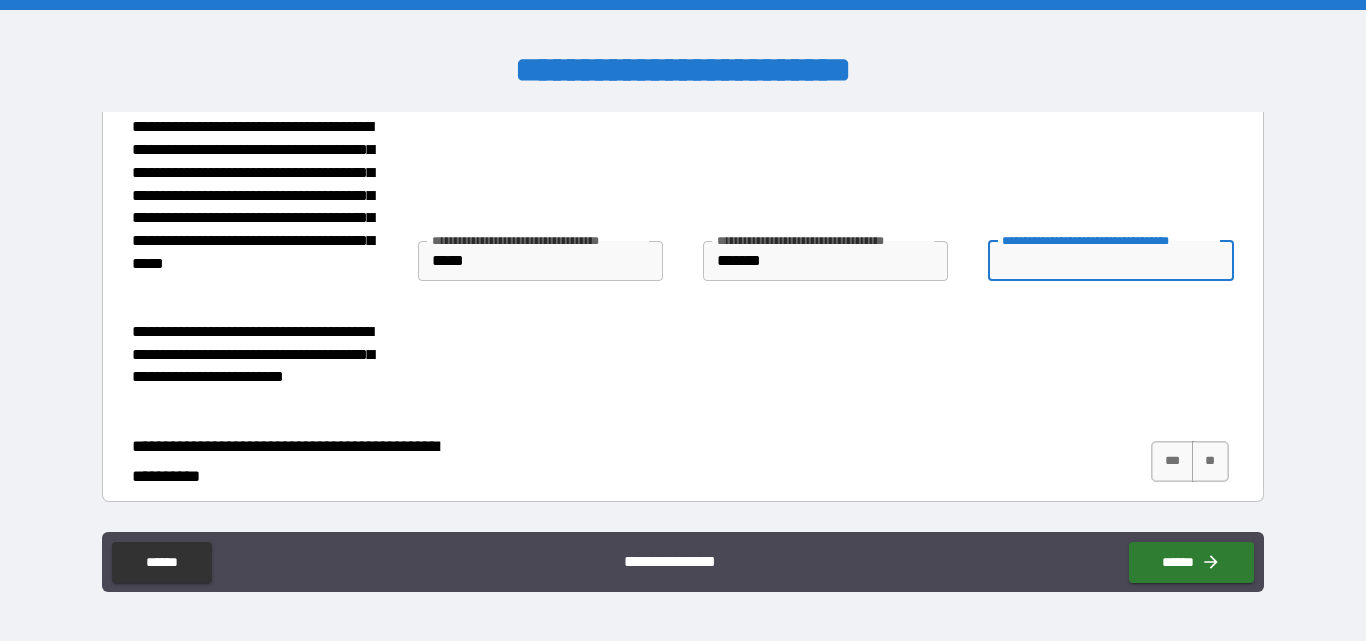 click on "**********" at bounding box center (1111, 261) 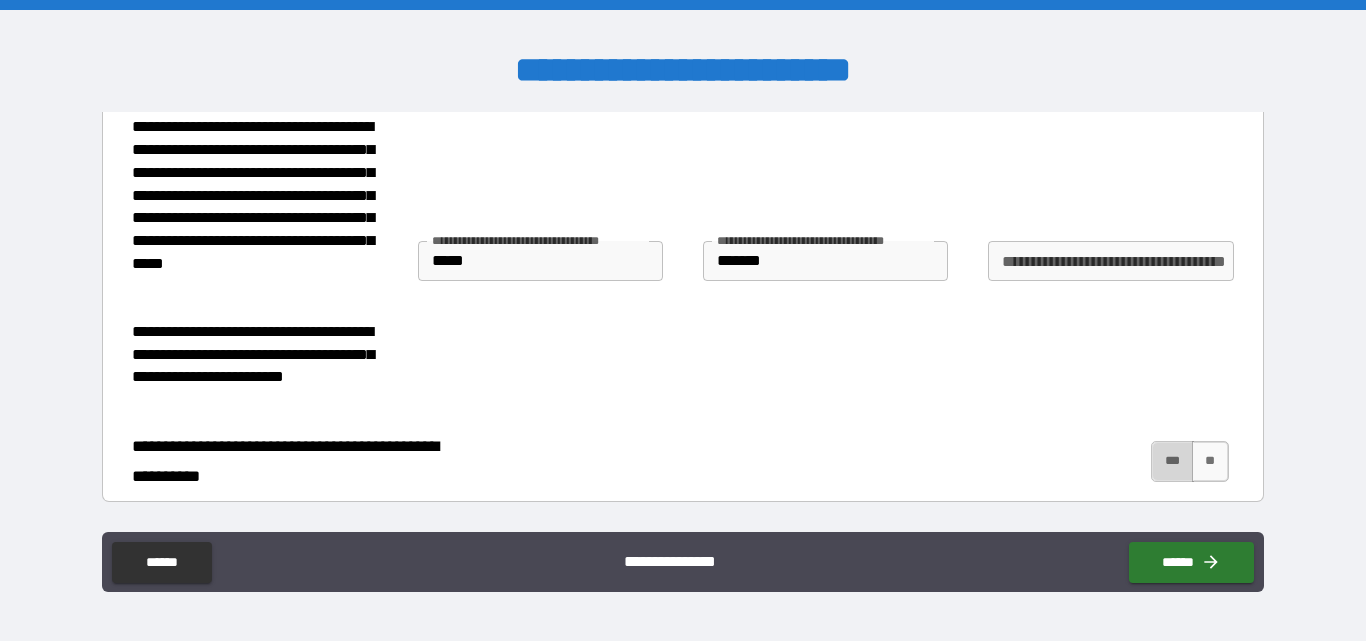 click on "***" at bounding box center [1172, 461] 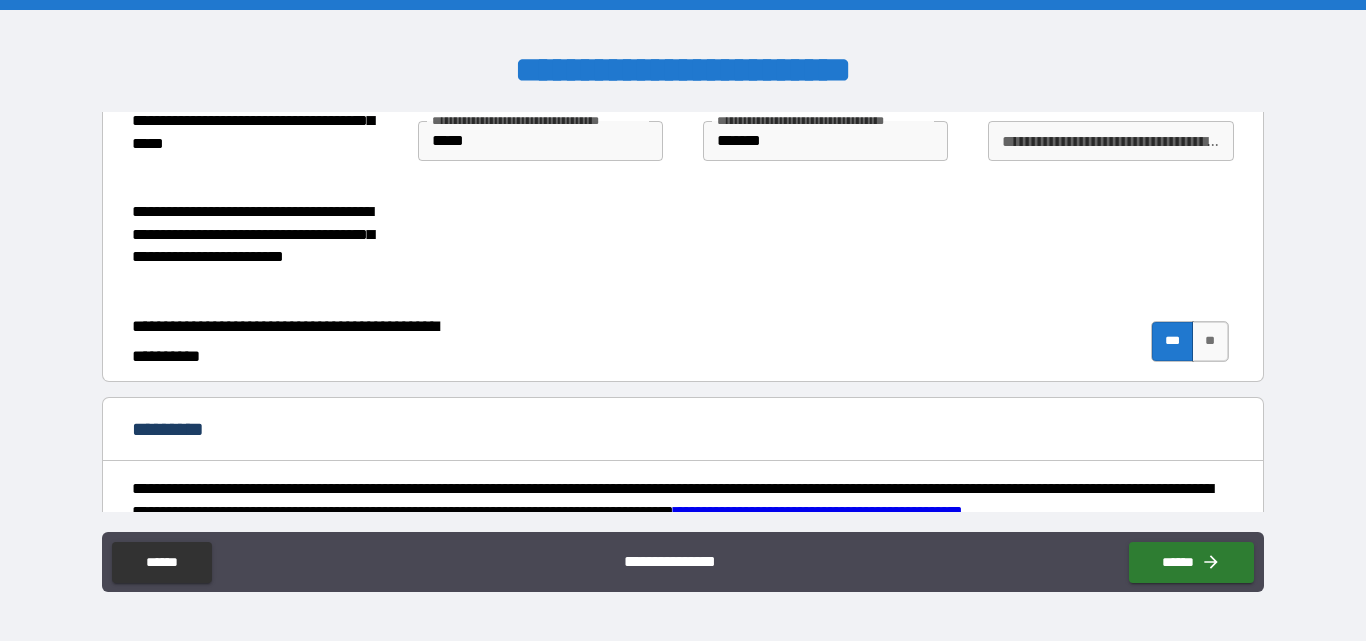 scroll, scrollTop: 2400, scrollLeft: 0, axis: vertical 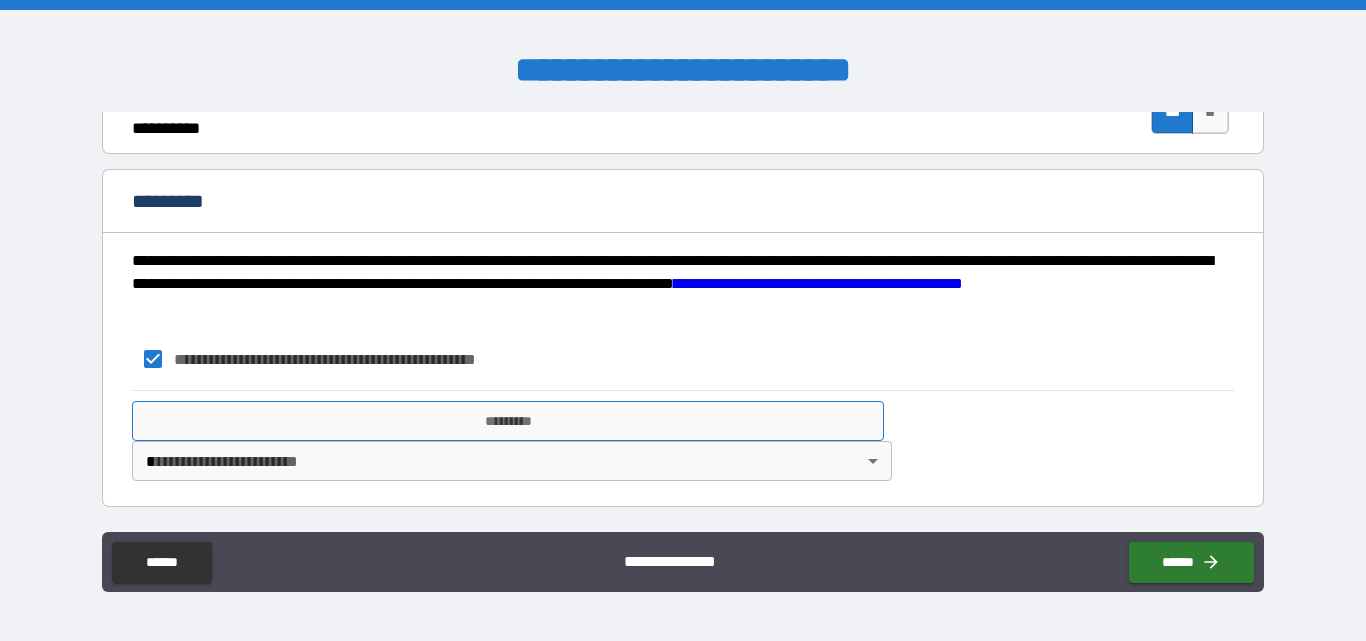 click on "*********" at bounding box center (508, 421) 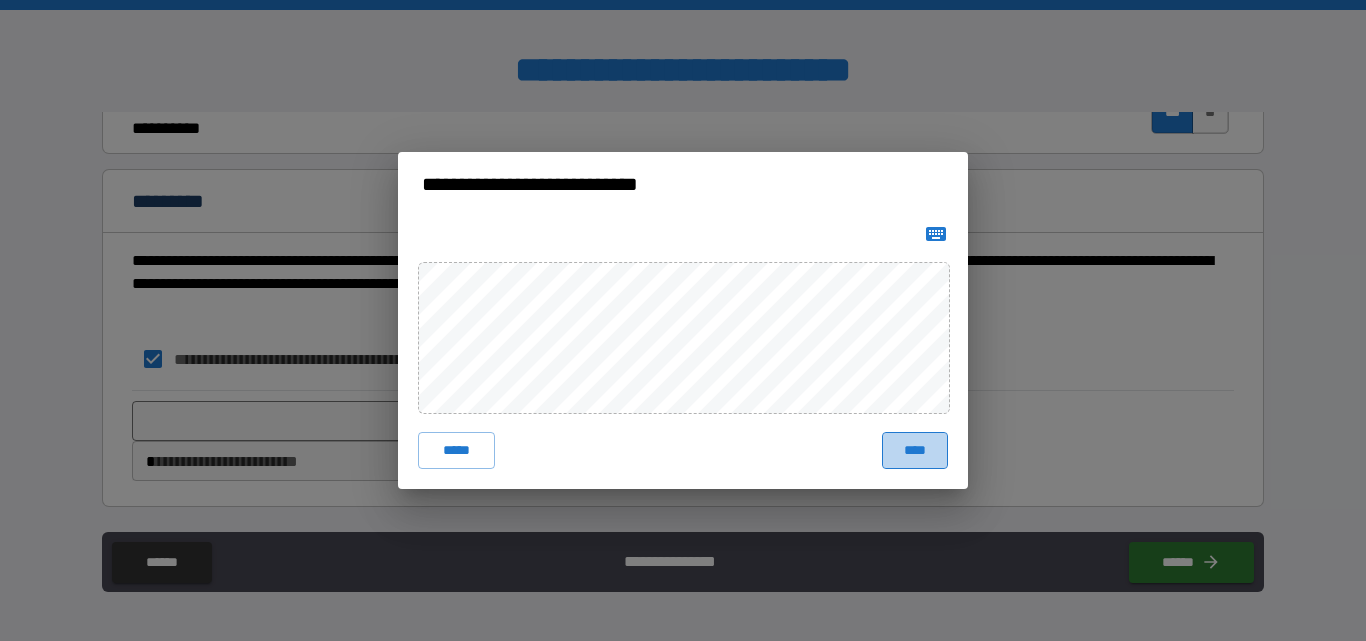 click on "****" at bounding box center [915, 450] 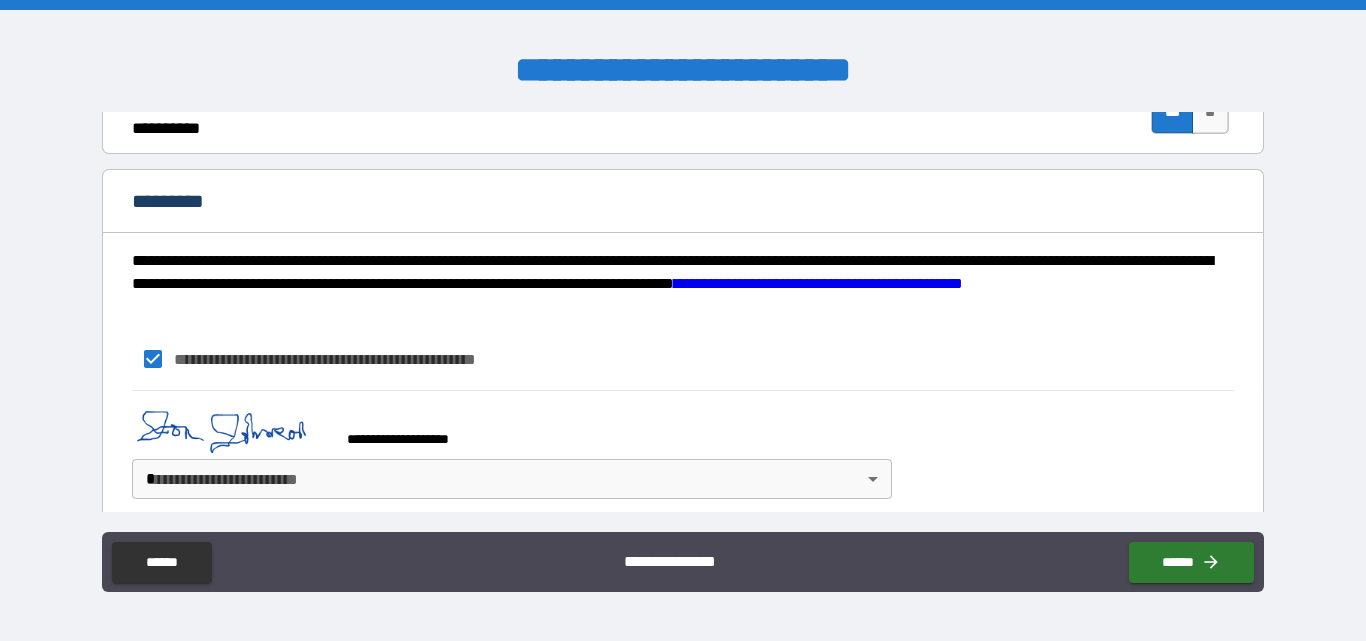 click on "**********" at bounding box center [683, 320] 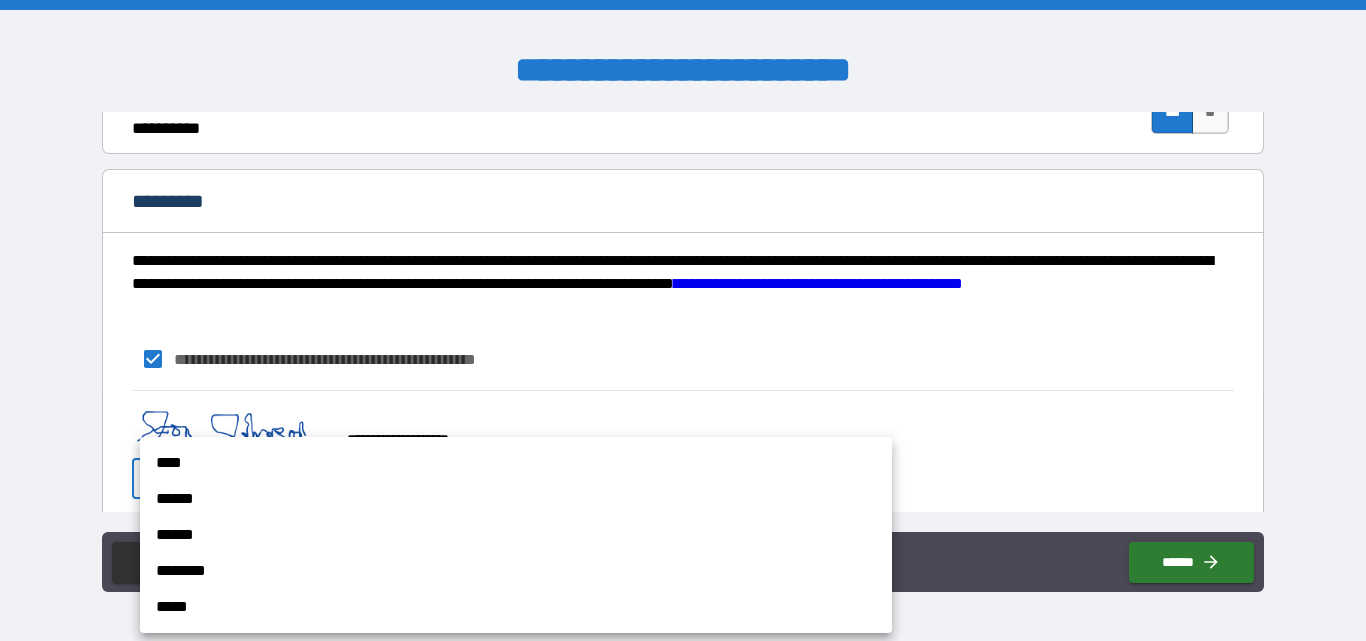 click on "****" at bounding box center (516, 463) 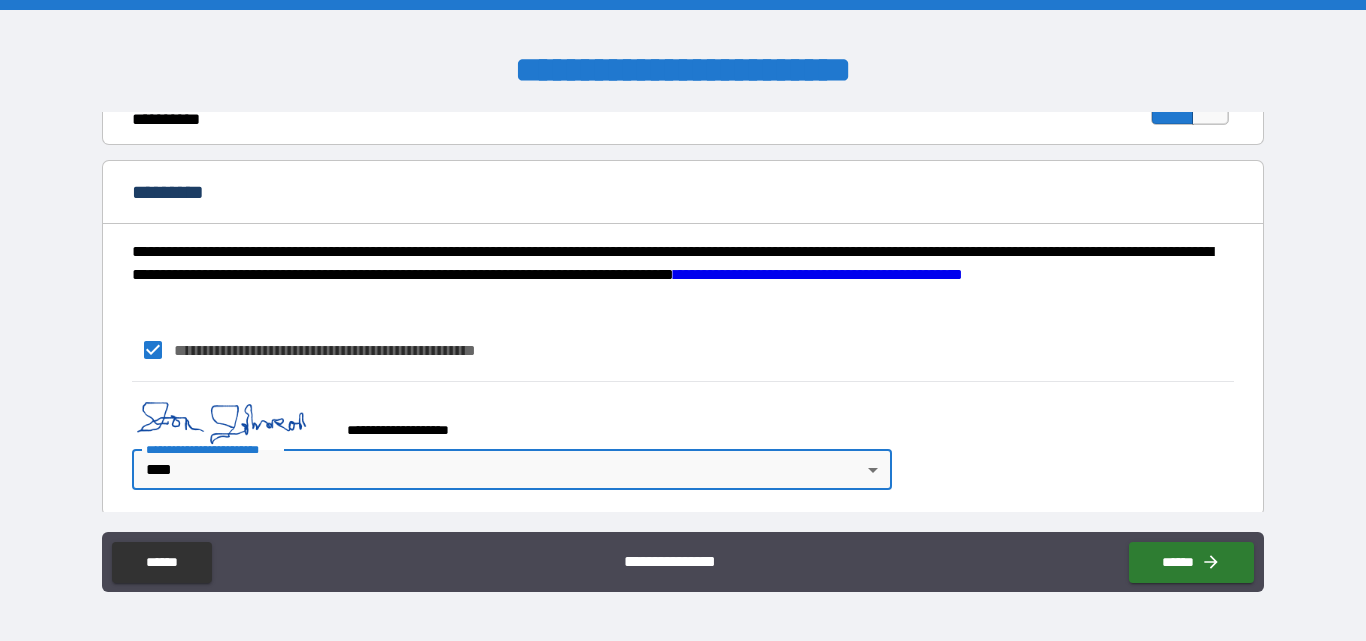 scroll, scrollTop: 2466, scrollLeft: 0, axis: vertical 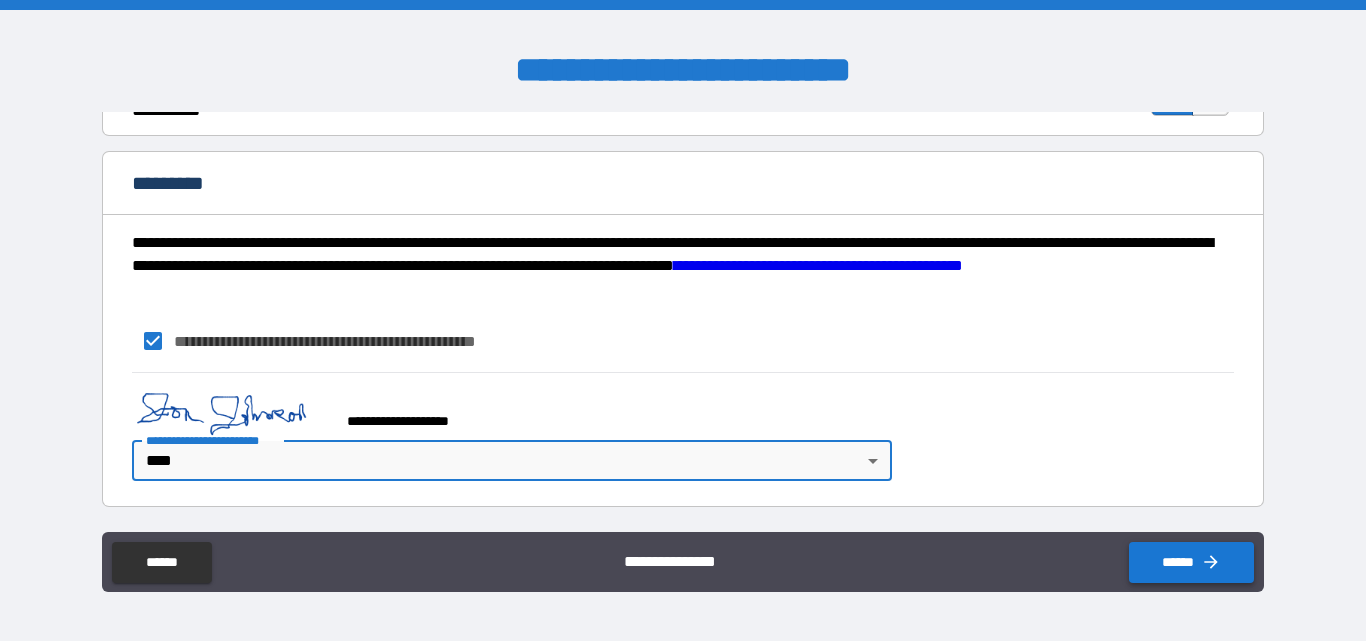 click on "******" at bounding box center [1191, 562] 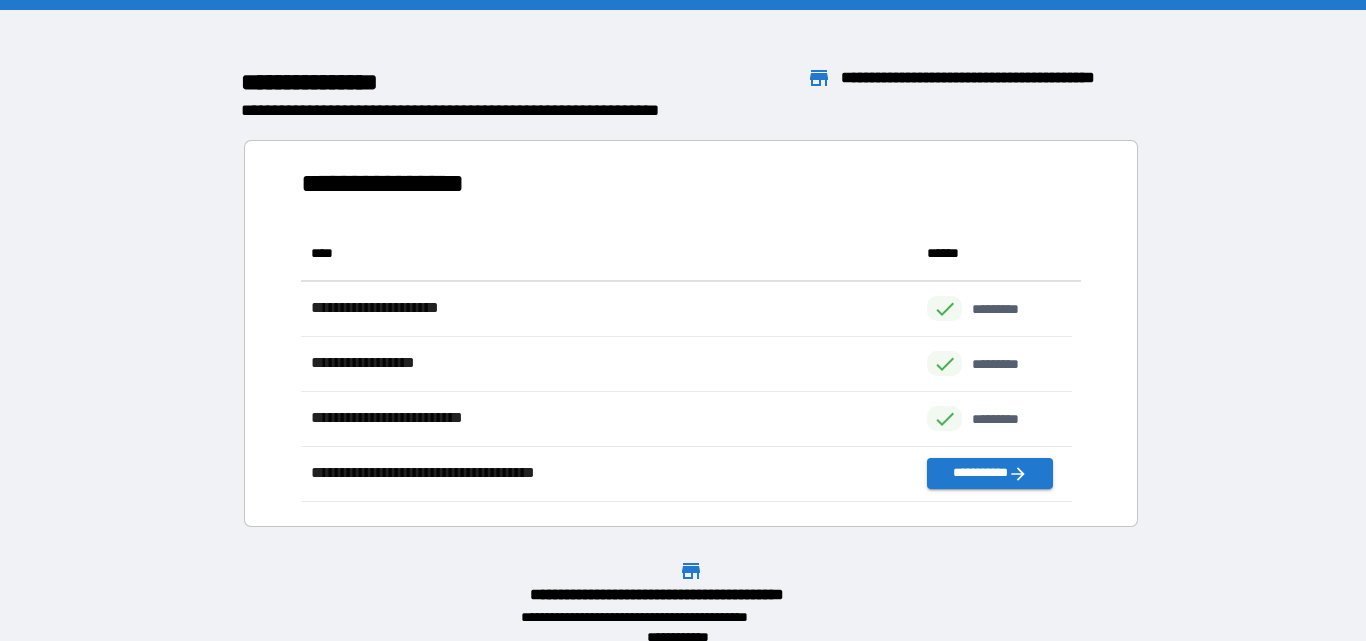 scroll, scrollTop: 16, scrollLeft: 16, axis: both 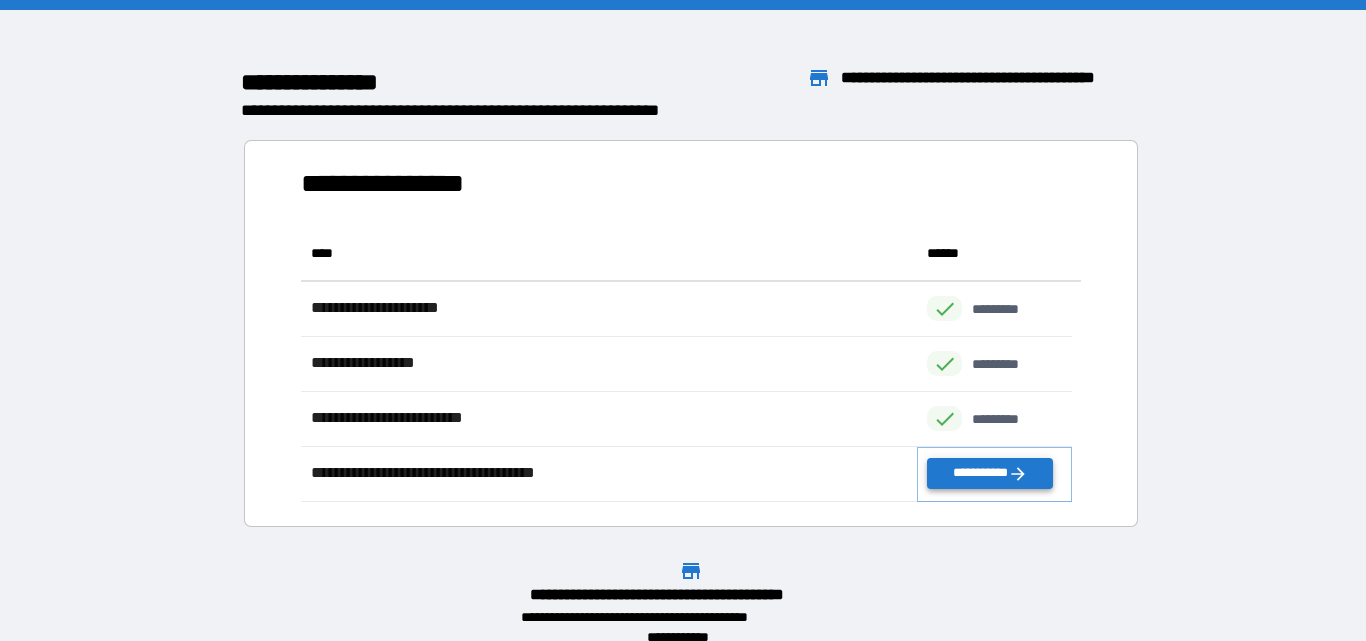 click on "**********" at bounding box center [989, 473] 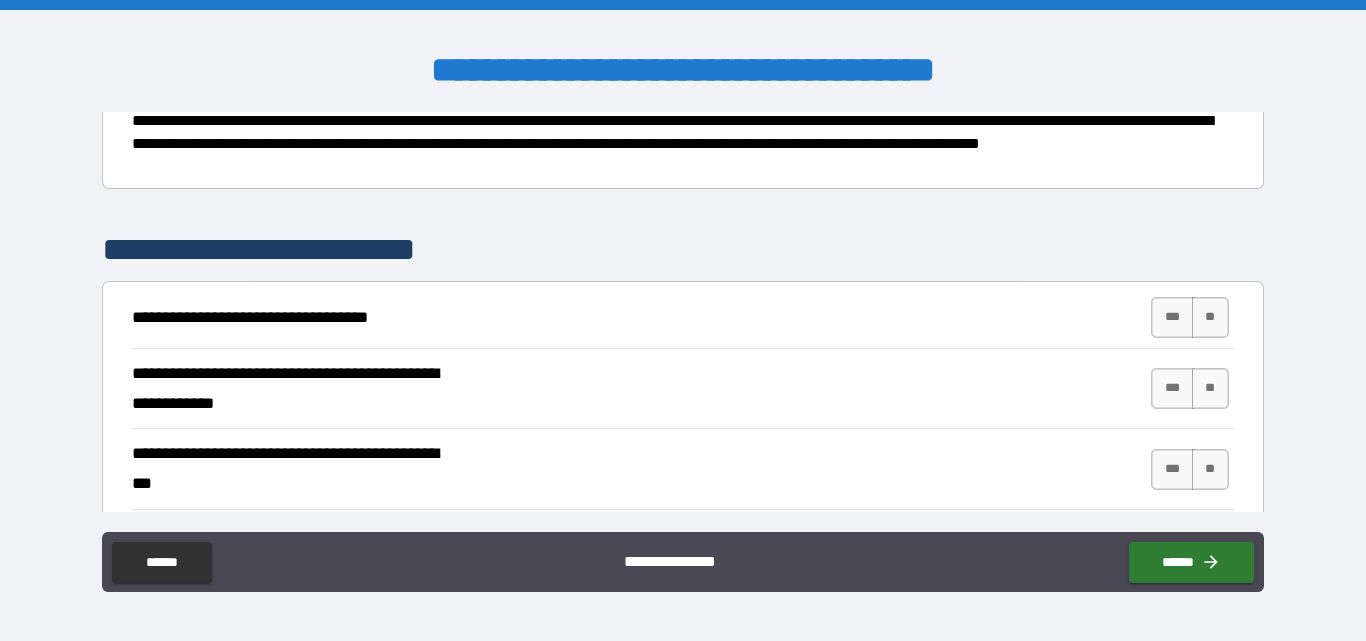scroll, scrollTop: 300, scrollLeft: 0, axis: vertical 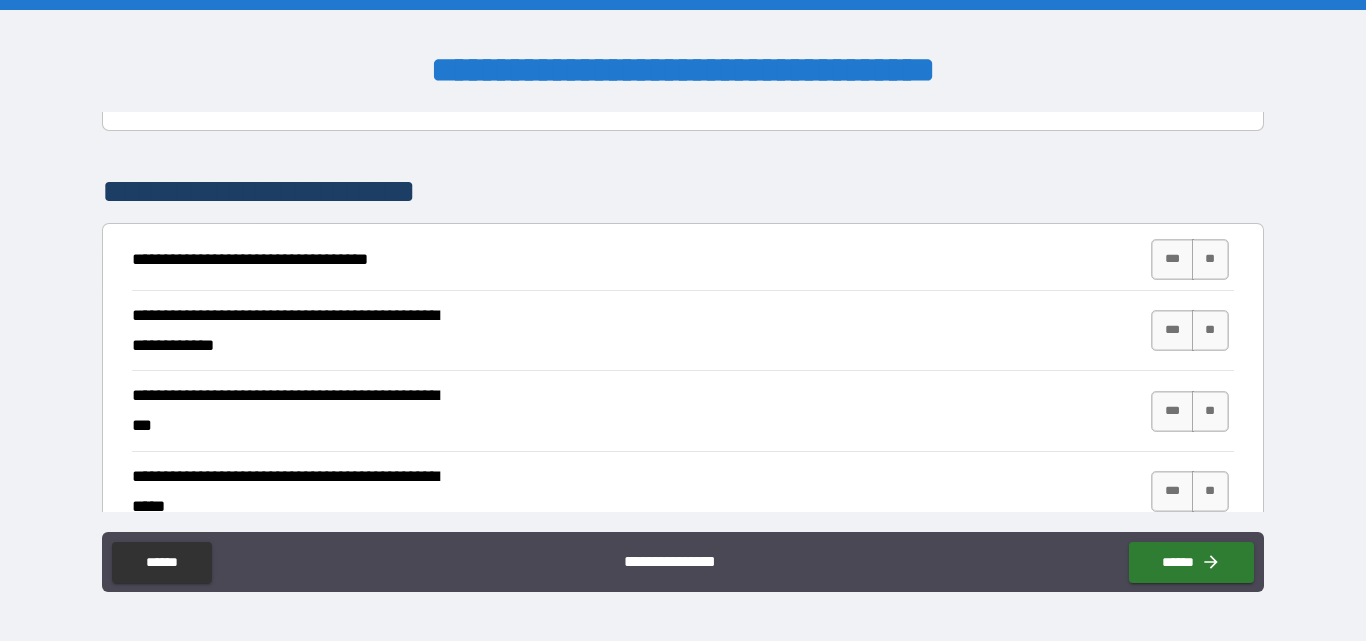 click on "**********" at bounding box center (682, 259) 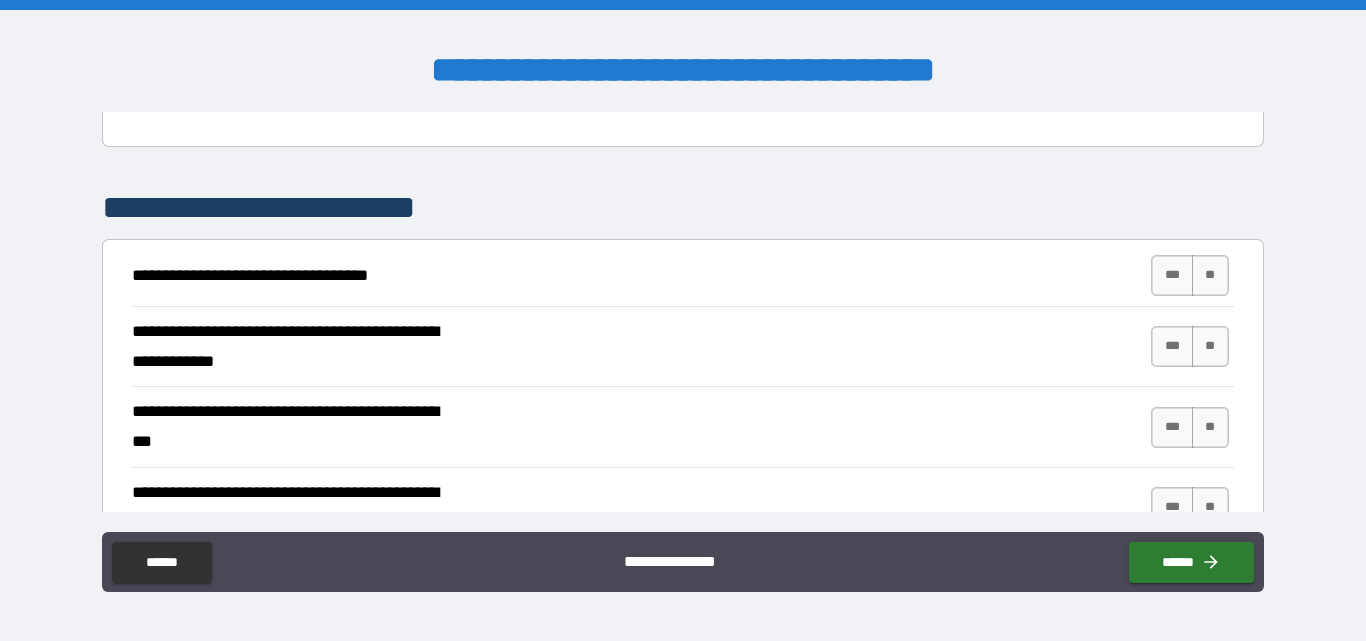 scroll, scrollTop: 300, scrollLeft: 0, axis: vertical 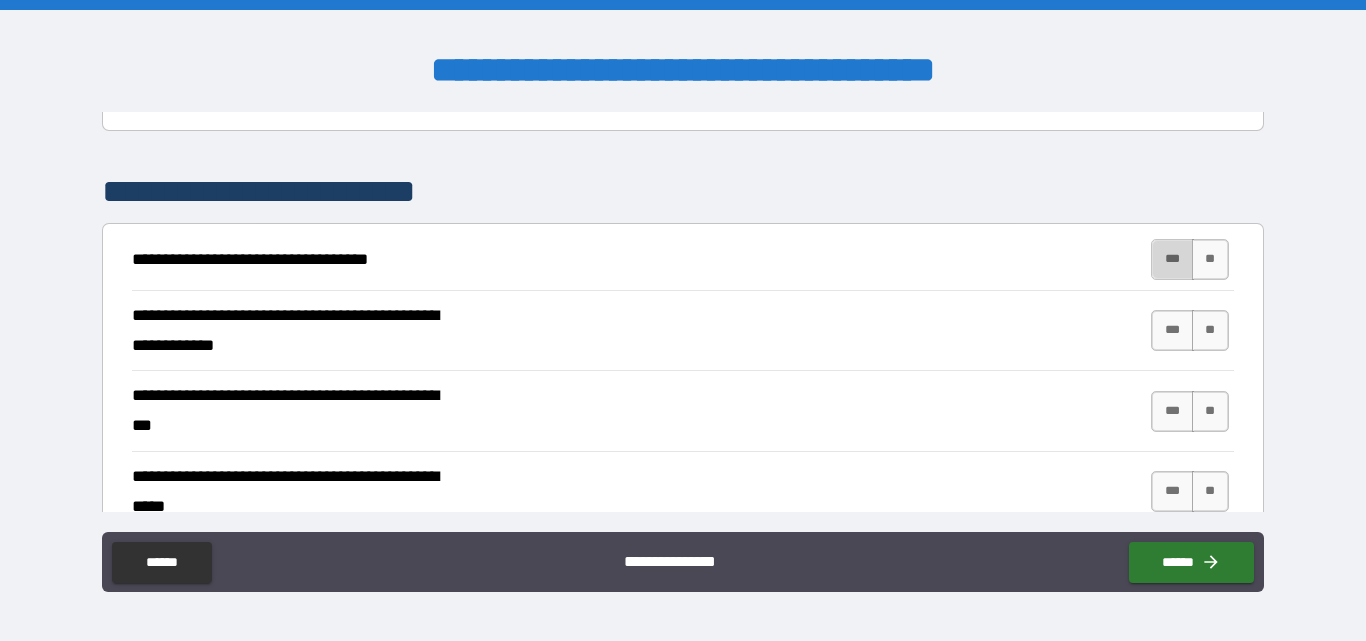 click on "***" at bounding box center (1172, 259) 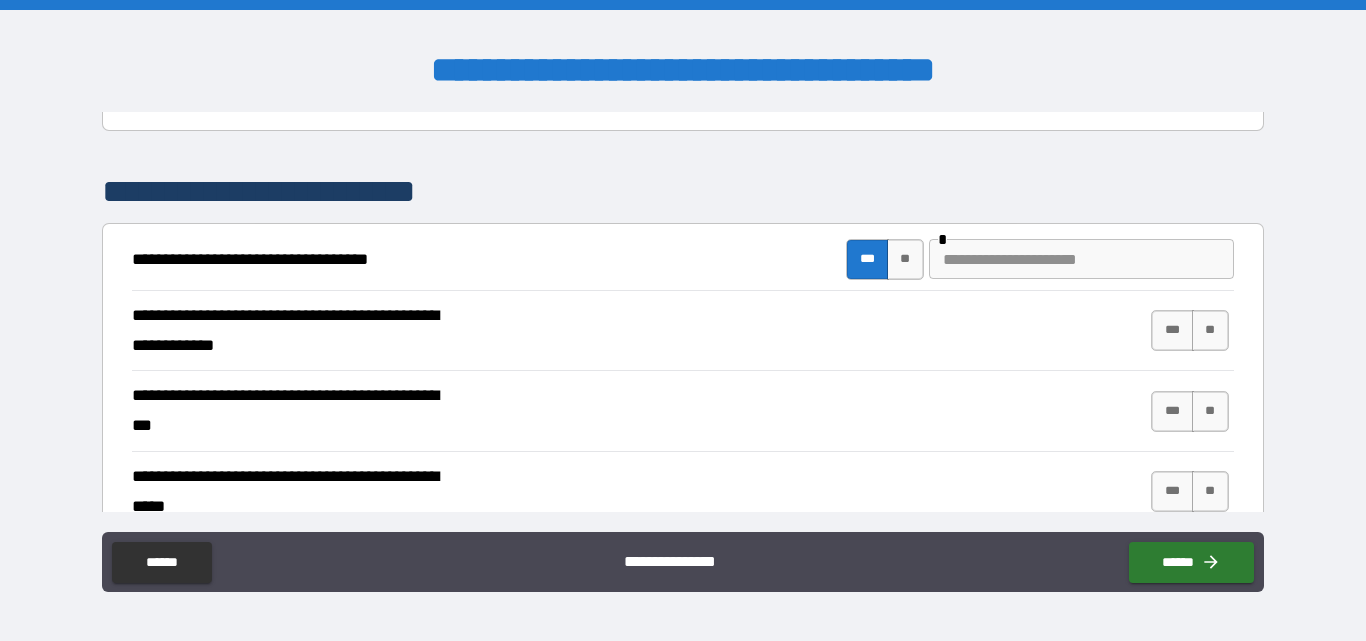 click at bounding box center (1081, 259) 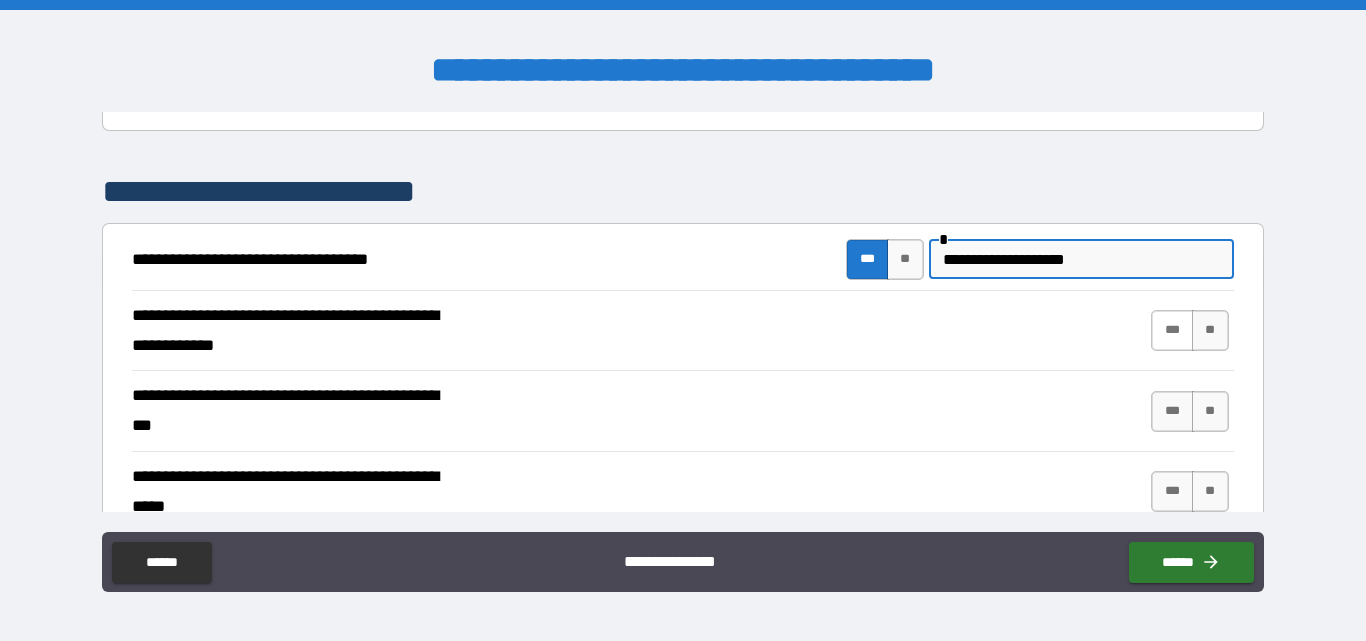 type on "**********" 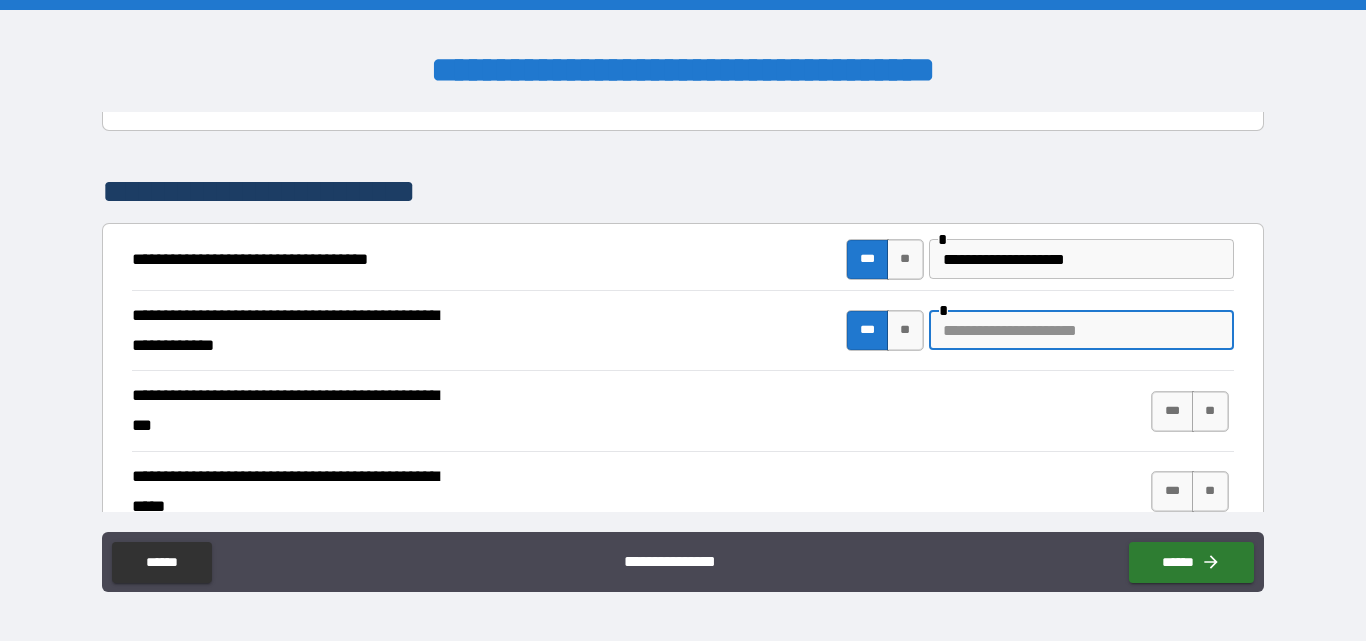 click at bounding box center (1081, 330) 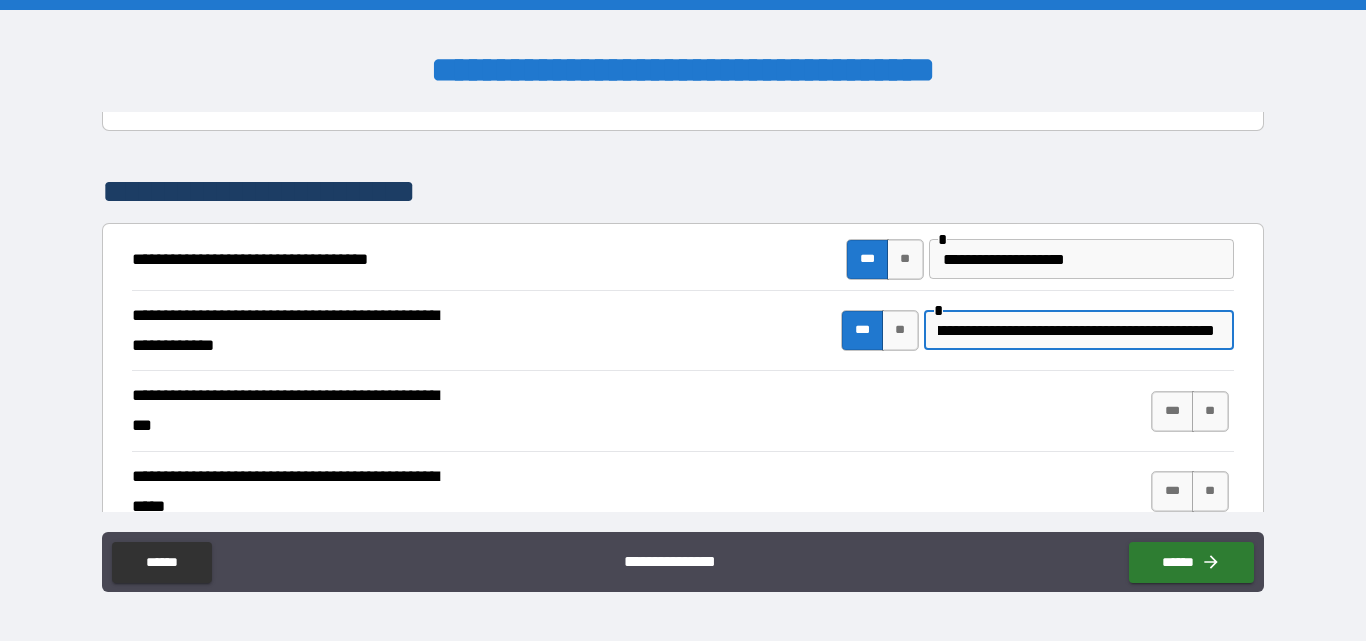 scroll, scrollTop: 0, scrollLeft: 143, axis: horizontal 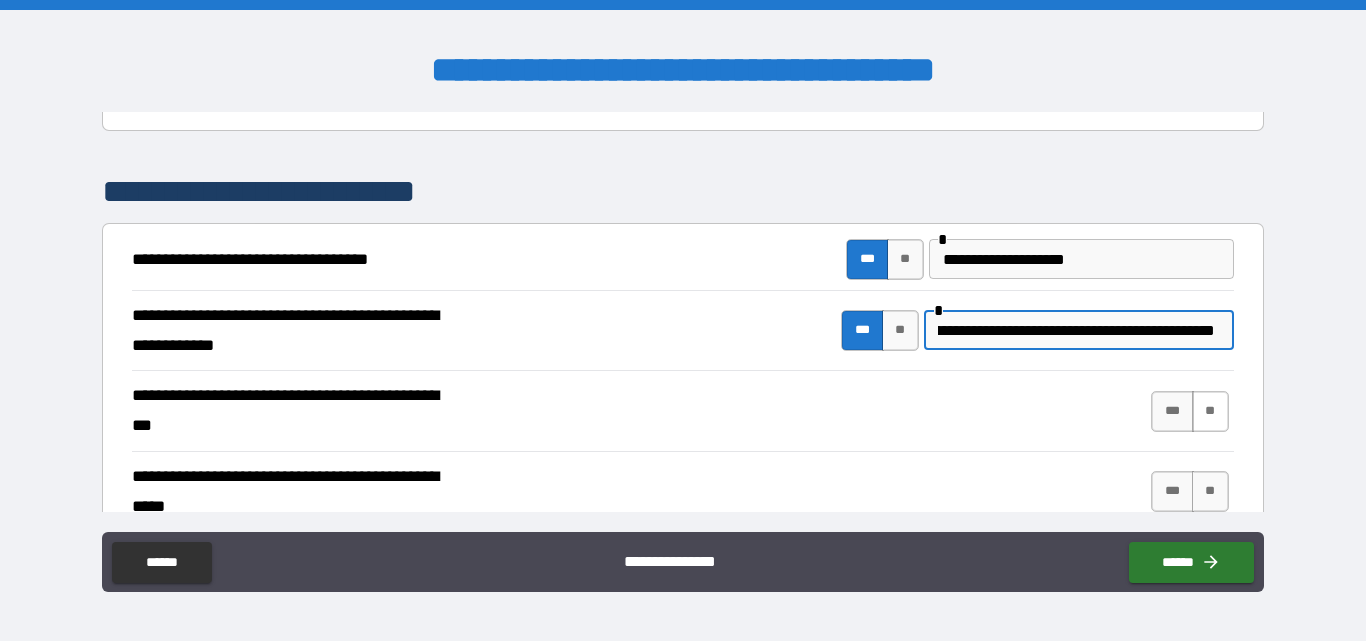 type on "**********" 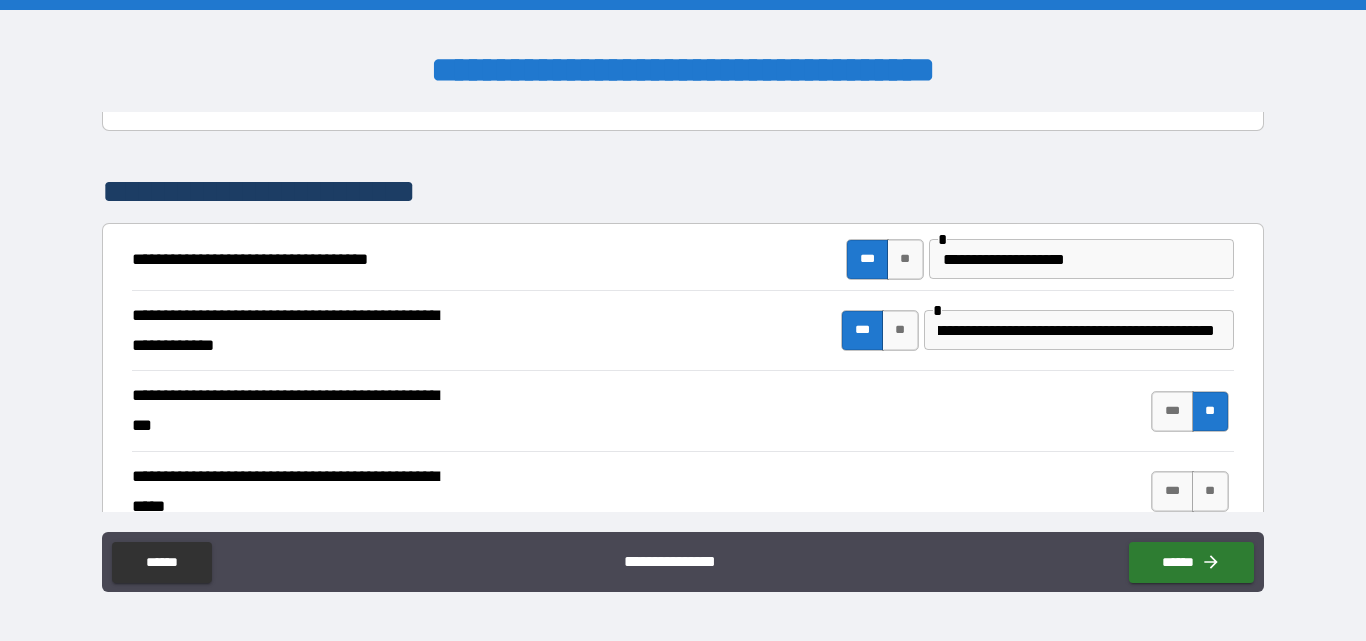 scroll, scrollTop: 0, scrollLeft: 0, axis: both 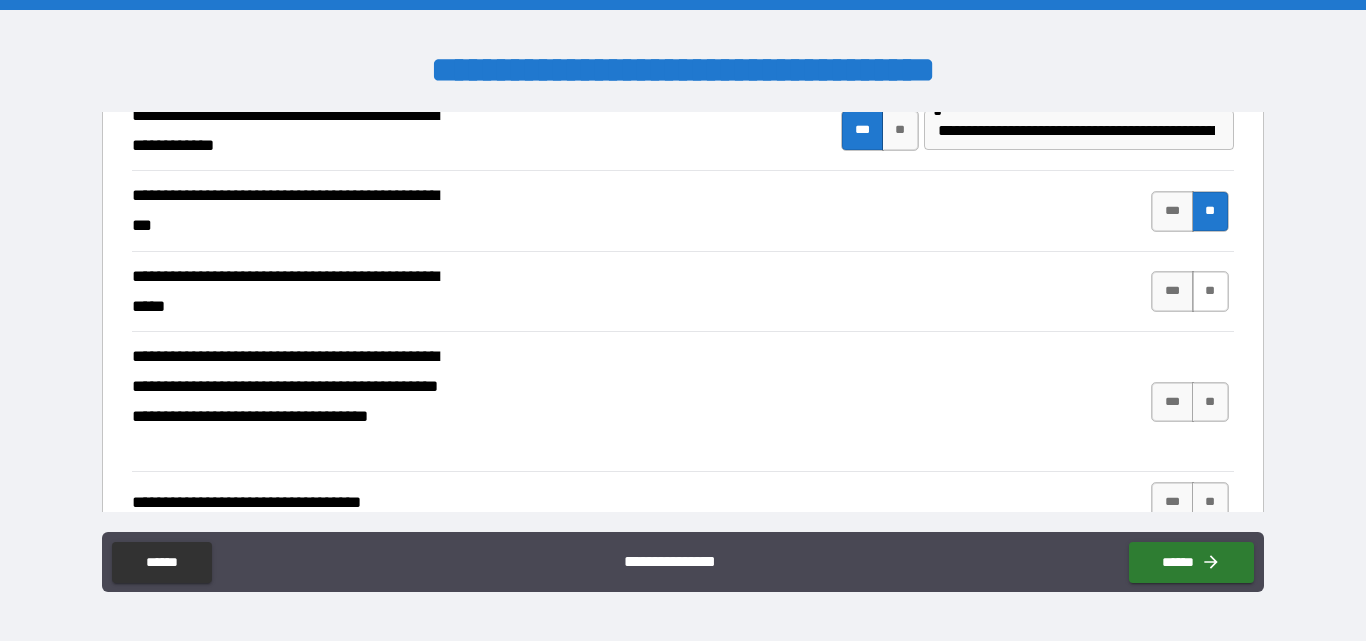 click on "**" at bounding box center [1210, 291] 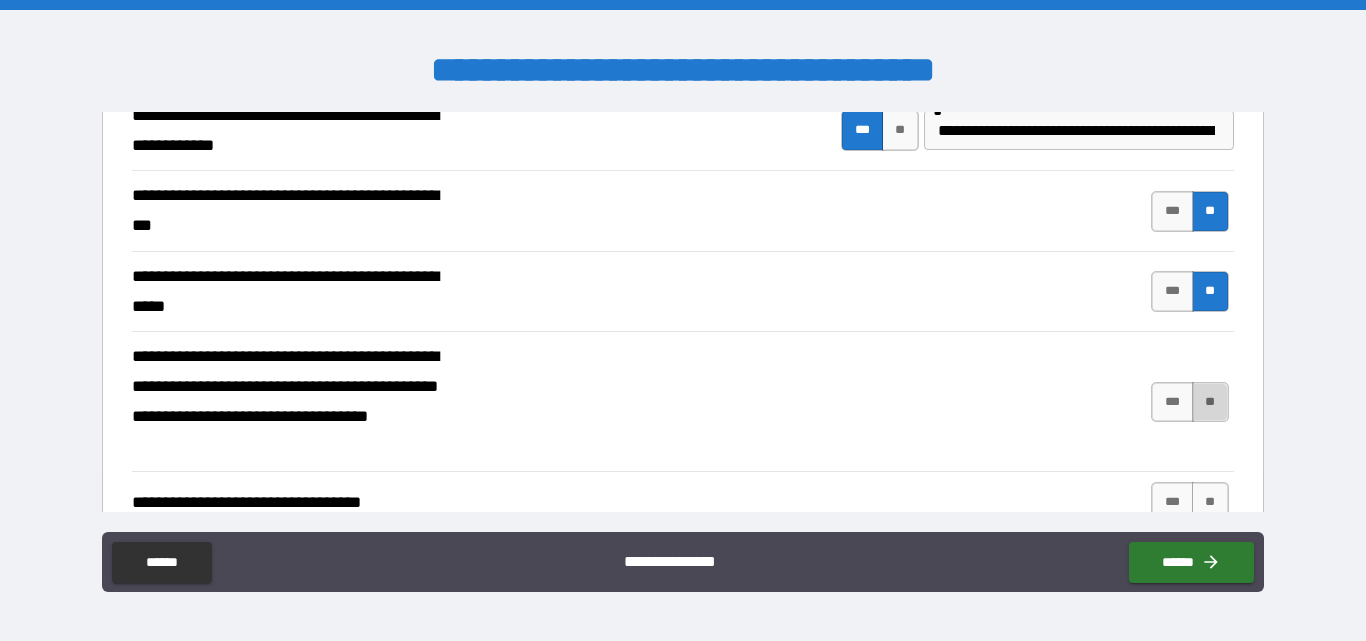 click on "**" at bounding box center (1210, 402) 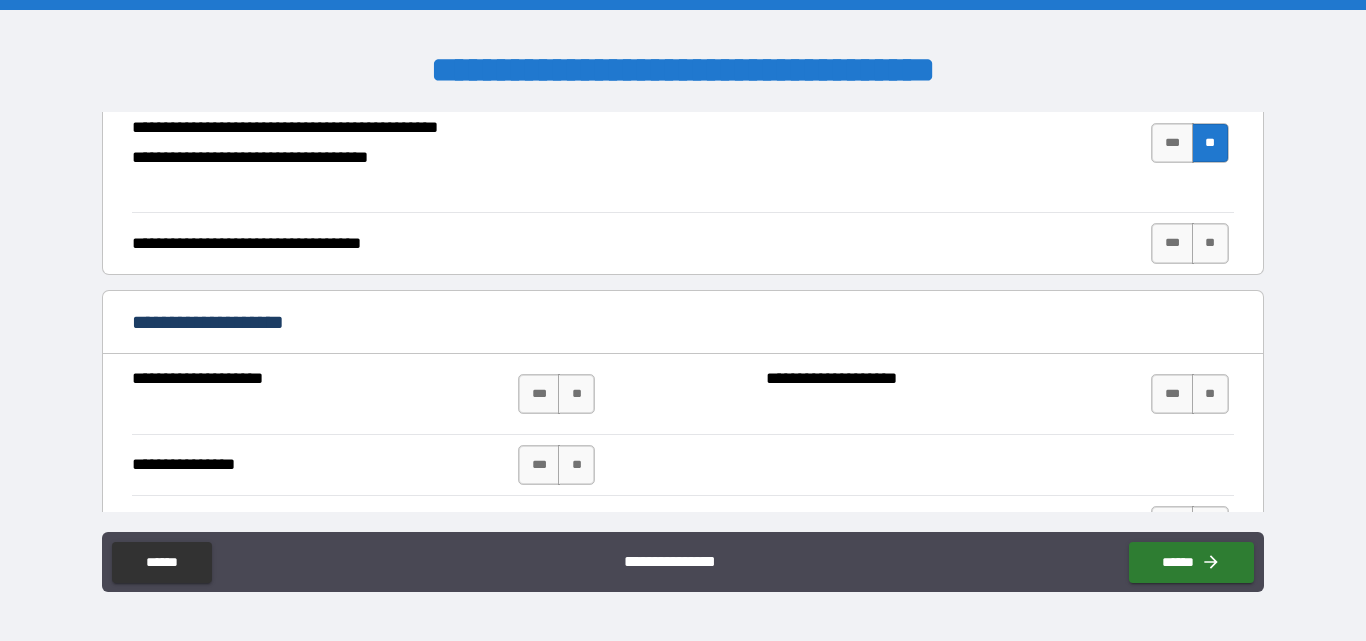 scroll, scrollTop: 800, scrollLeft: 0, axis: vertical 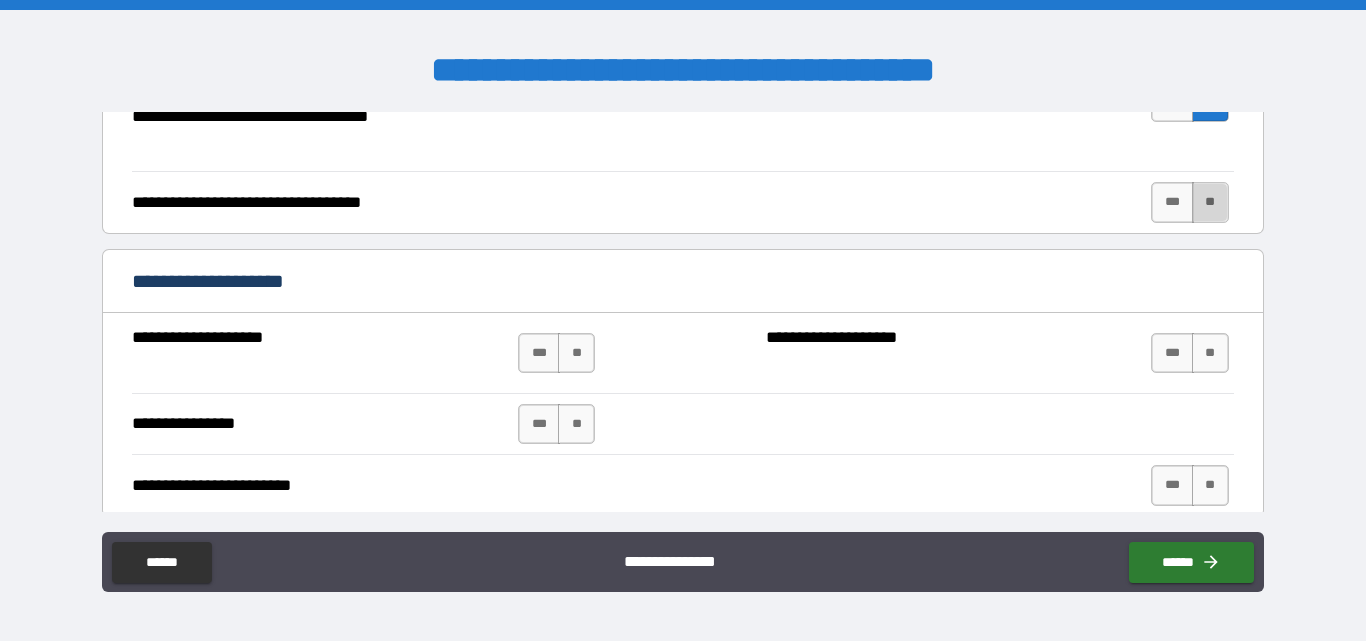 click on "**" at bounding box center [1210, 202] 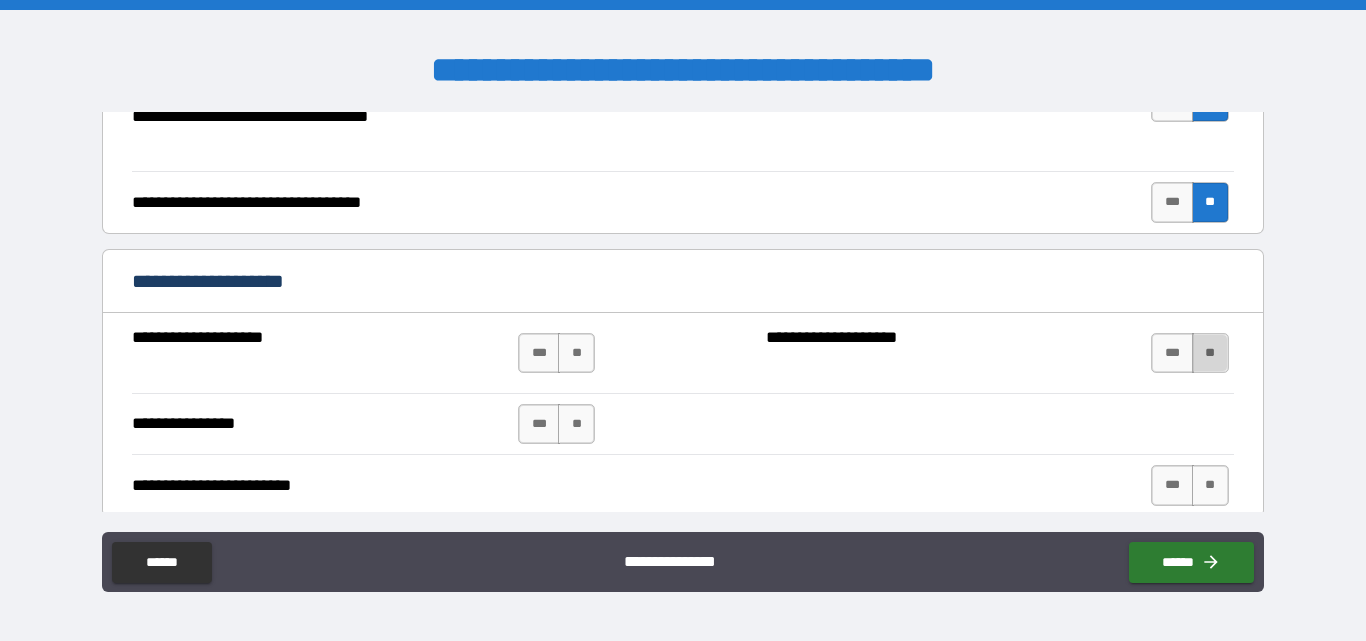 click on "**" at bounding box center [1210, 353] 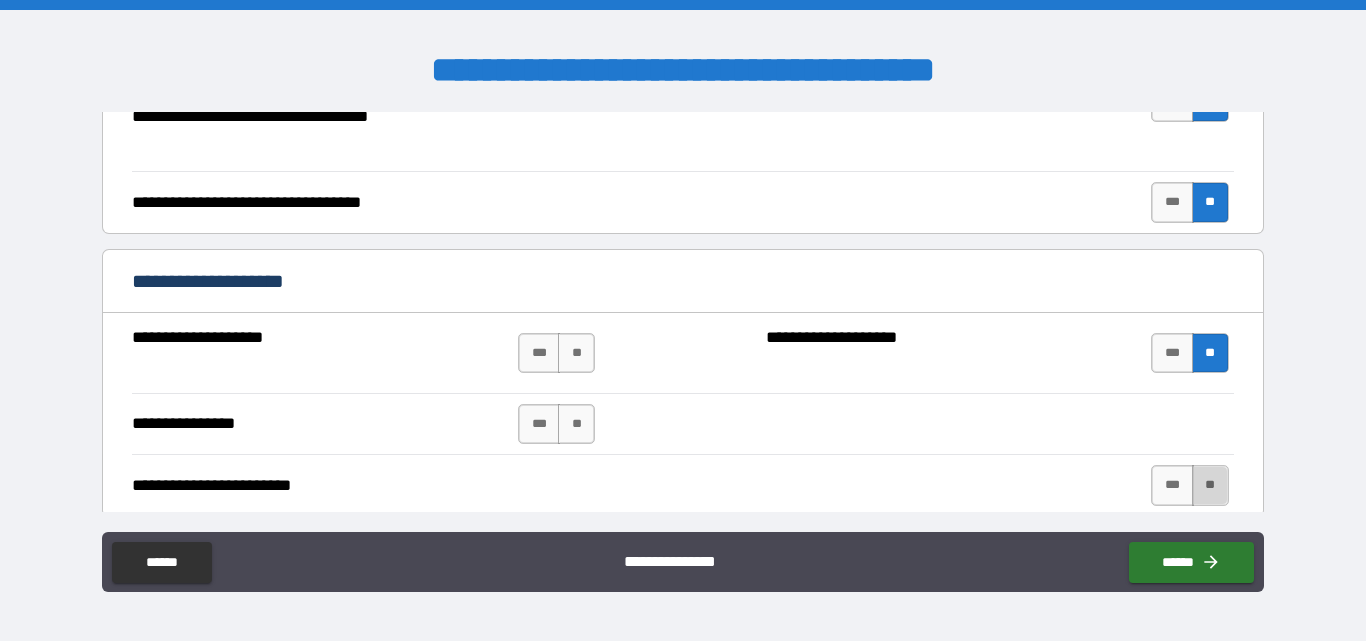 click on "**" at bounding box center (1210, 485) 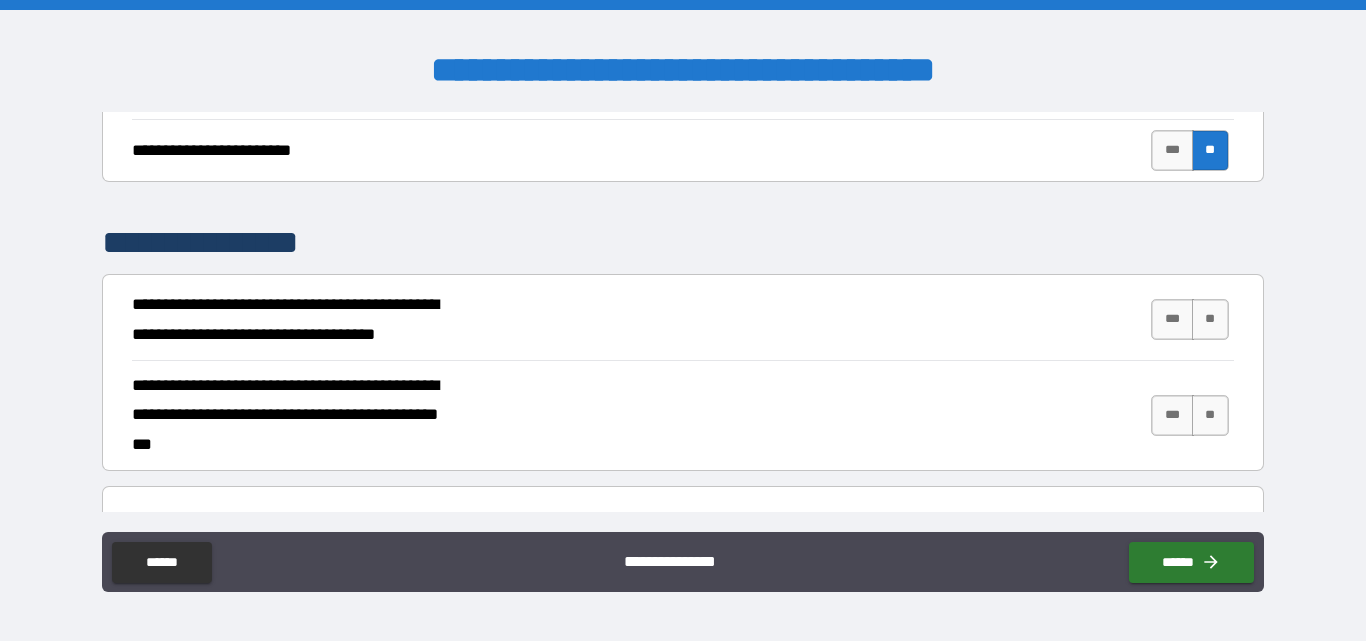 scroll, scrollTop: 1200, scrollLeft: 0, axis: vertical 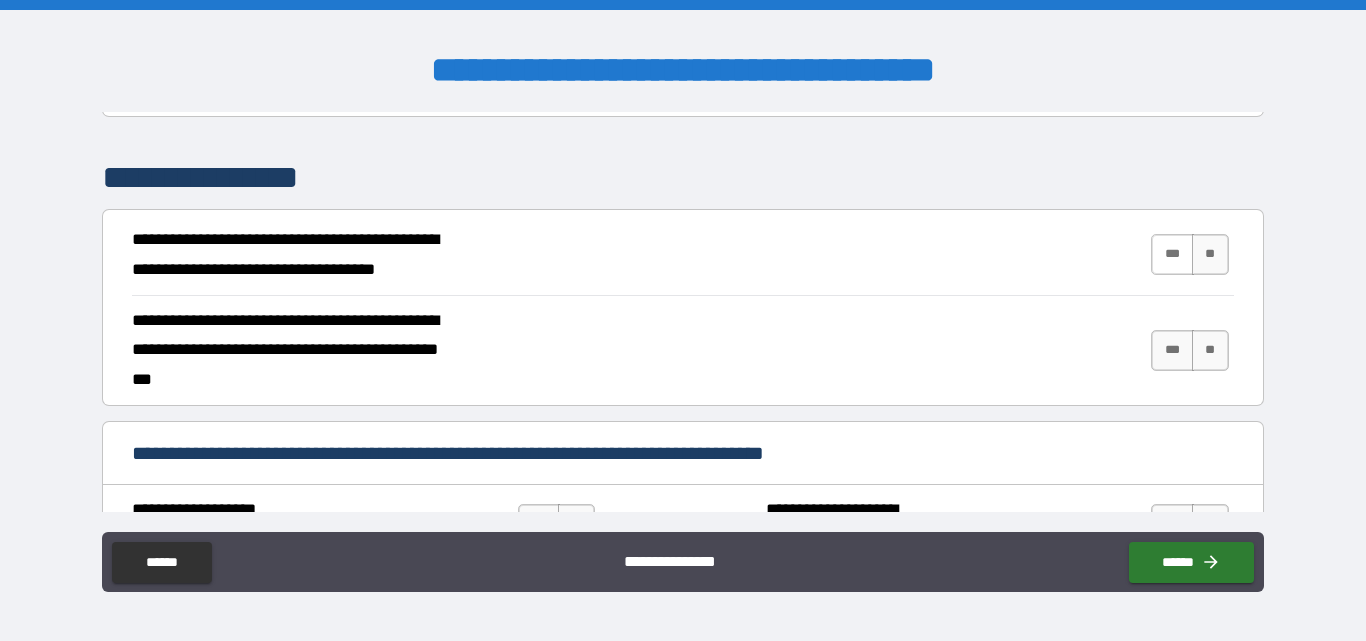 click on "***" at bounding box center (1172, 254) 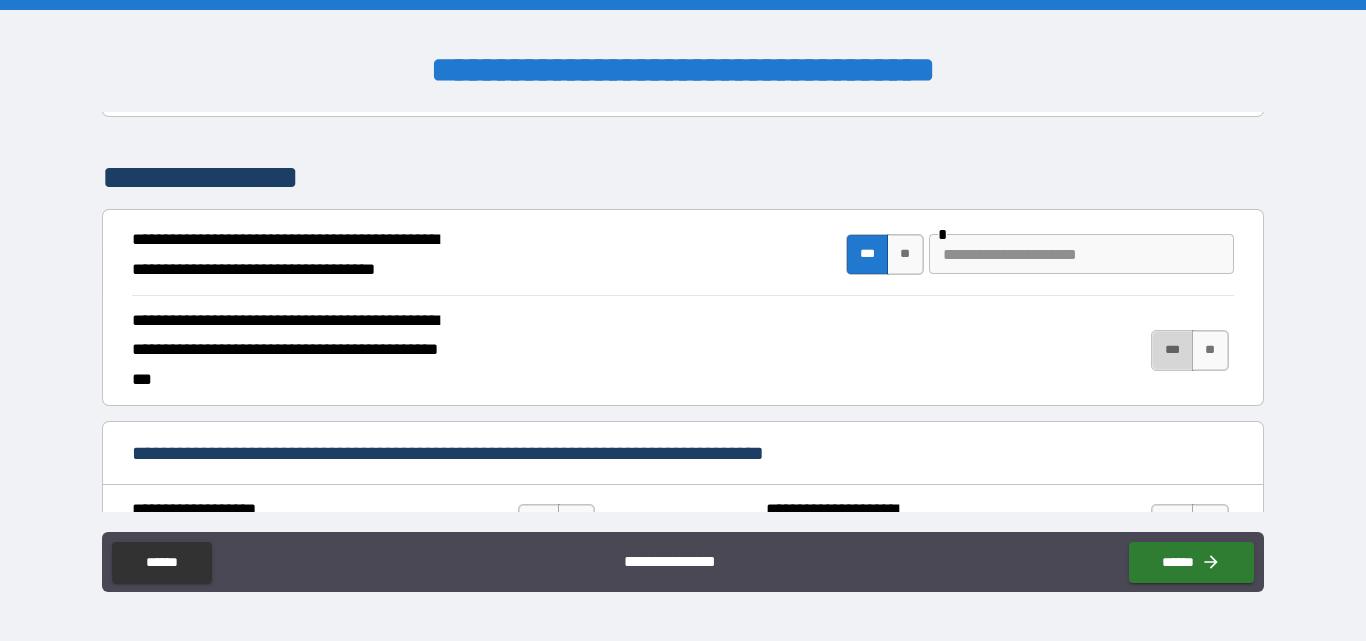 click on "***" at bounding box center [1172, 350] 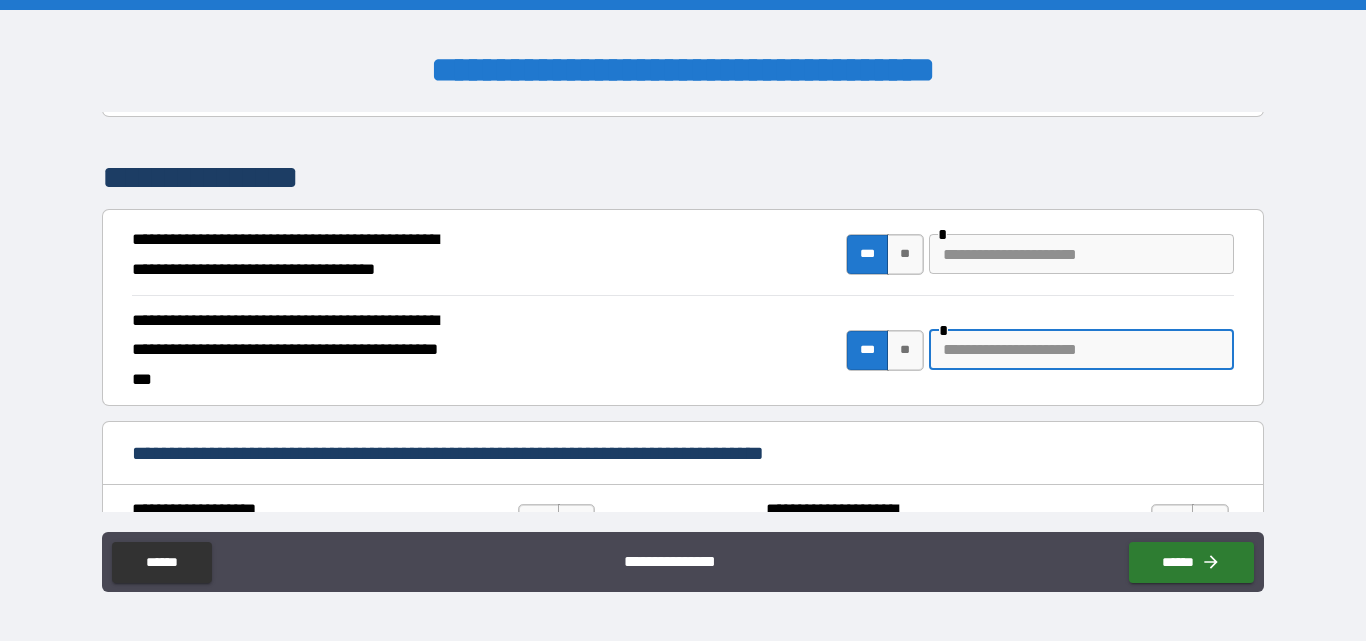 click at bounding box center (1081, 350) 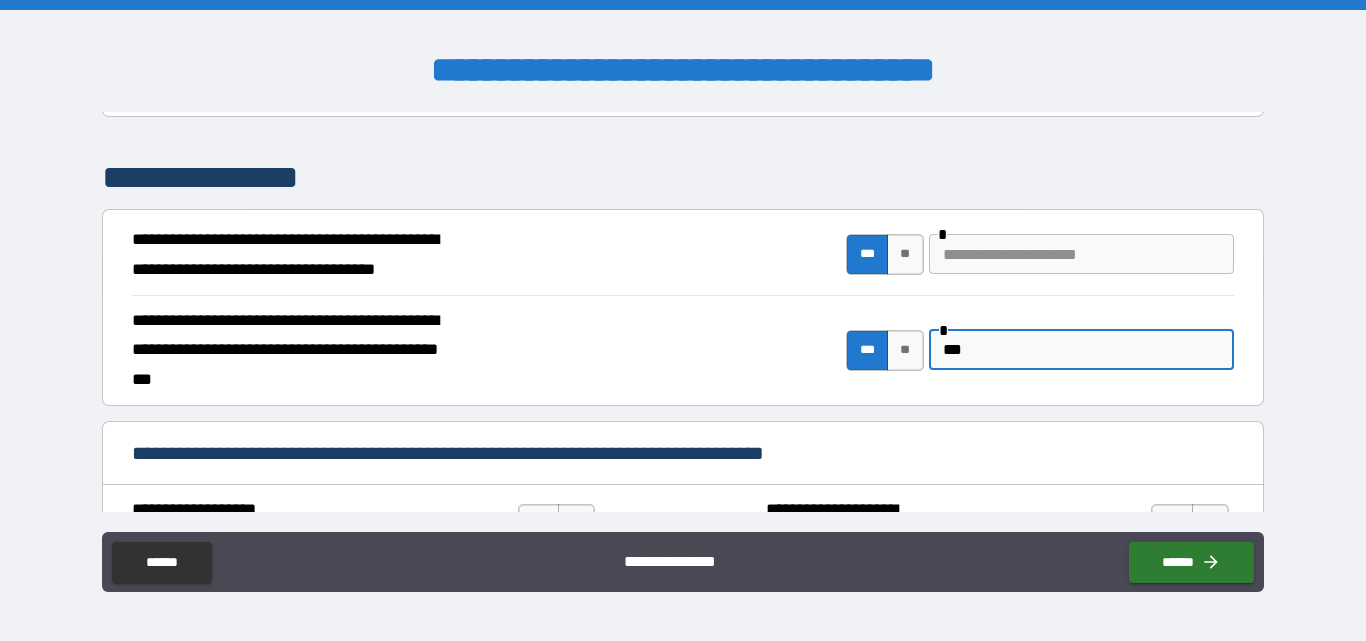 type on "***" 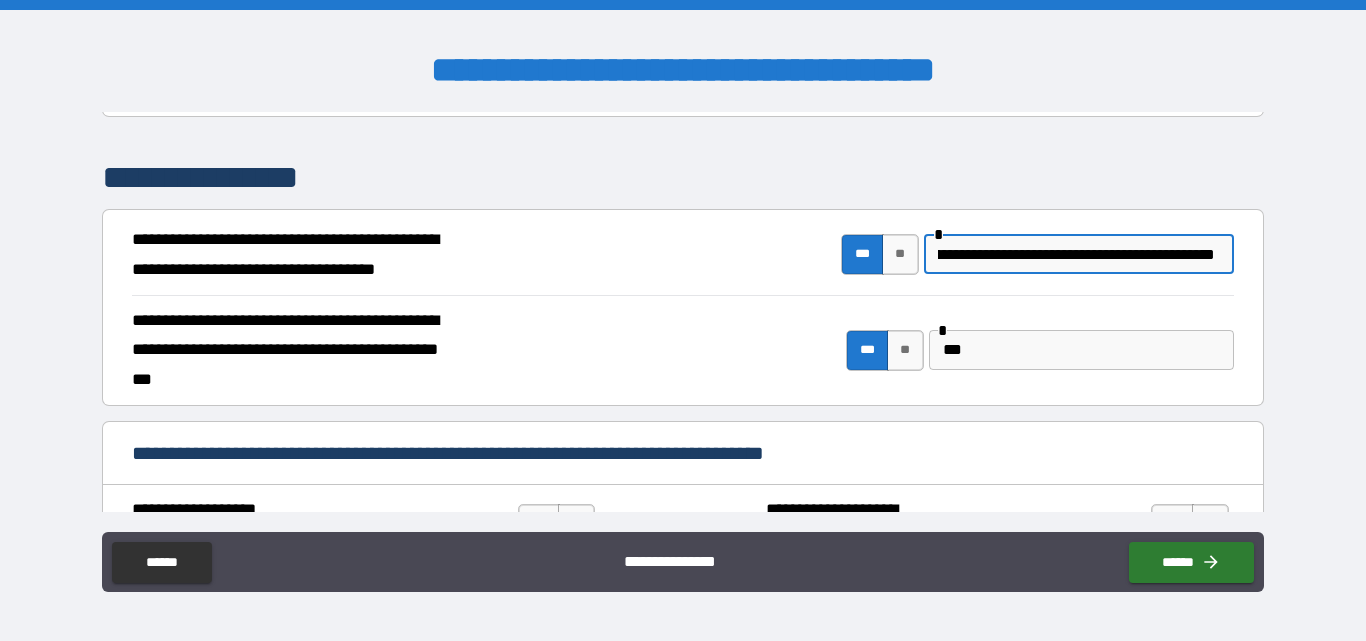 scroll, scrollTop: 0, scrollLeft: 113, axis: horizontal 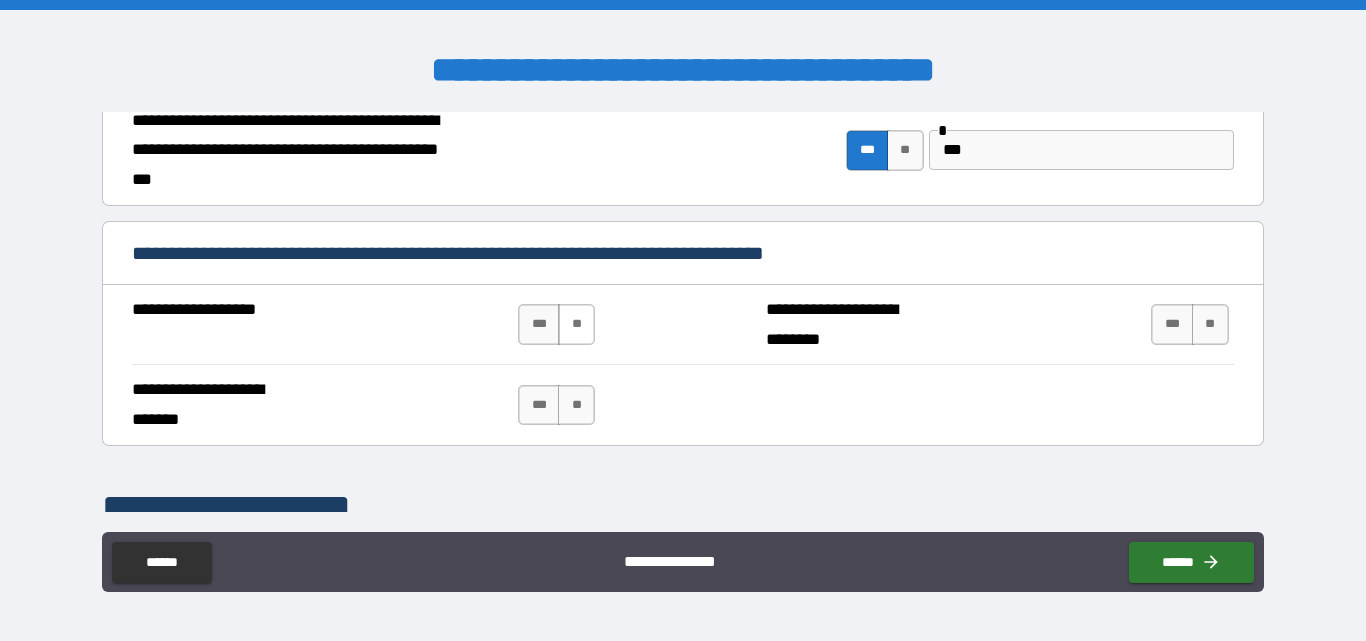 type on "**********" 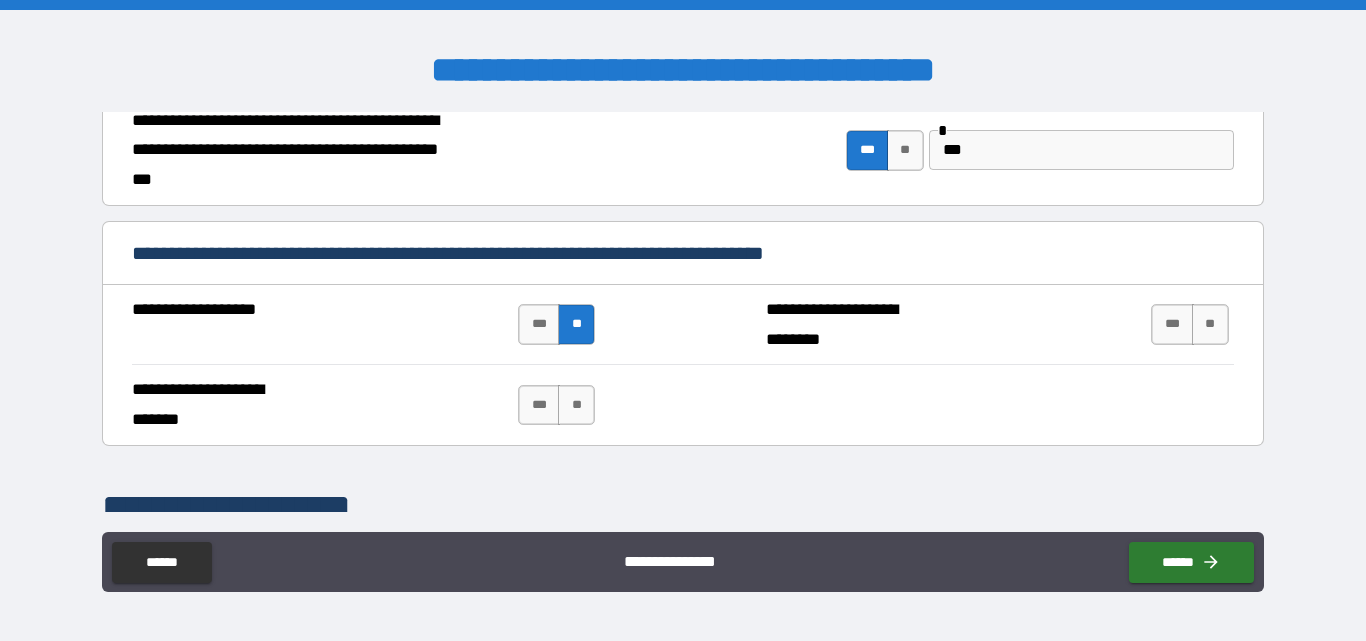 scroll, scrollTop: 0, scrollLeft: 0, axis: both 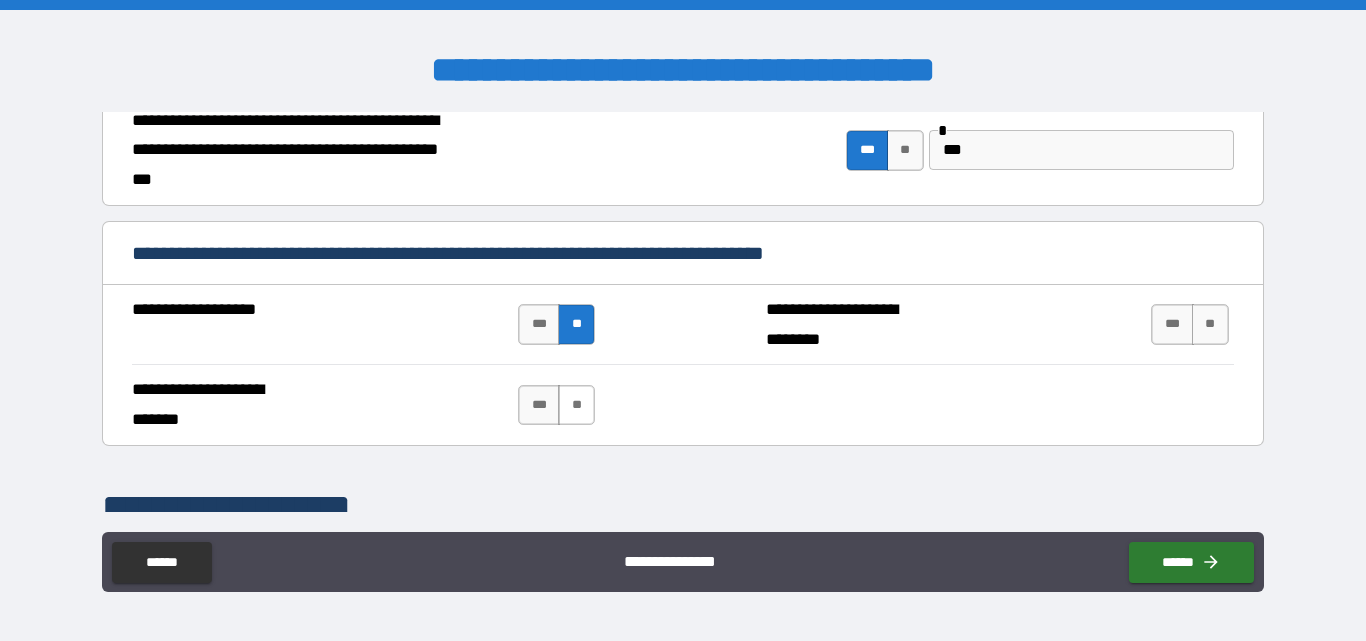 drag, startPoint x: 563, startPoint y: 400, endPoint x: 588, endPoint y: 413, distance: 28.178005 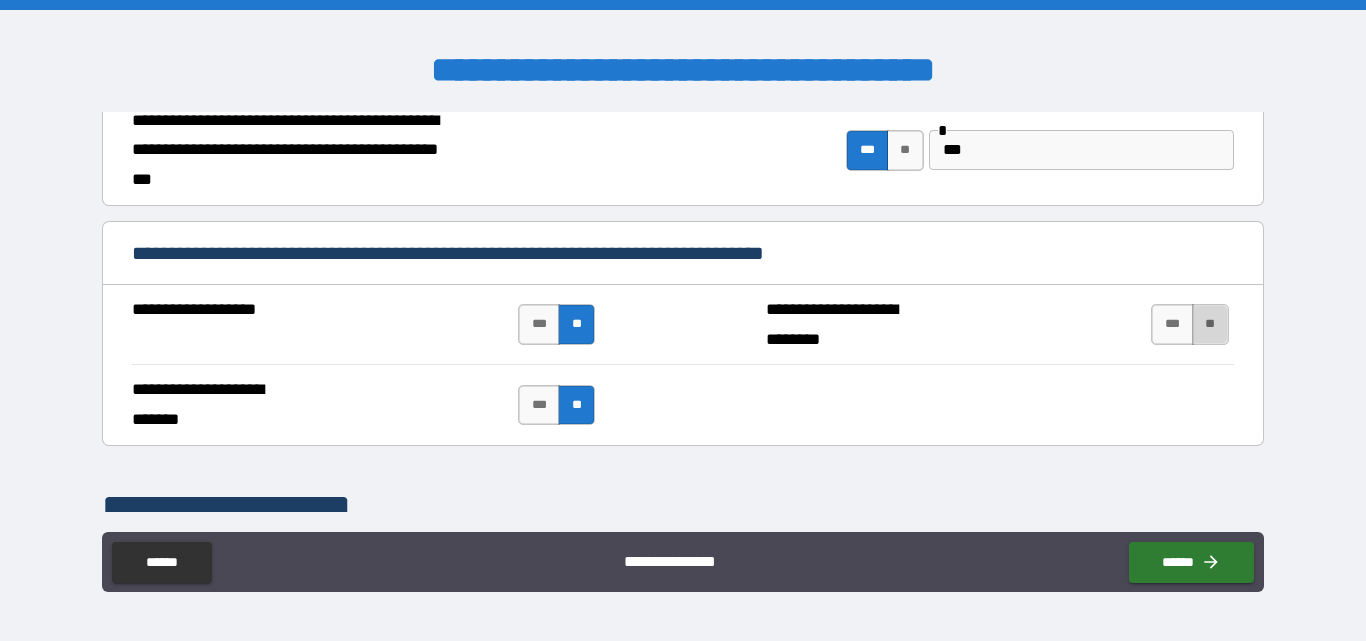 click on "**" at bounding box center (1210, 324) 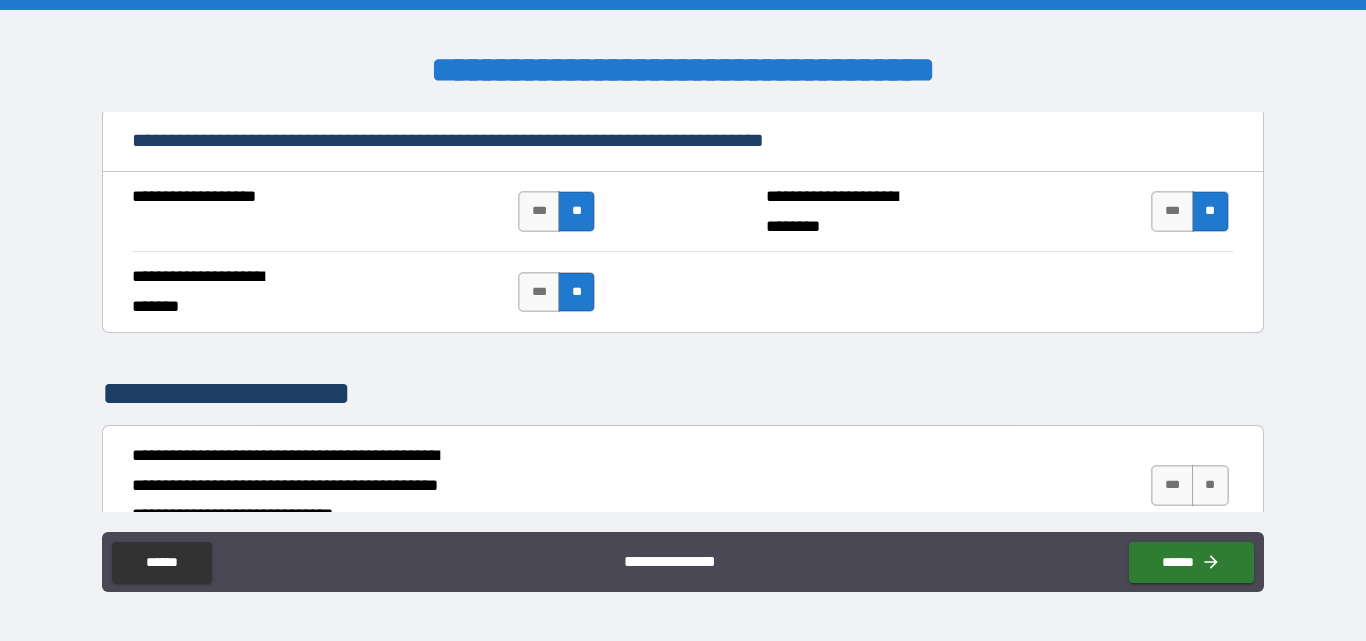scroll, scrollTop: 1800, scrollLeft: 0, axis: vertical 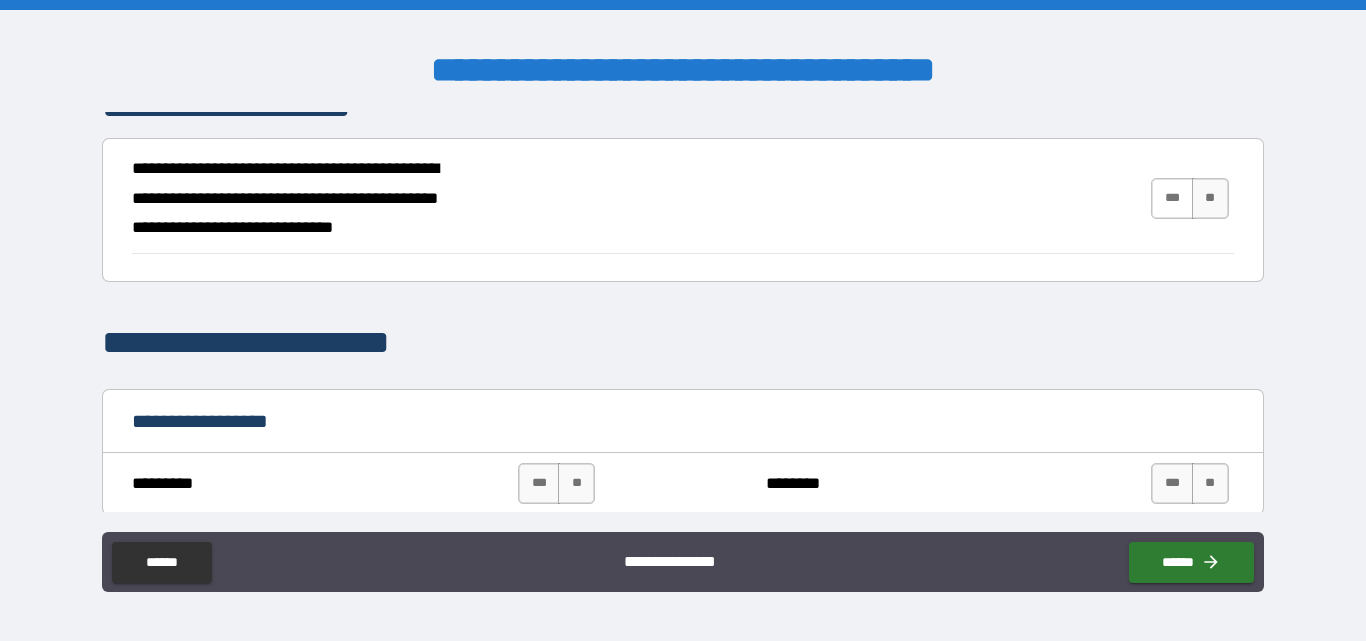 click on "***" at bounding box center (1172, 198) 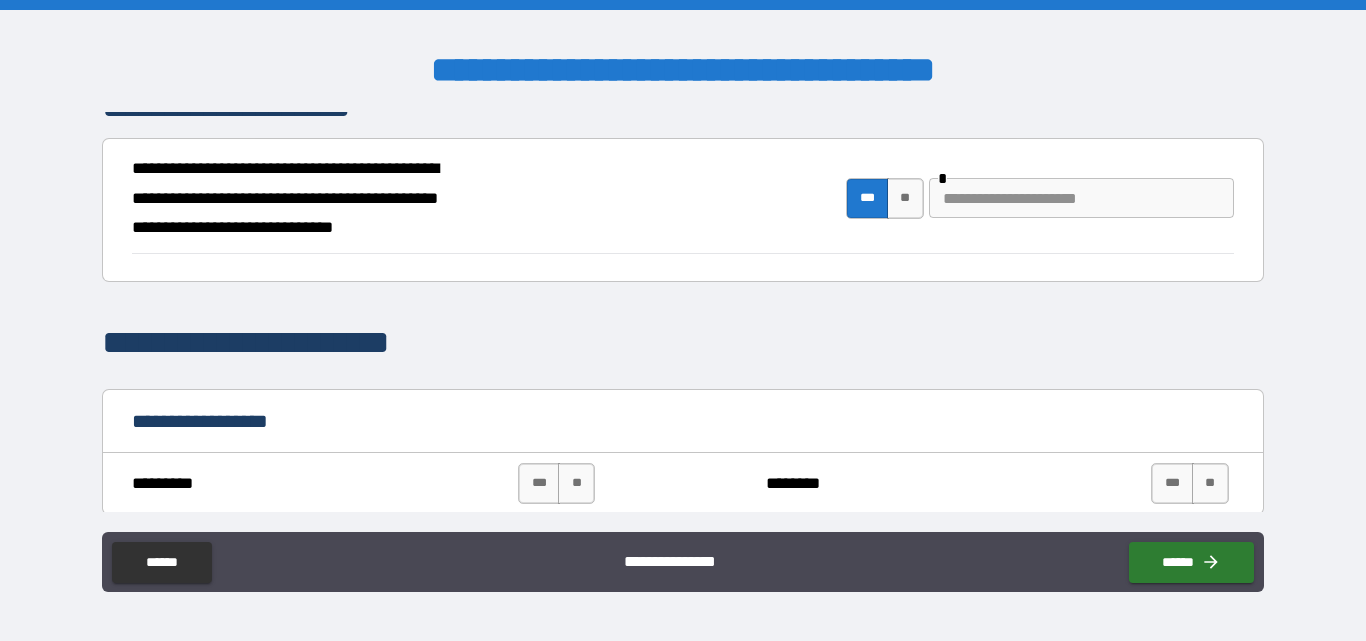type on "****" 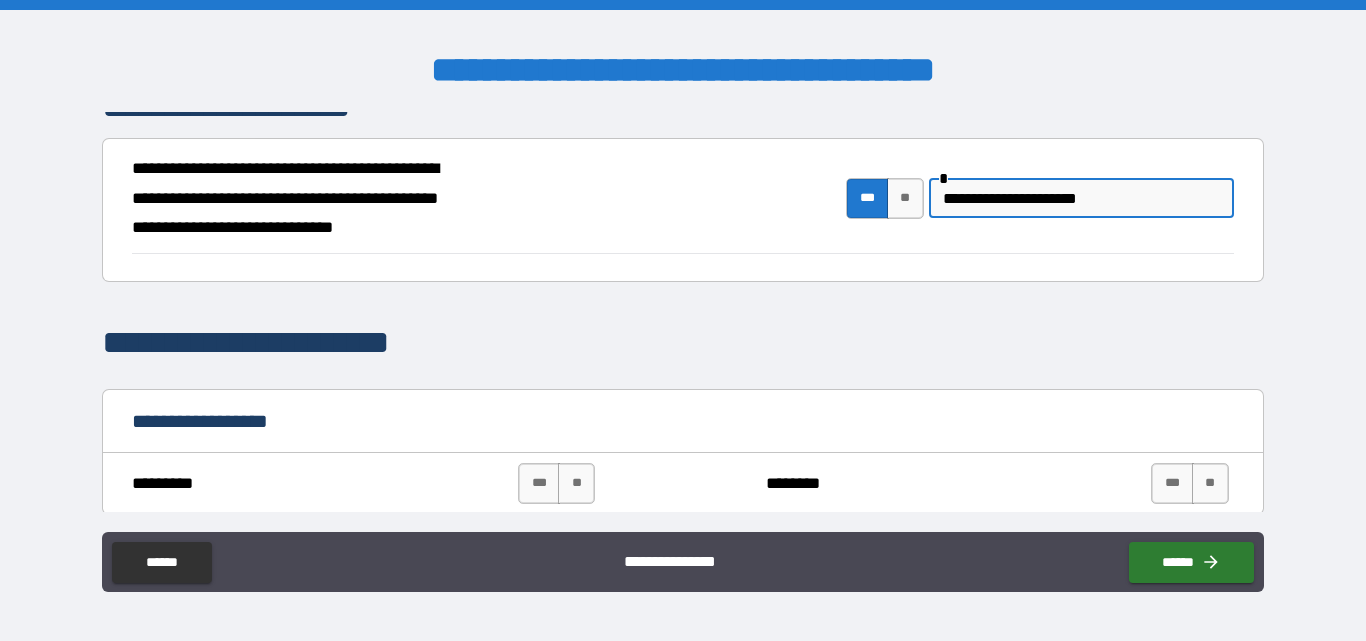 click on "**********" at bounding box center (1081, 198) 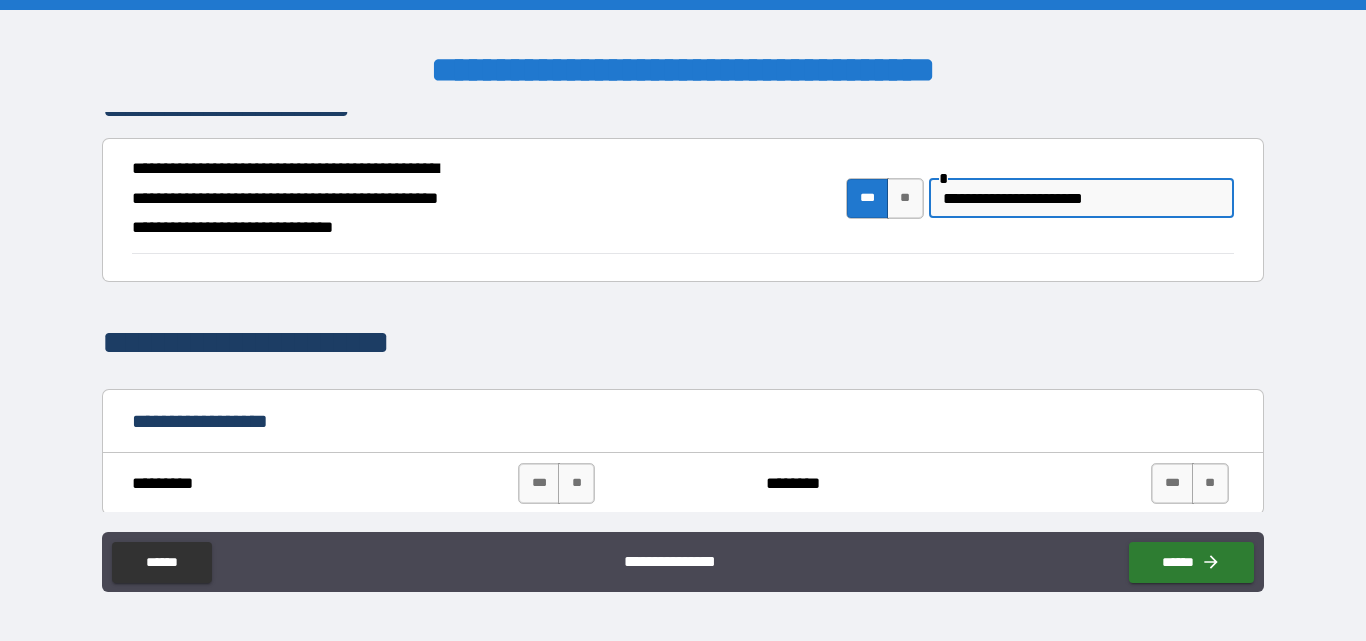 click on "**********" at bounding box center (1081, 198) 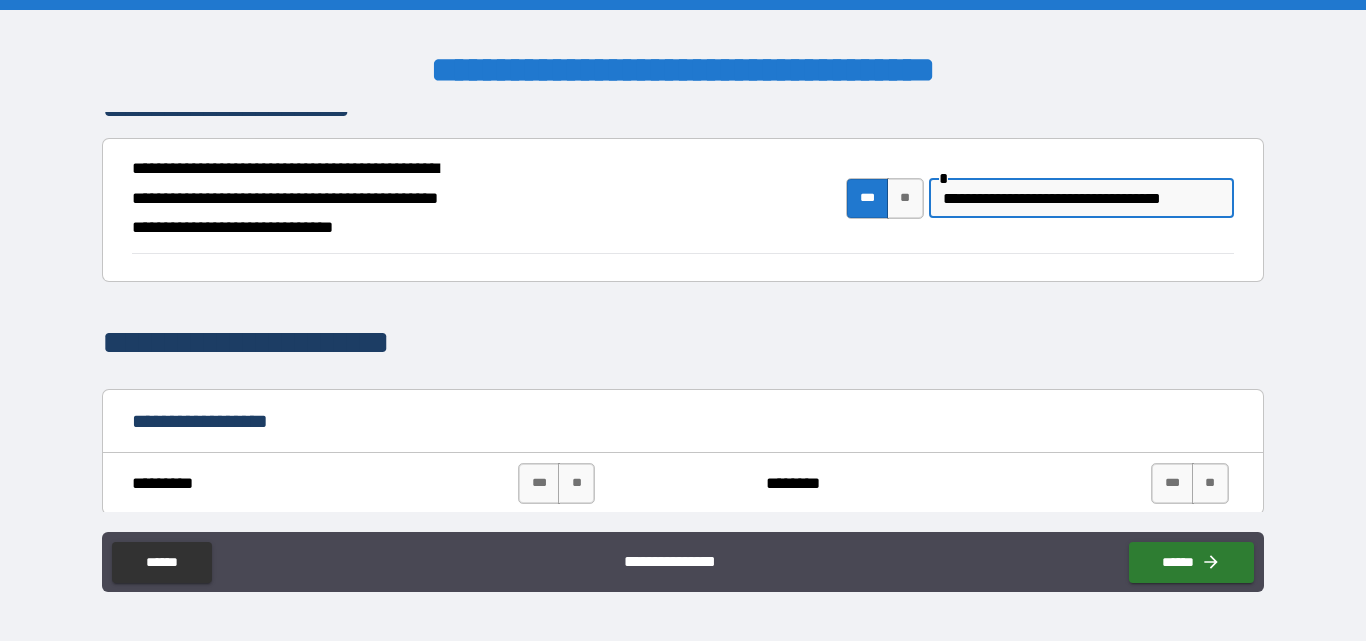click on "**********" at bounding box center (1081, 198) 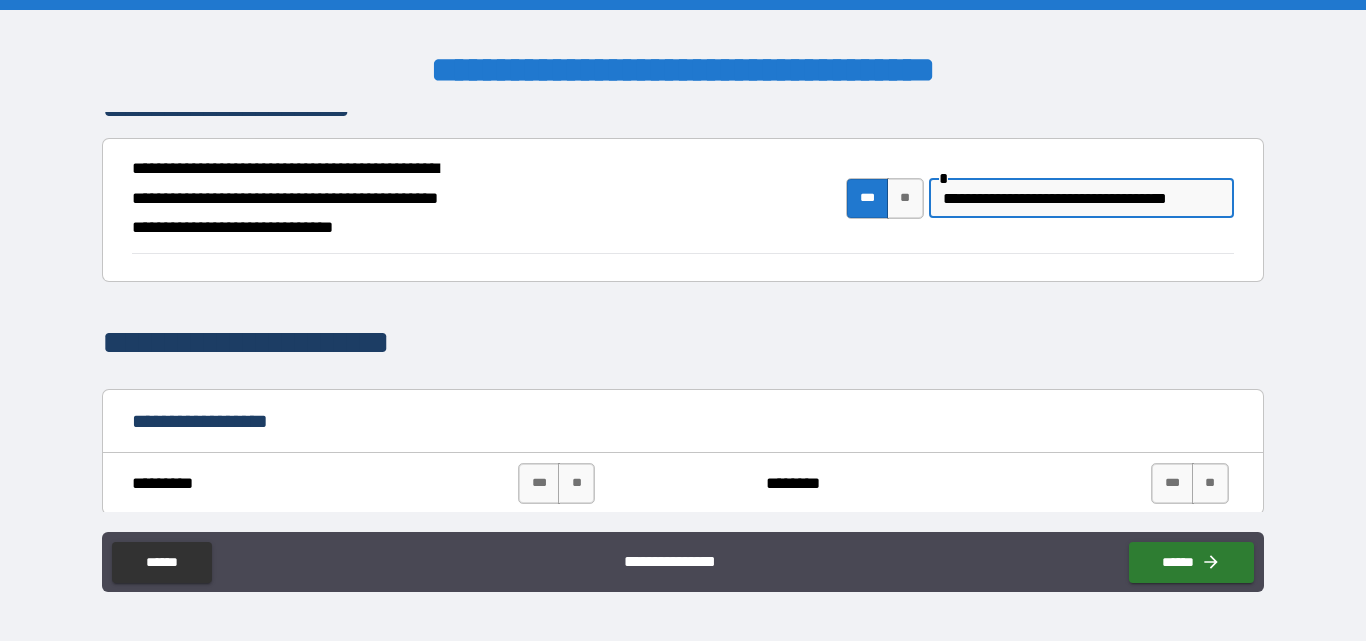 click on "**********" at bounding box center [1081, 198] 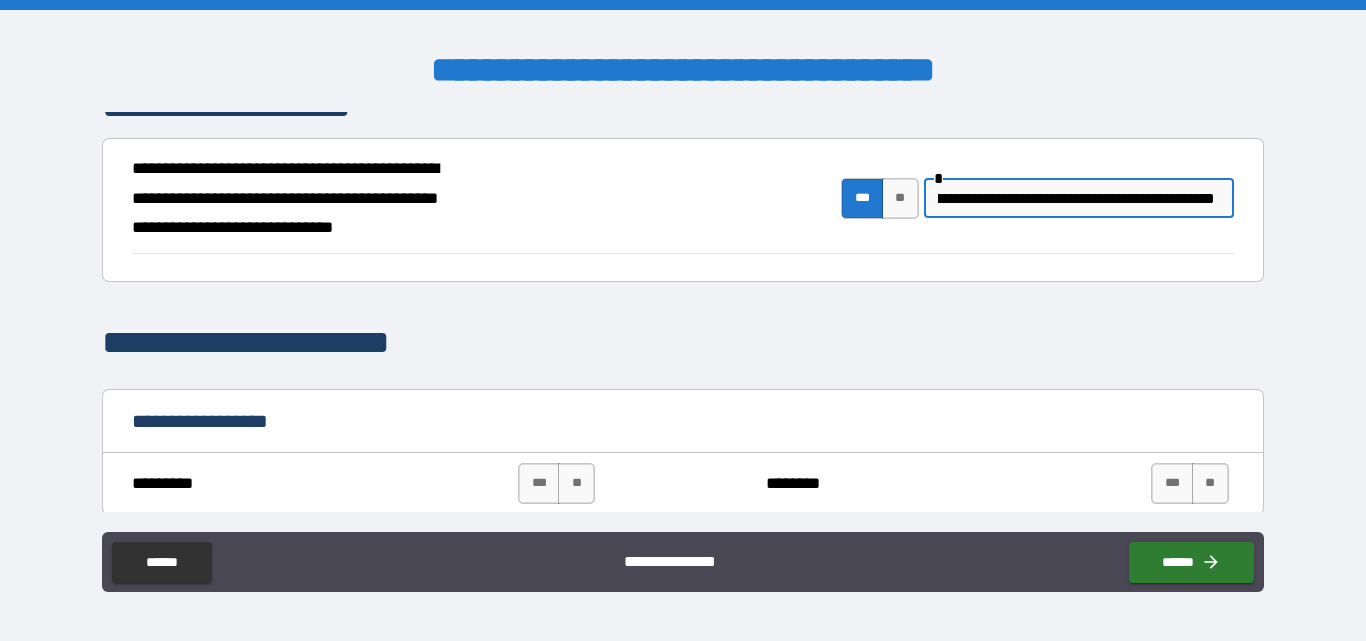 scroll, scrollTop: 0, scrollLeft: 486, axis: horizontal 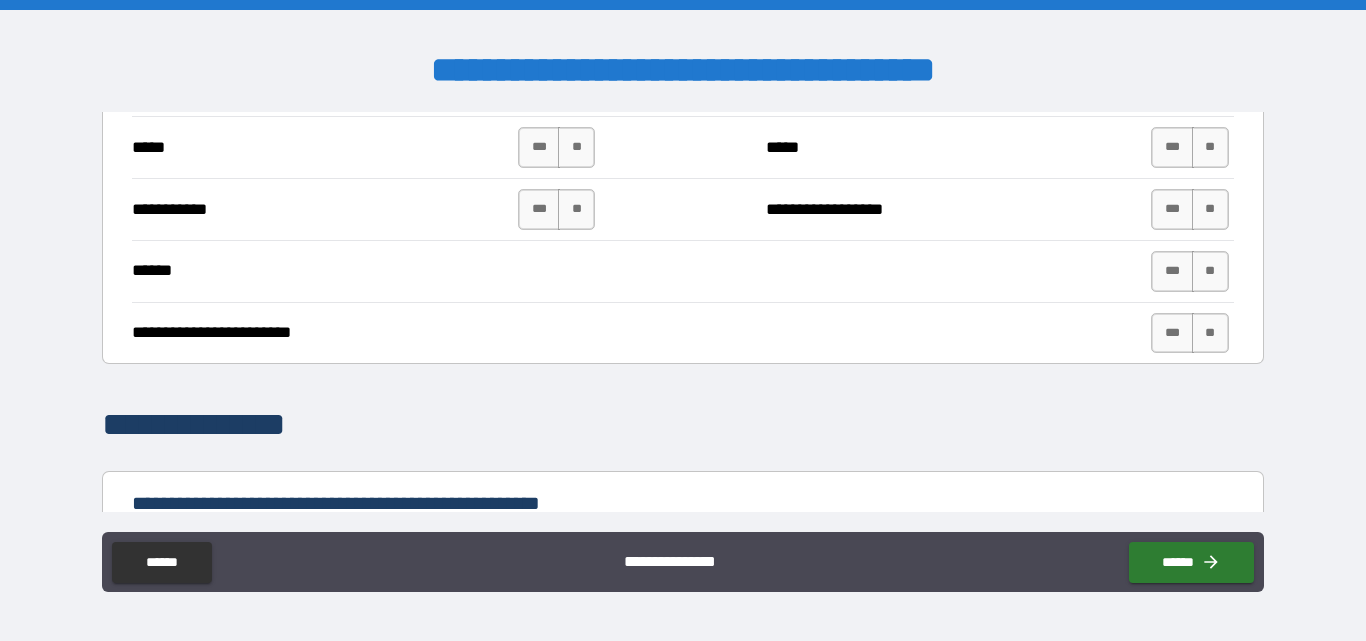 type on "**********" 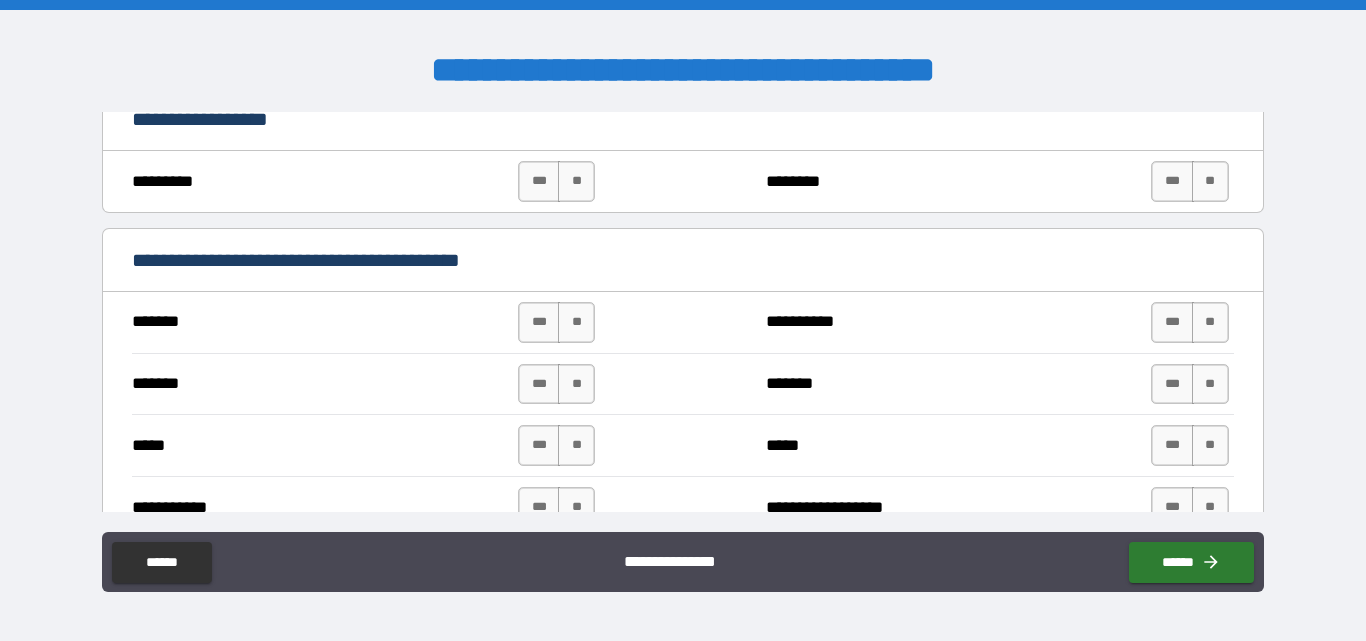 scroll, scrollTop: 2100, scrollLeft: 0, axis: vertical 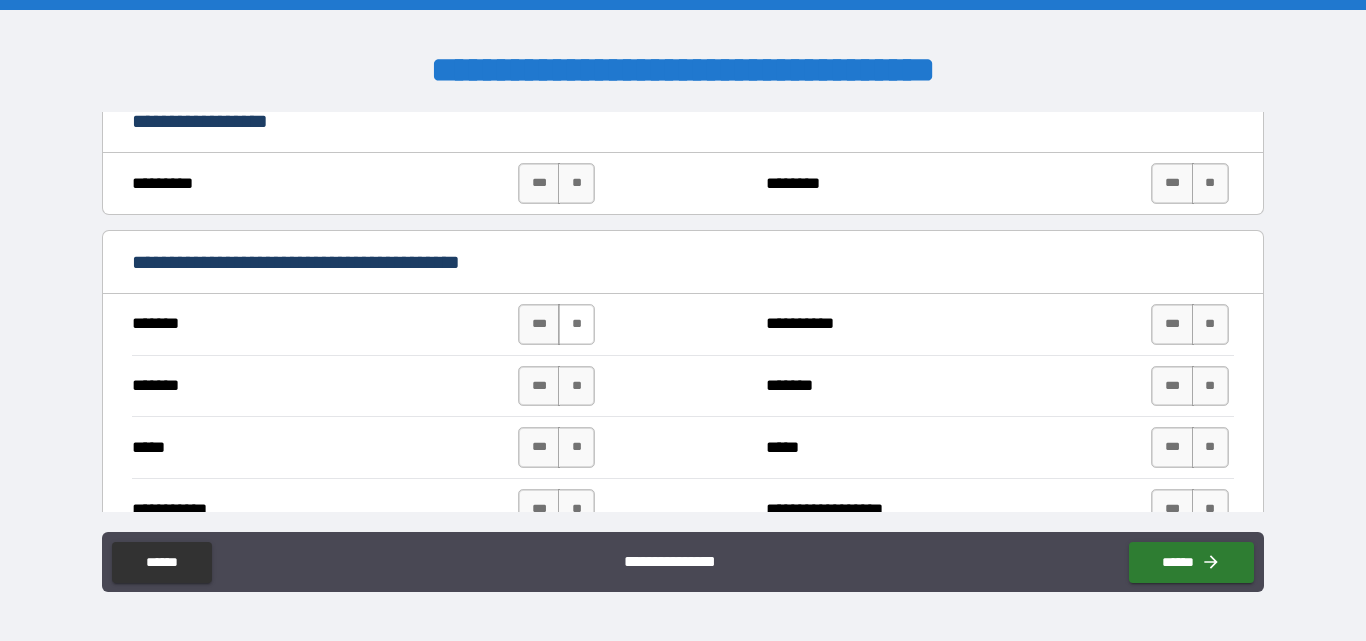click on "**" at bounding box center [576, 324] 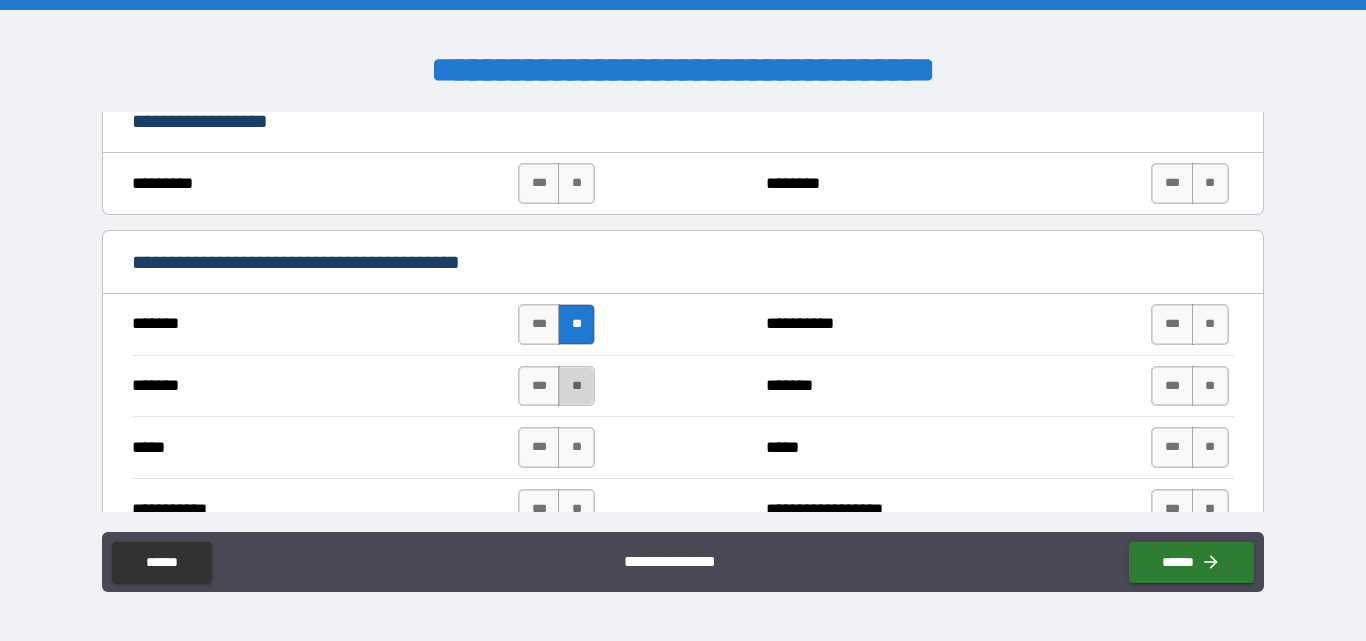 click on "**" at bounding box center (576, 386) 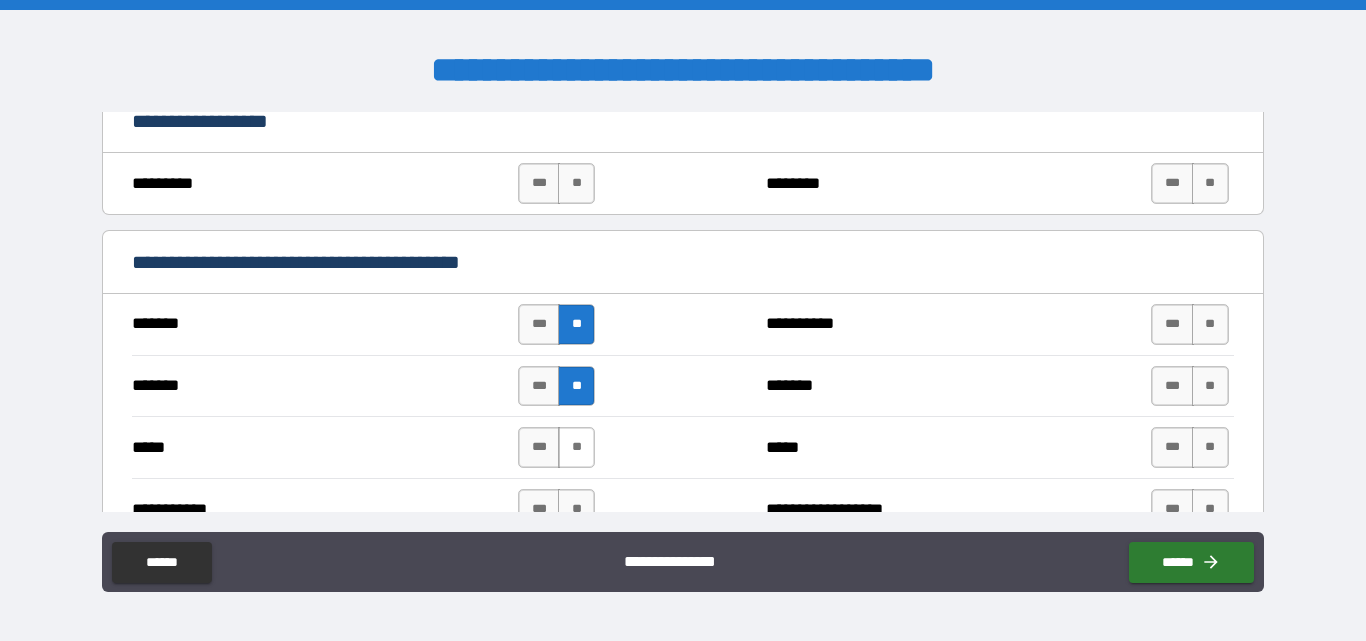 click on "**" at bounding box center (576, 447) 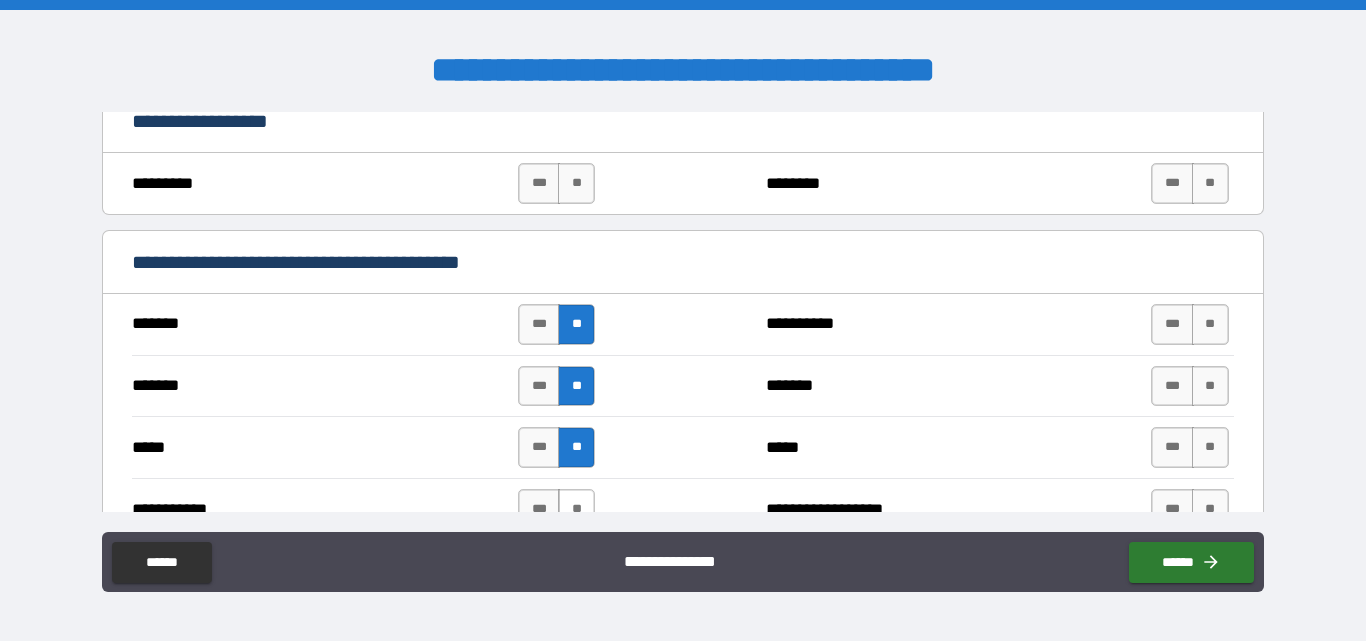 click on "**" at bounding box center [576, 509] 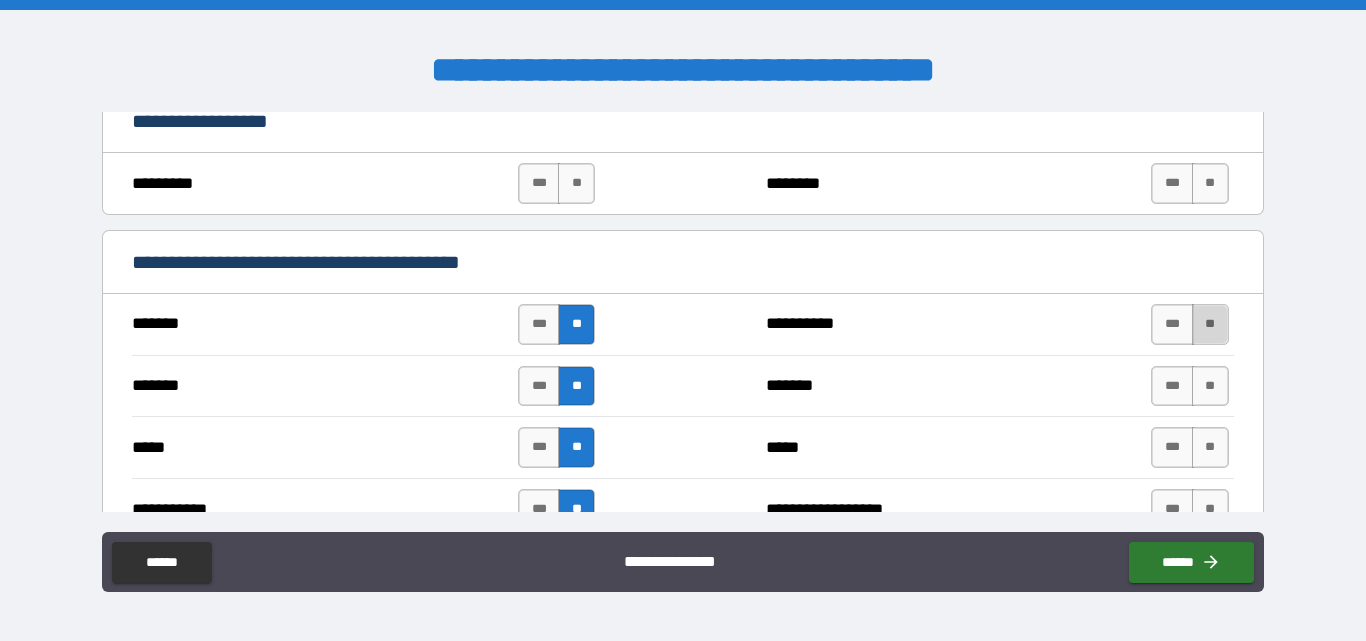 click on "**" at bounding box center (1210, 324) 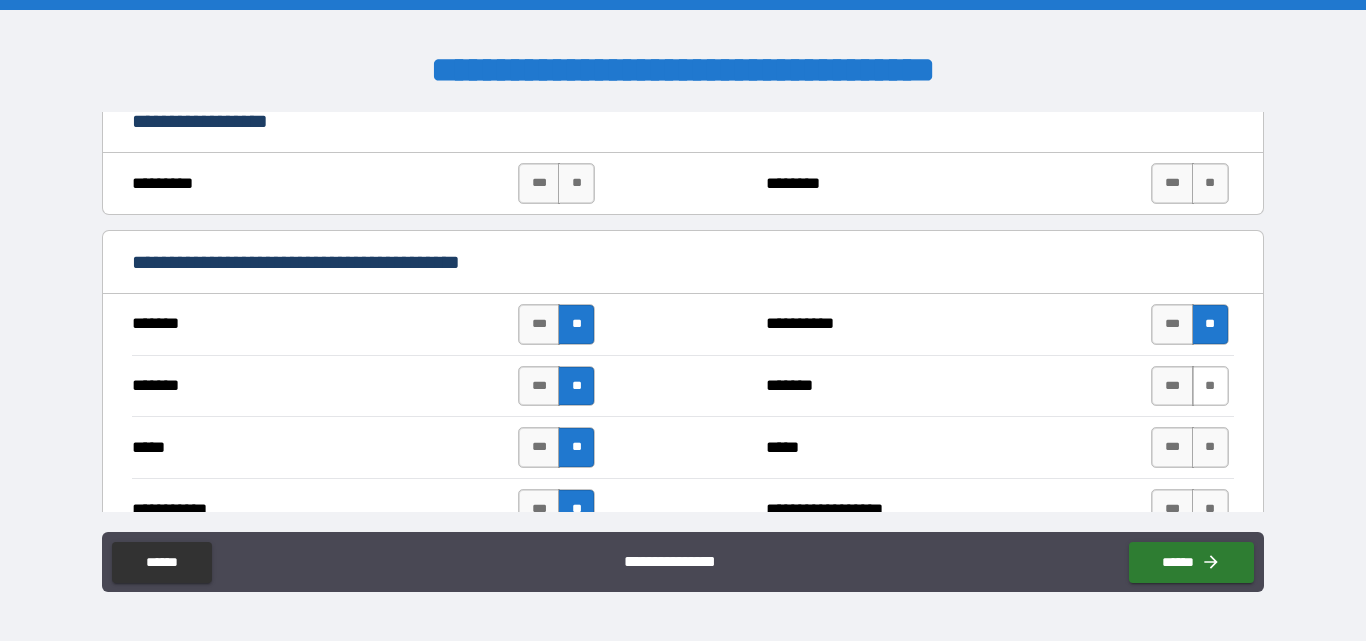 click on "**" at bounding box center [1210, 386] 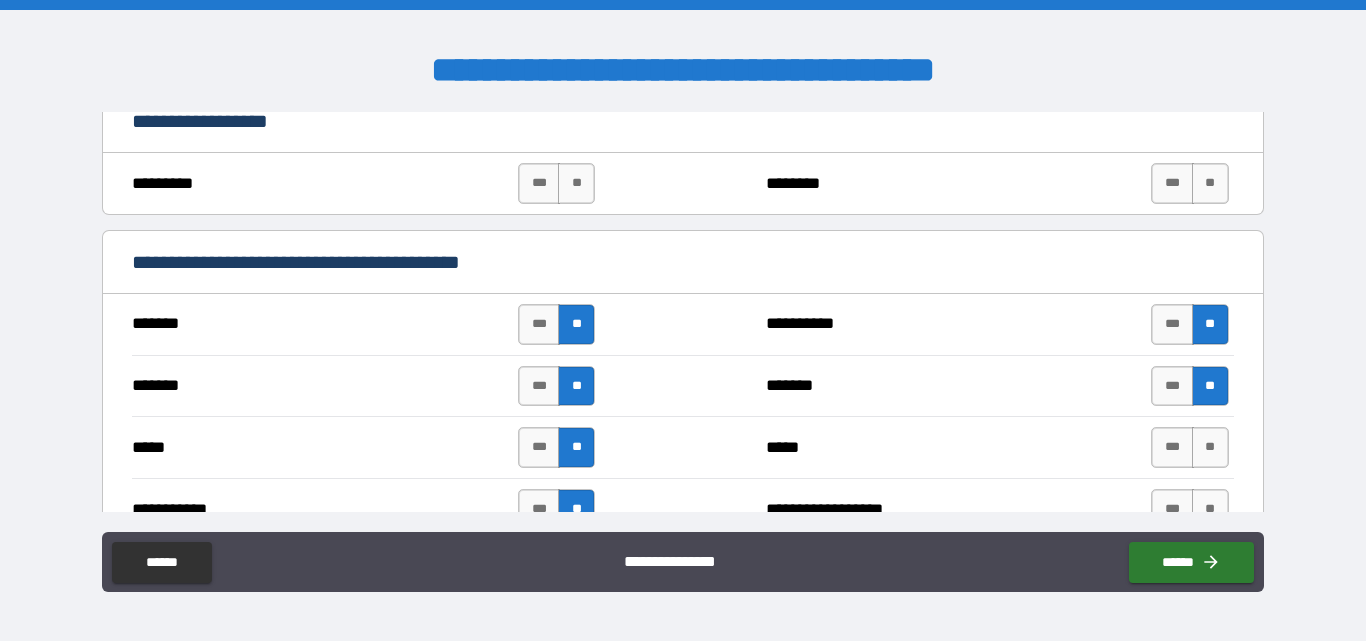 drag, startPoint x: 1199, startPoint y: 443, endPoint x: 1219, endPoint y: 464, distance: 29 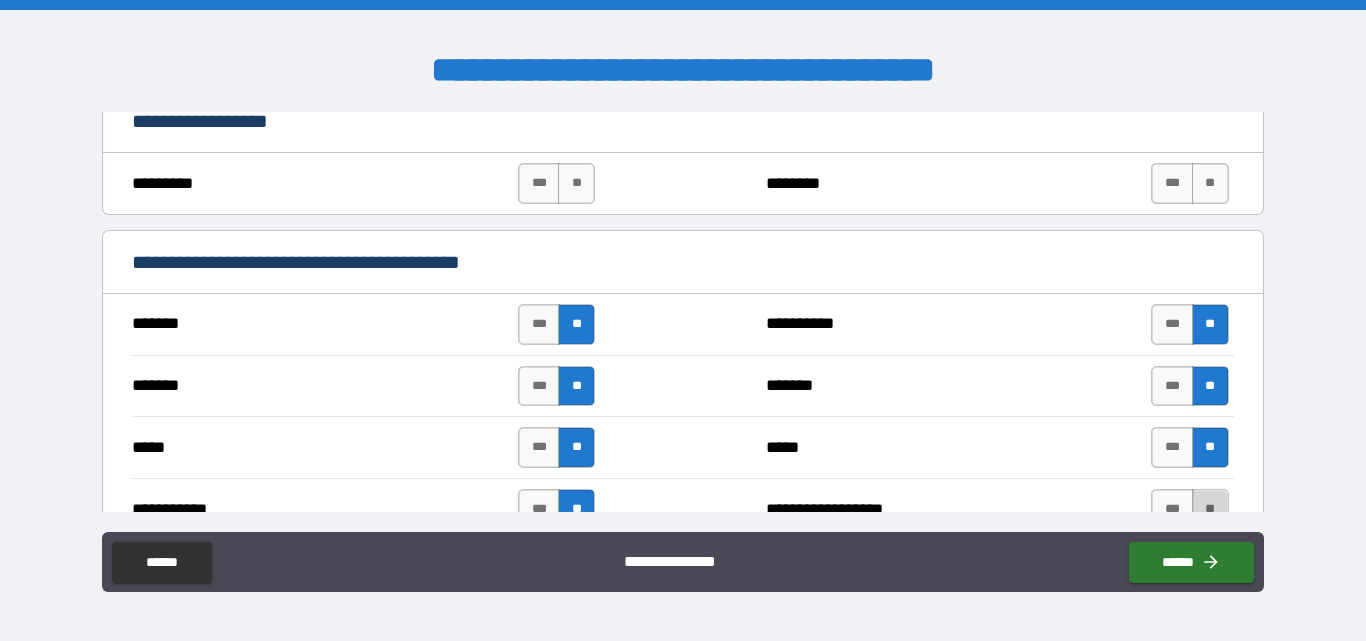 click on "**" at bounding box center [1210, 509] 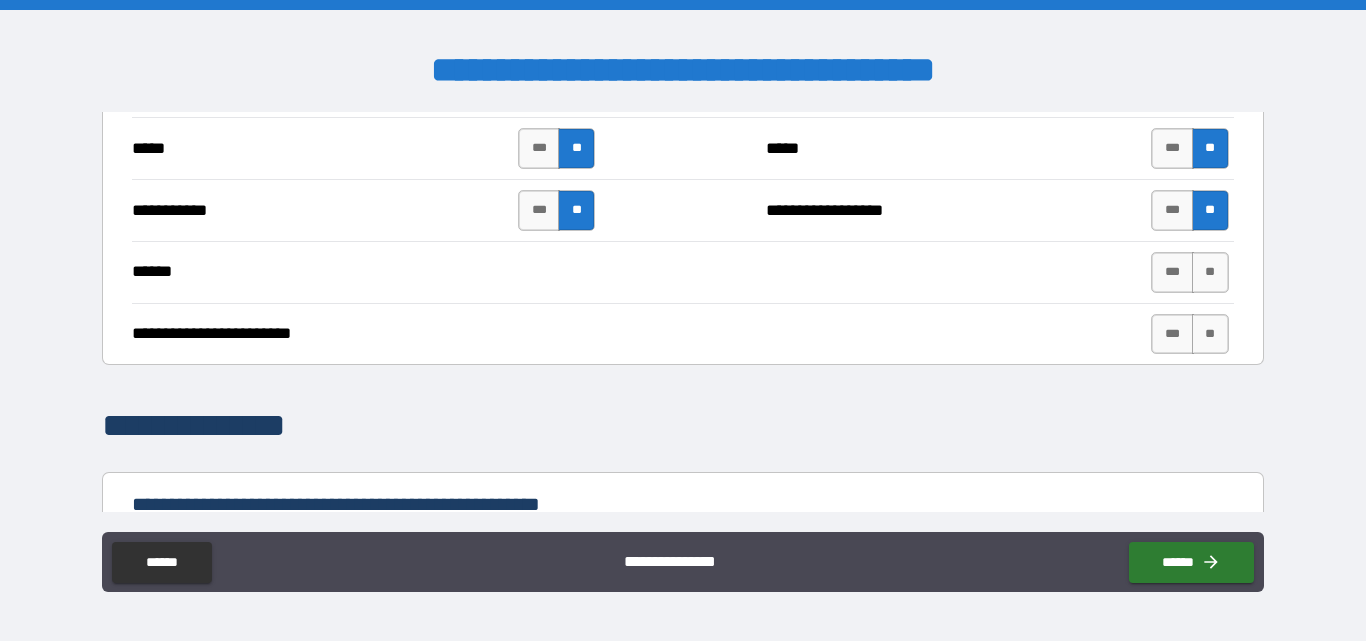 scroll, scrollTop: 2400, scrollLeft: 0, axis: vertical 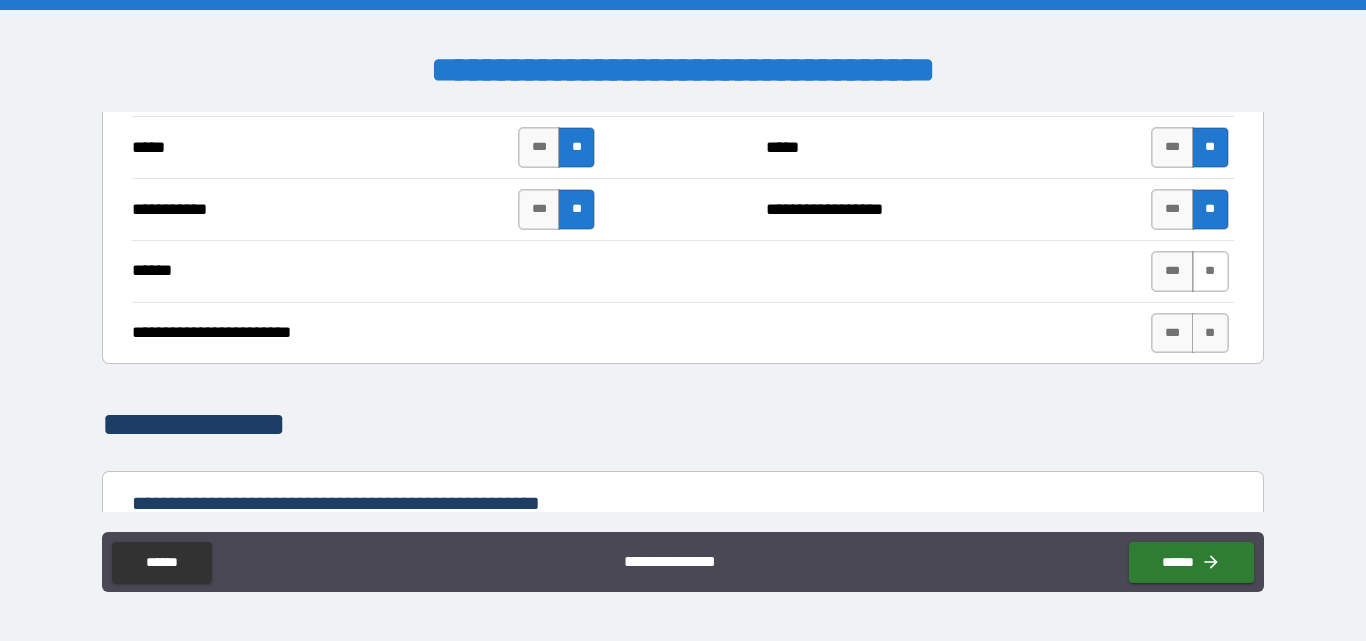 click on "**" at bounding box center (1210, 271) 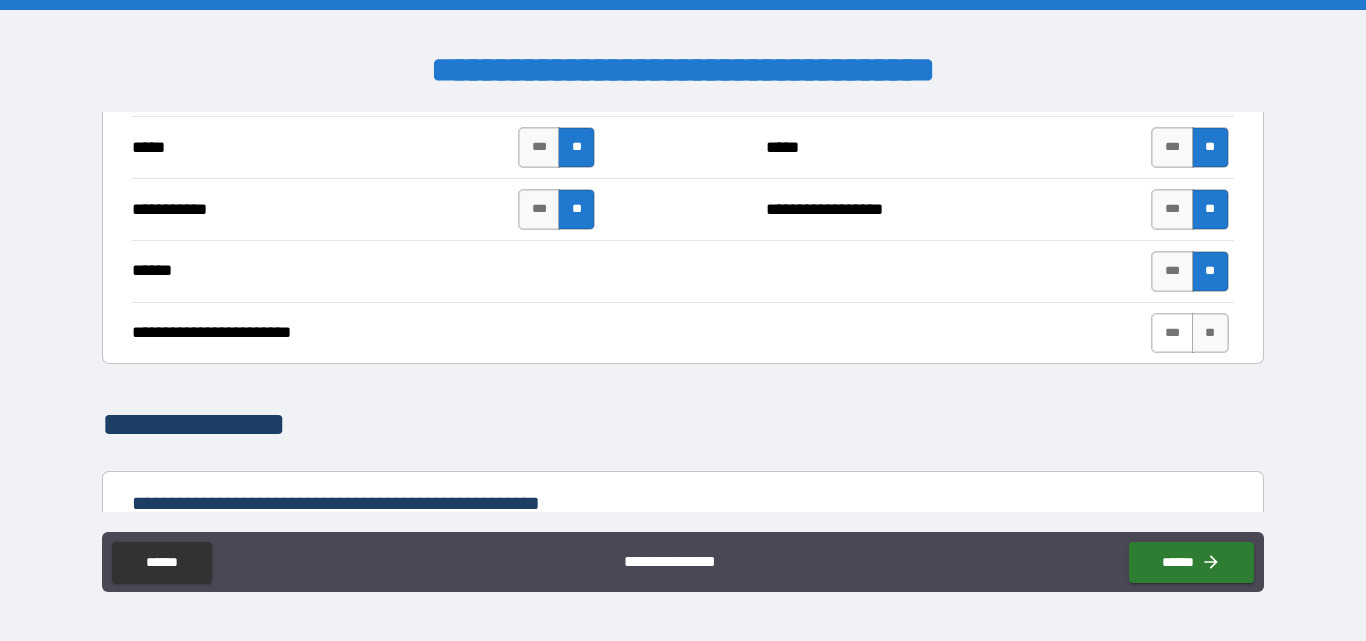 click on "***" at bounding box center (1172, 333) 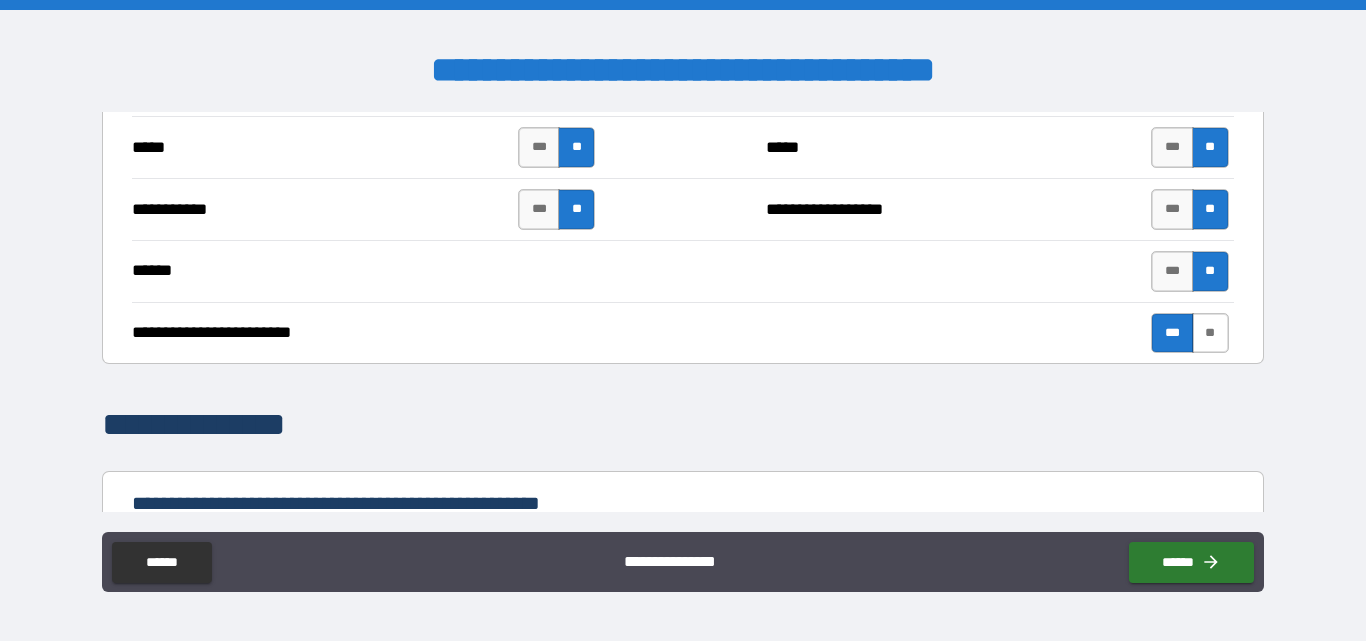 click on "**" at bounding box center [1210, 333] 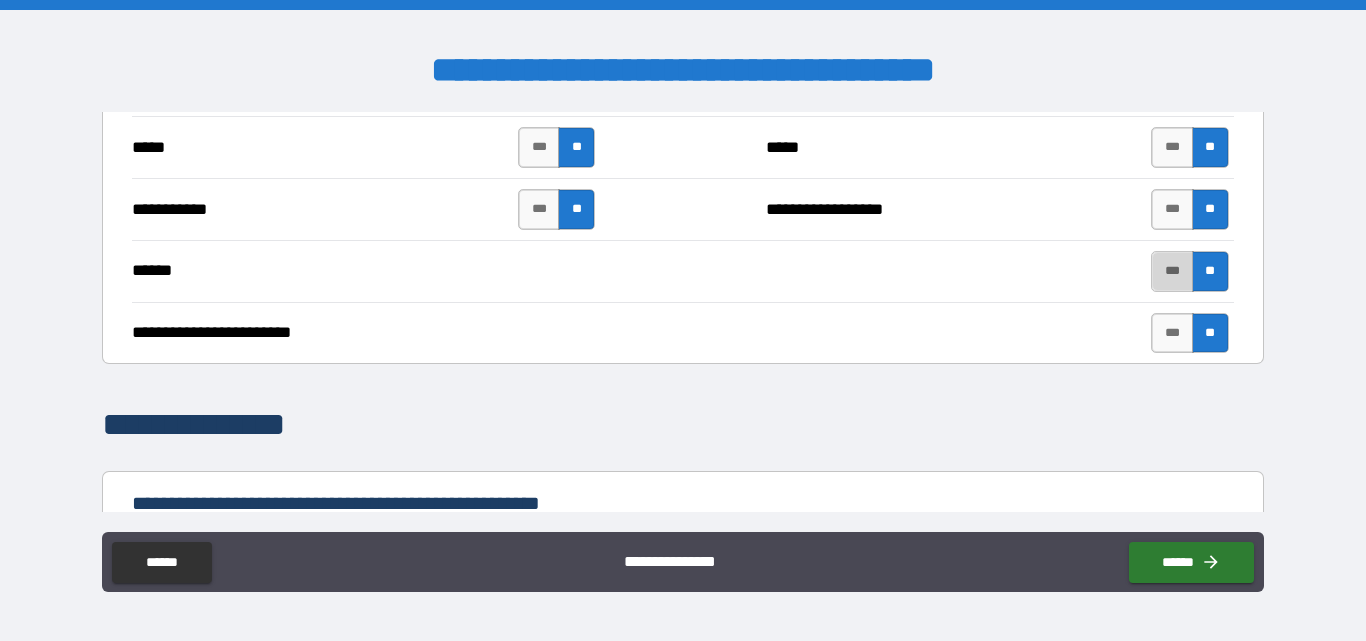 click on "***" at bounding box center [1172, 271] 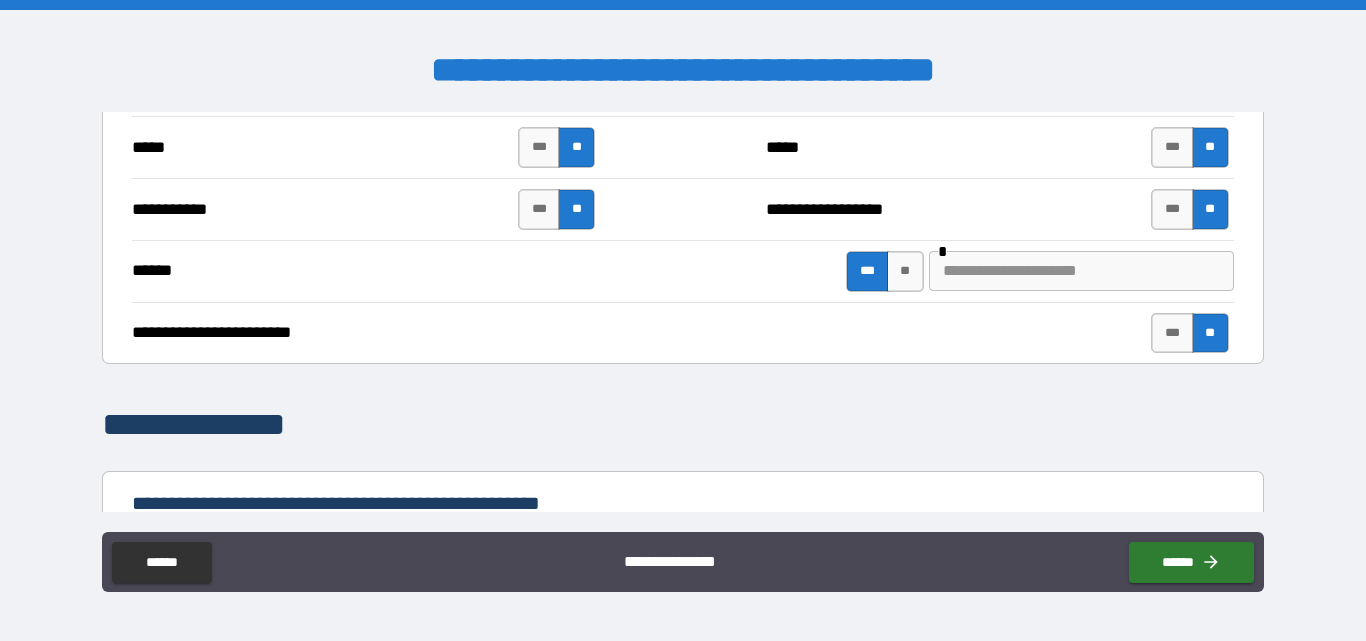 click at bounding box center (1081, 271) 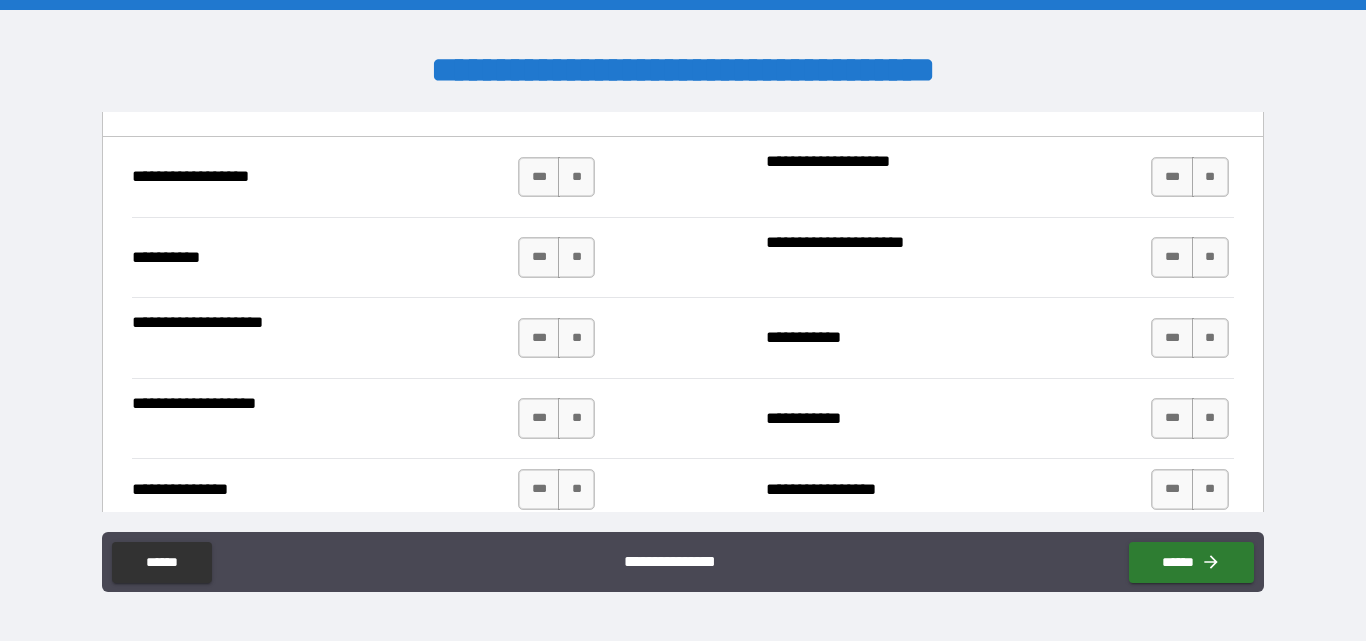 scroll, scrollTop: 2800, scrollLeft: 0, axis: vertical 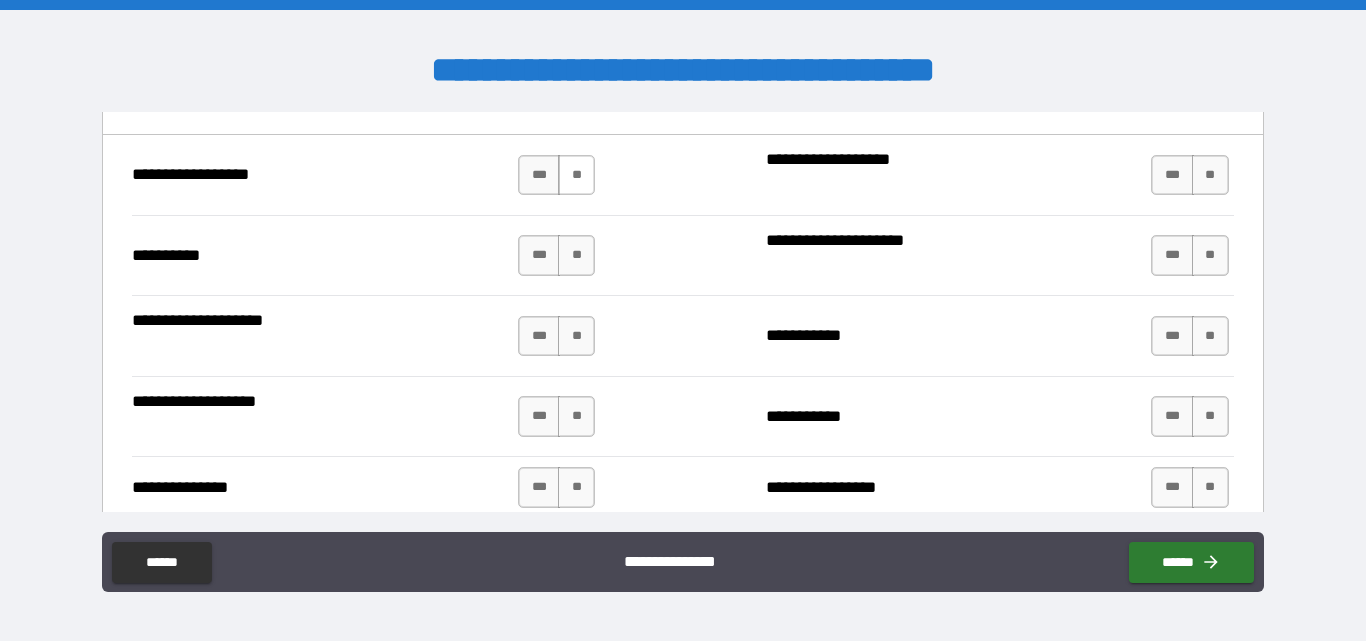 type on "**********" 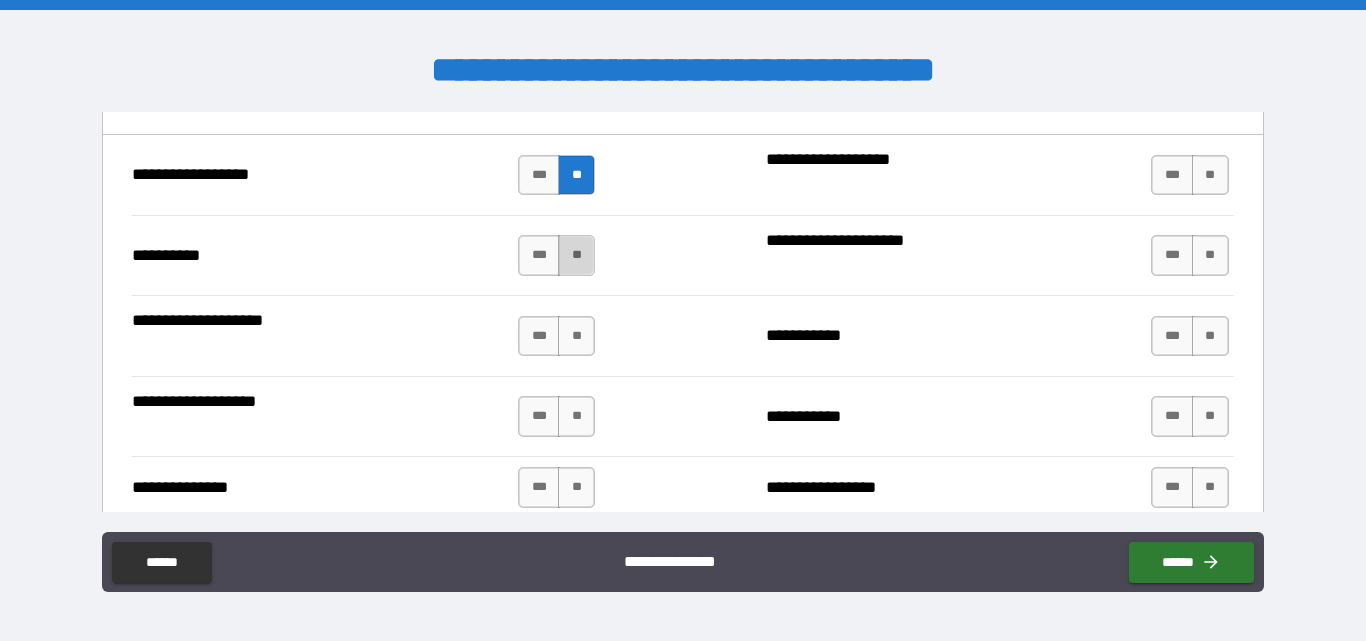 click on "**" at bounding box center [576, 255] 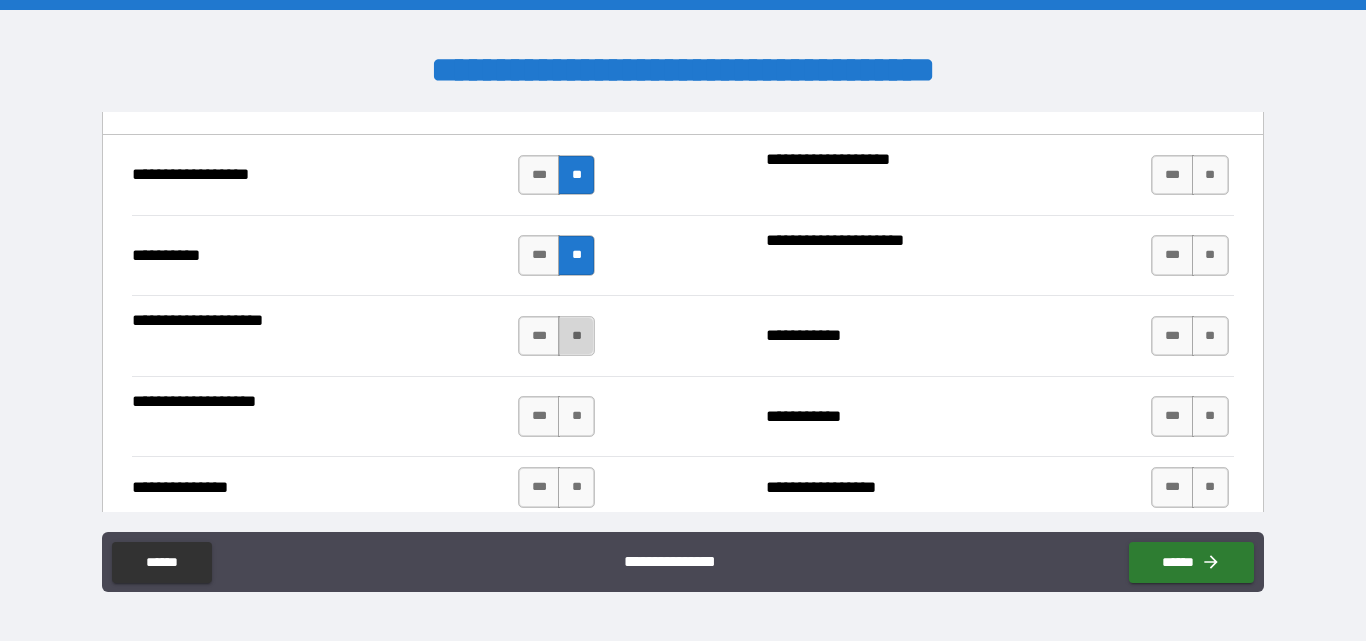 click on "**" at bounding box center [576, 336] 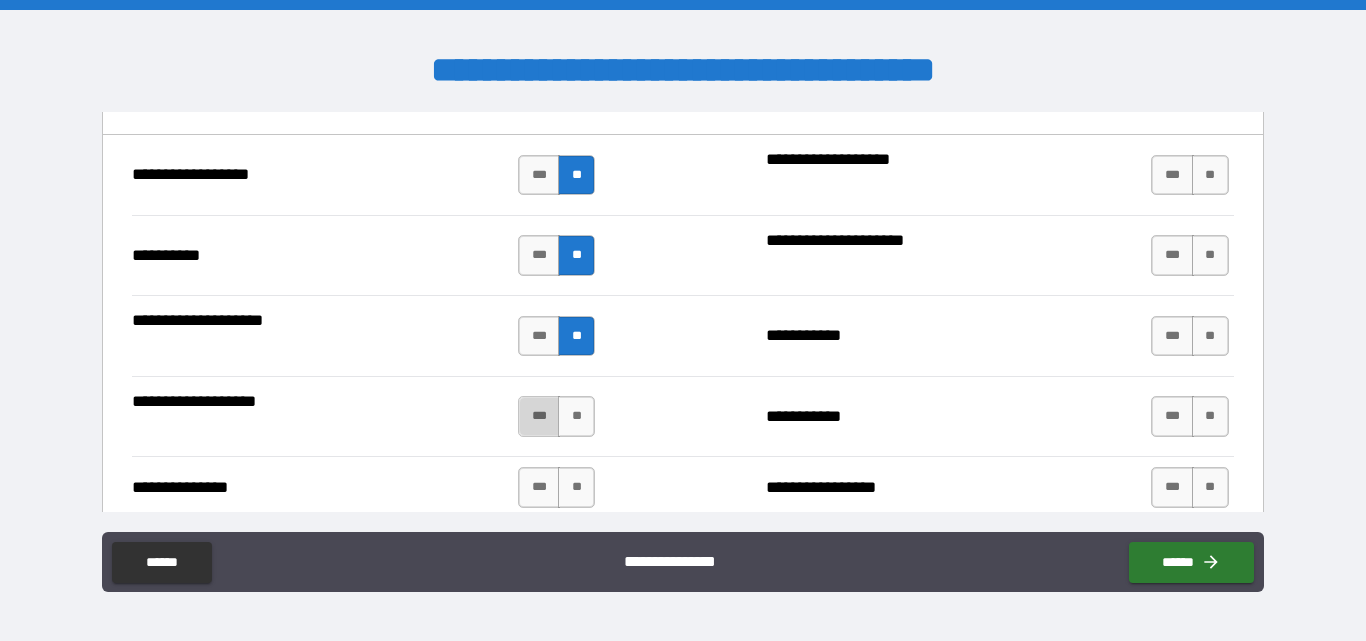 click on "***" at bounding box center (539, 416) 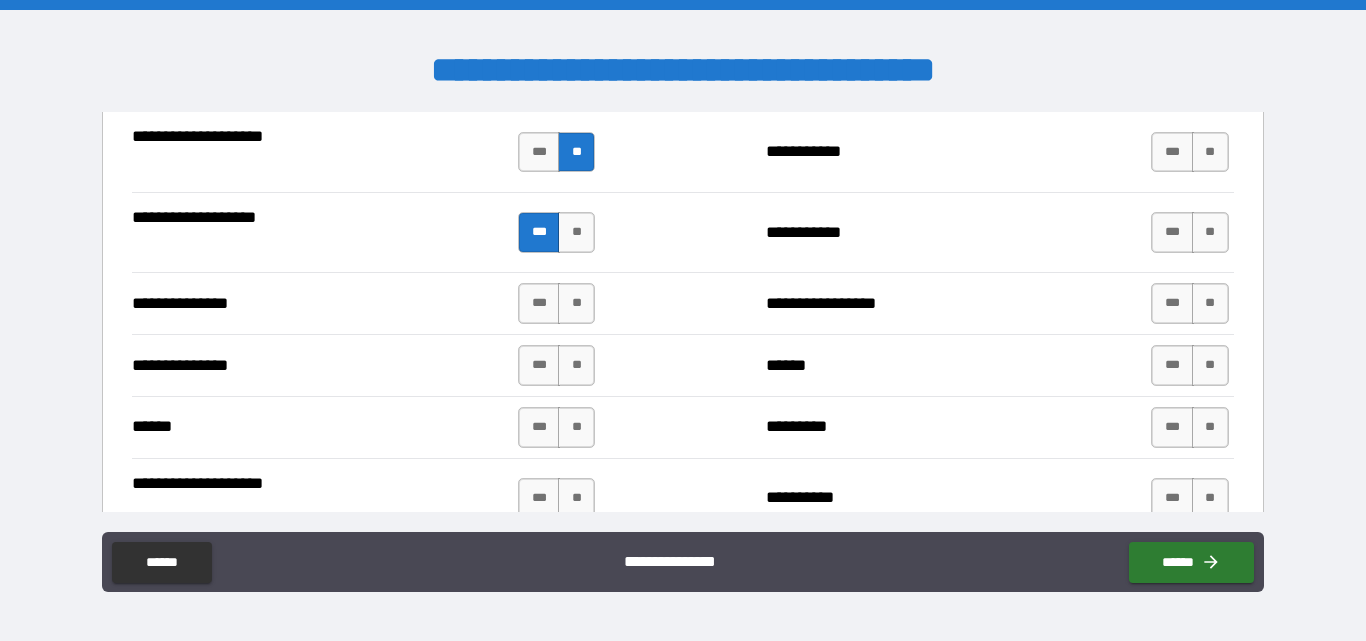 scroll, scrollTop: 3100, scrollLeft: 0, axis: vertical 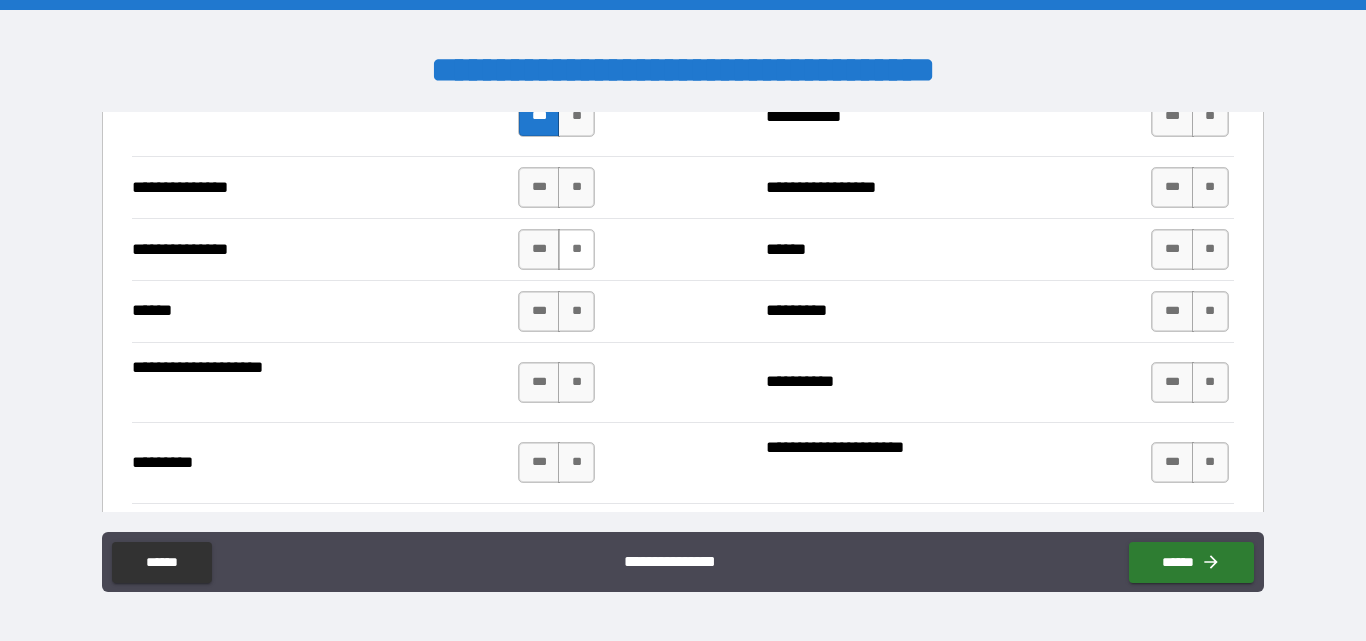 click on "**" at bounding box center [576, 249] 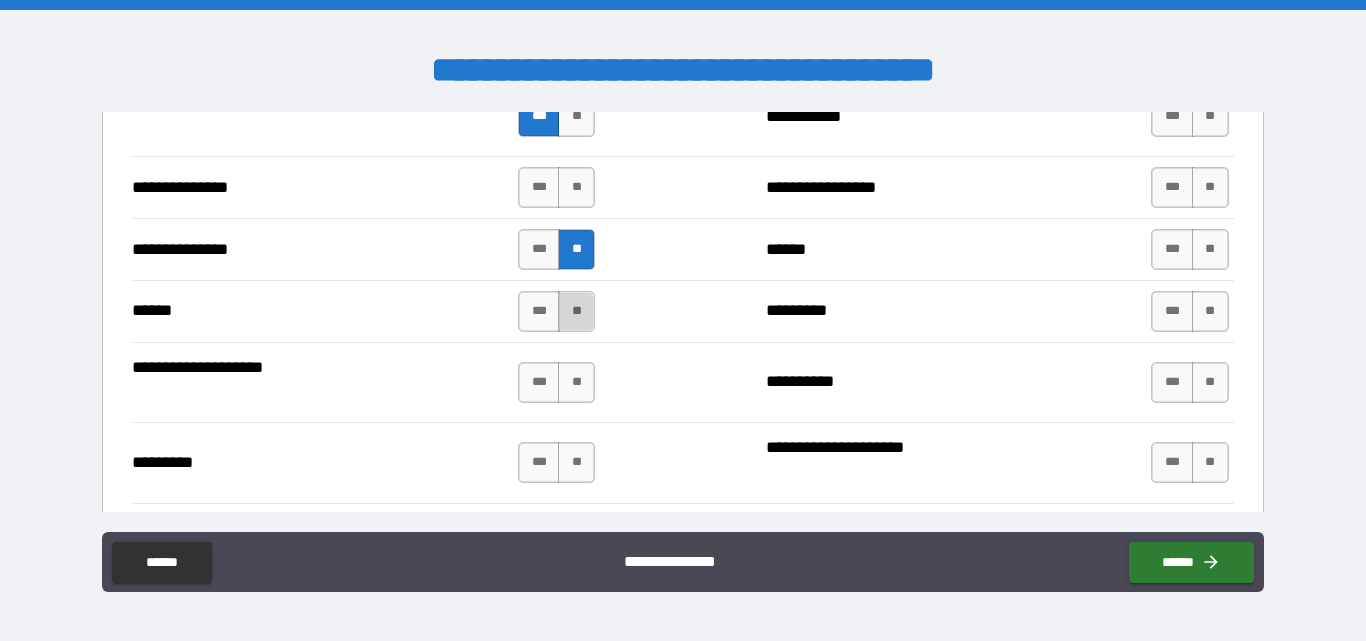 click on "**" at bounding box center [576, 311] 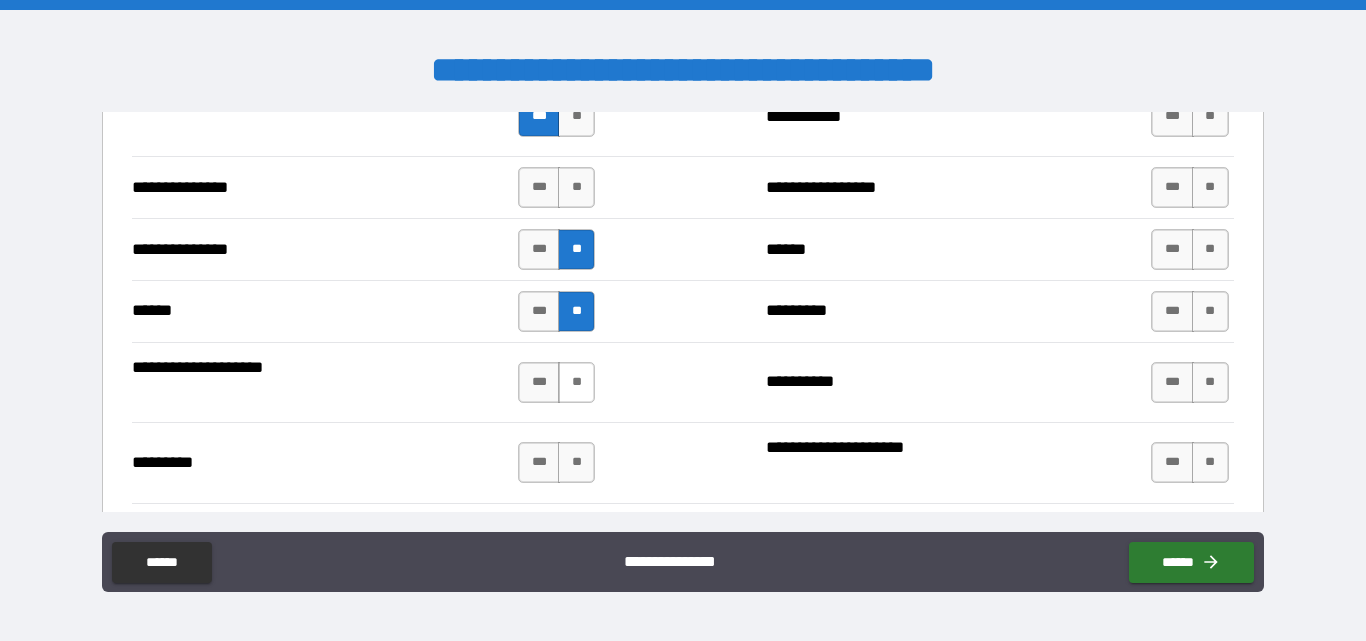 click on "**" at bounding box center (576, 382) 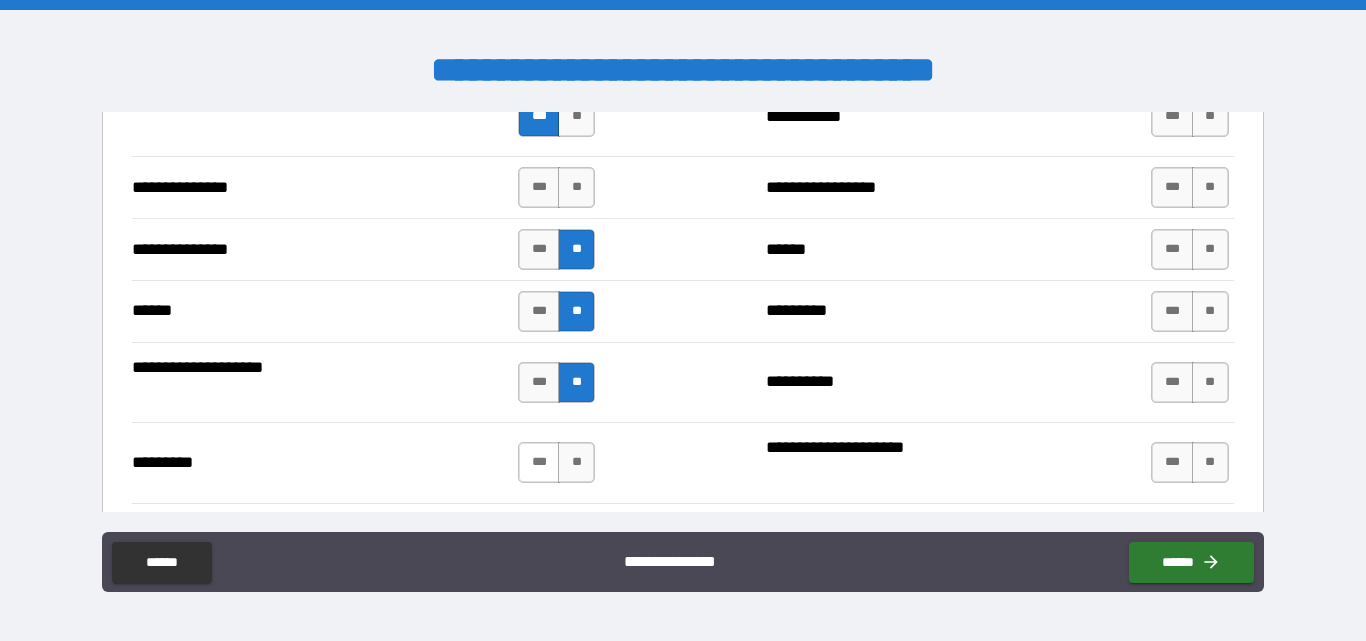 click on "***" at bounding box center (539, 462) 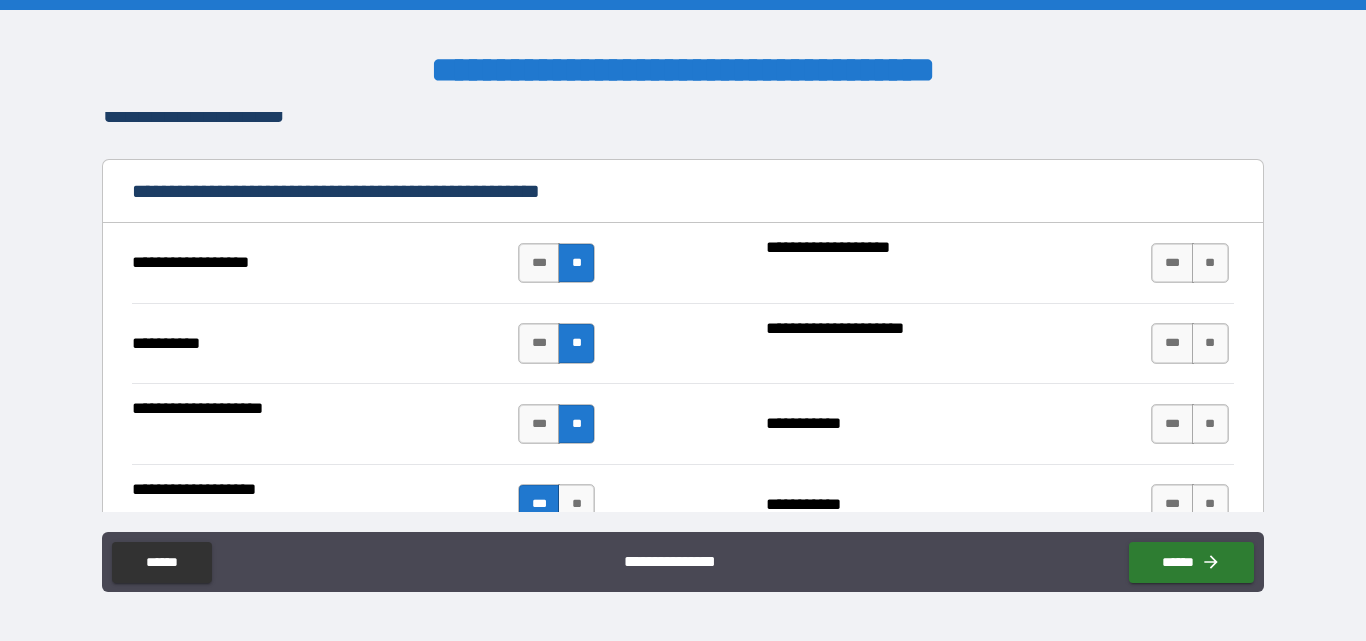 scroll, scrollTop: 2700, scrollLeft: 0, axis: vertical 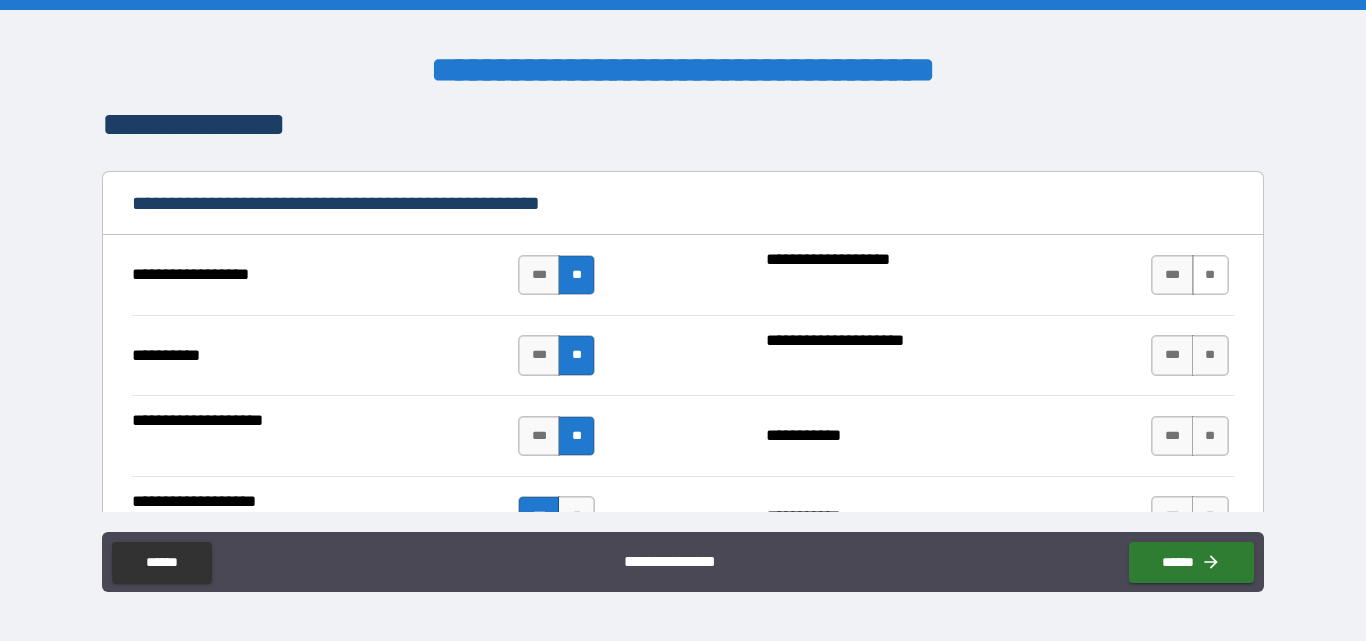 click on "**" at bounding box center [1210, 275] 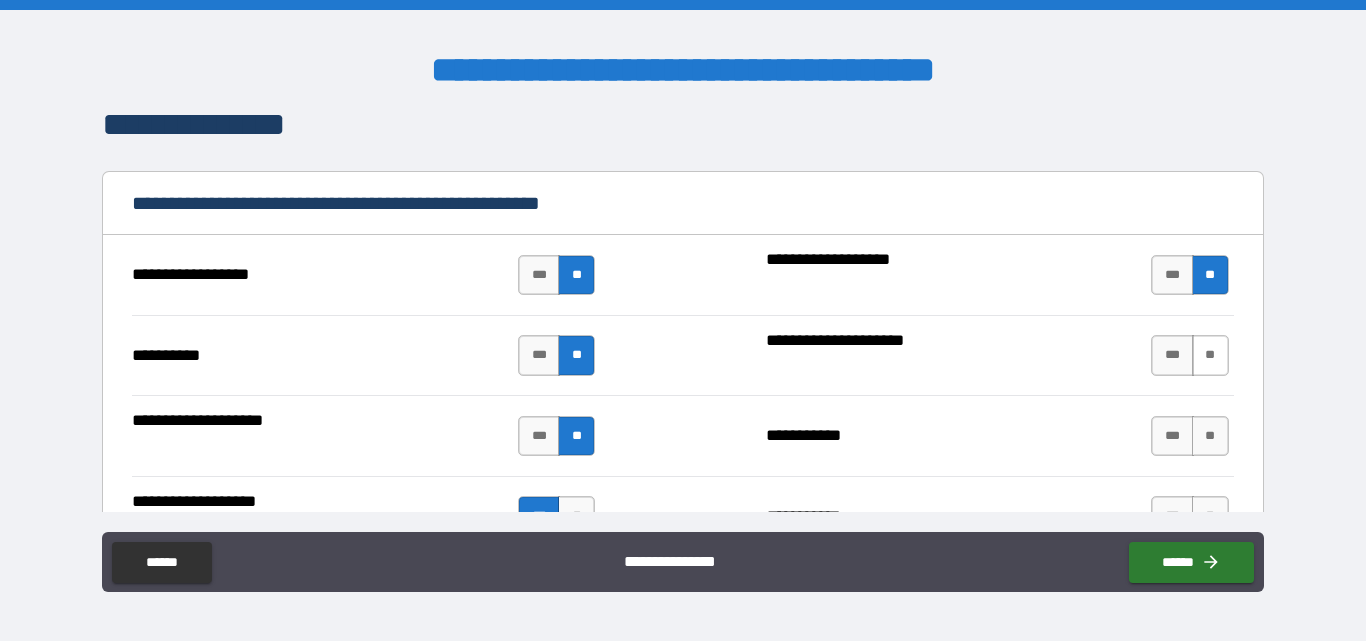 click on "**" at bounding box center [1210, 355] 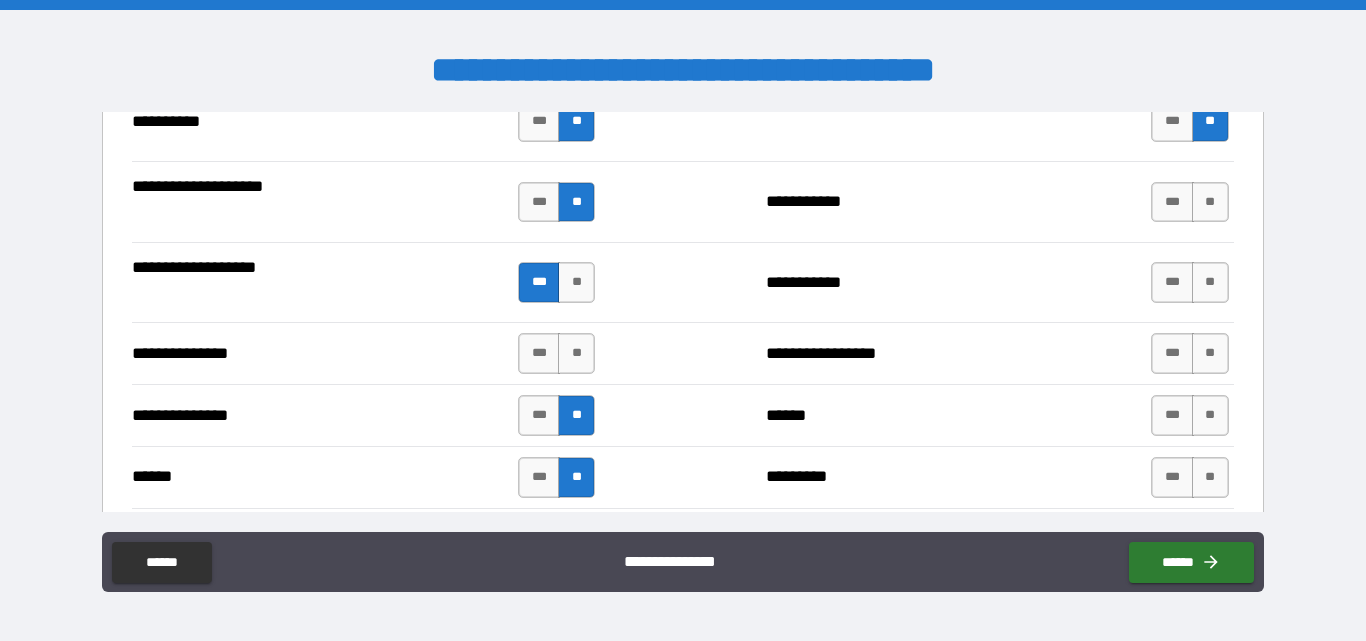 scroll, scrollTop: 2900, scrollLeft: 0, axis: vertical 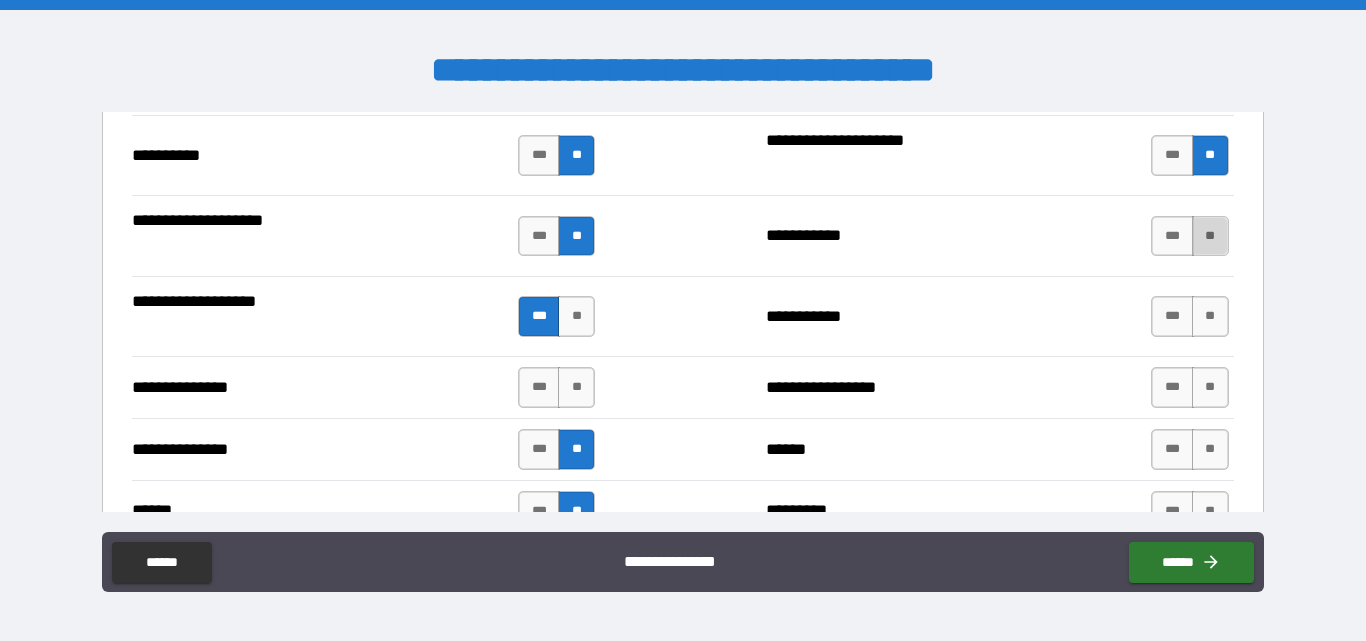 click on "**" at bounding box center [1210, 236] 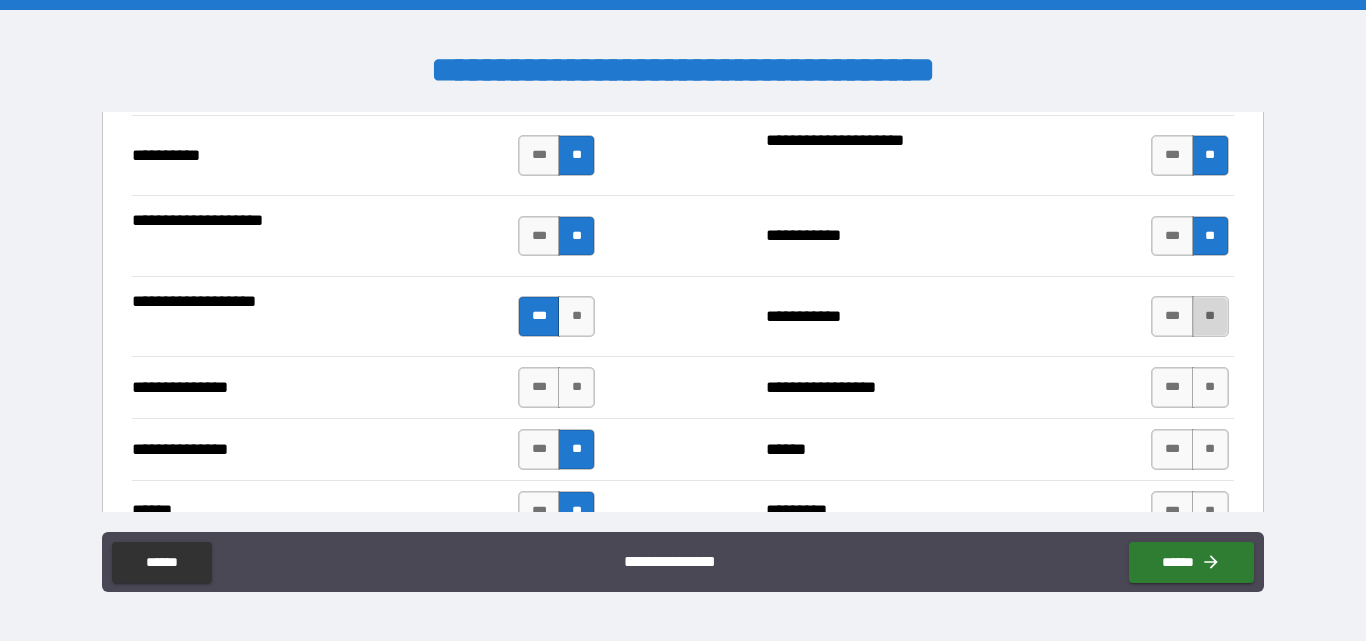 drag, startPoint x: 1195, startPoint y: 311, endPoint x: 1208, endPoint y: 340, distance: 31.780497 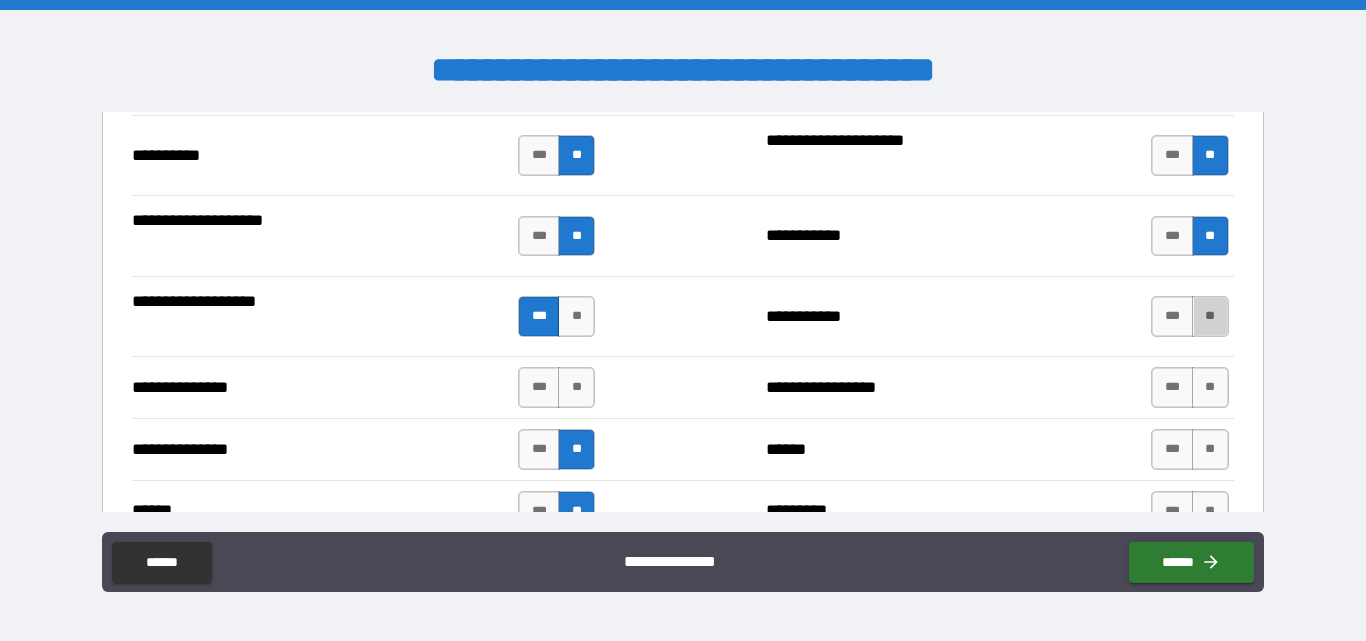 click on "**" at bounding box center [1210, 316] 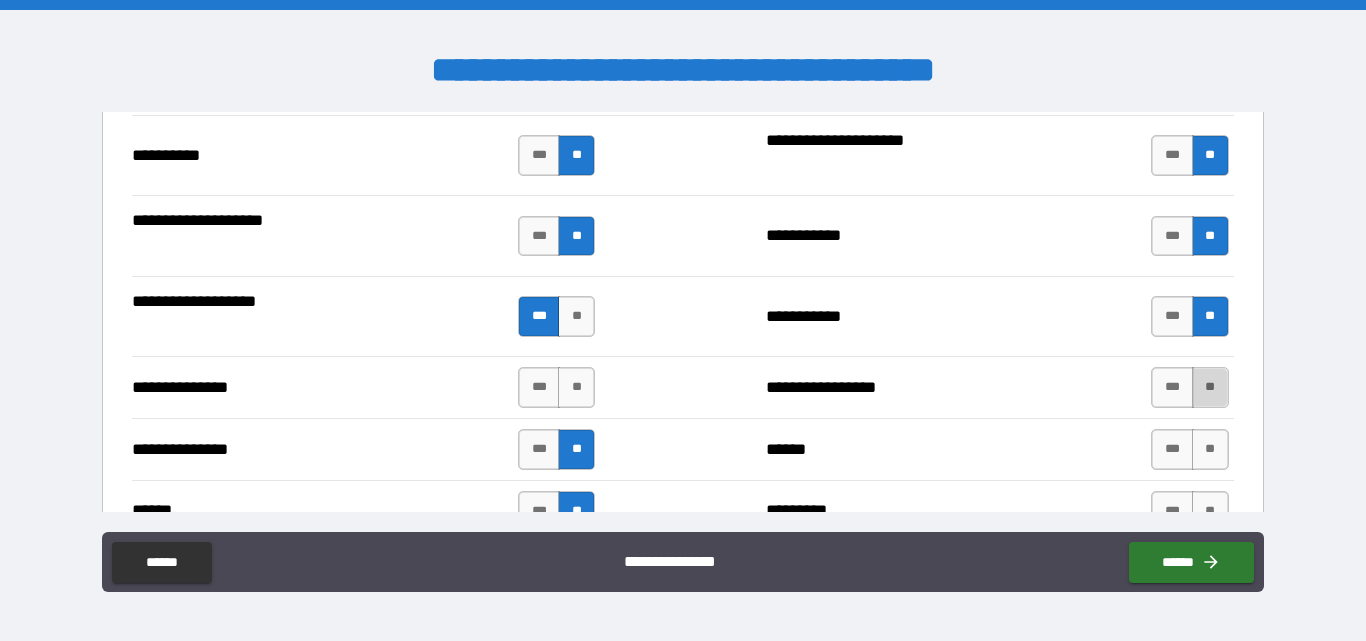 click on "**" at bounding box center (1210, 387) 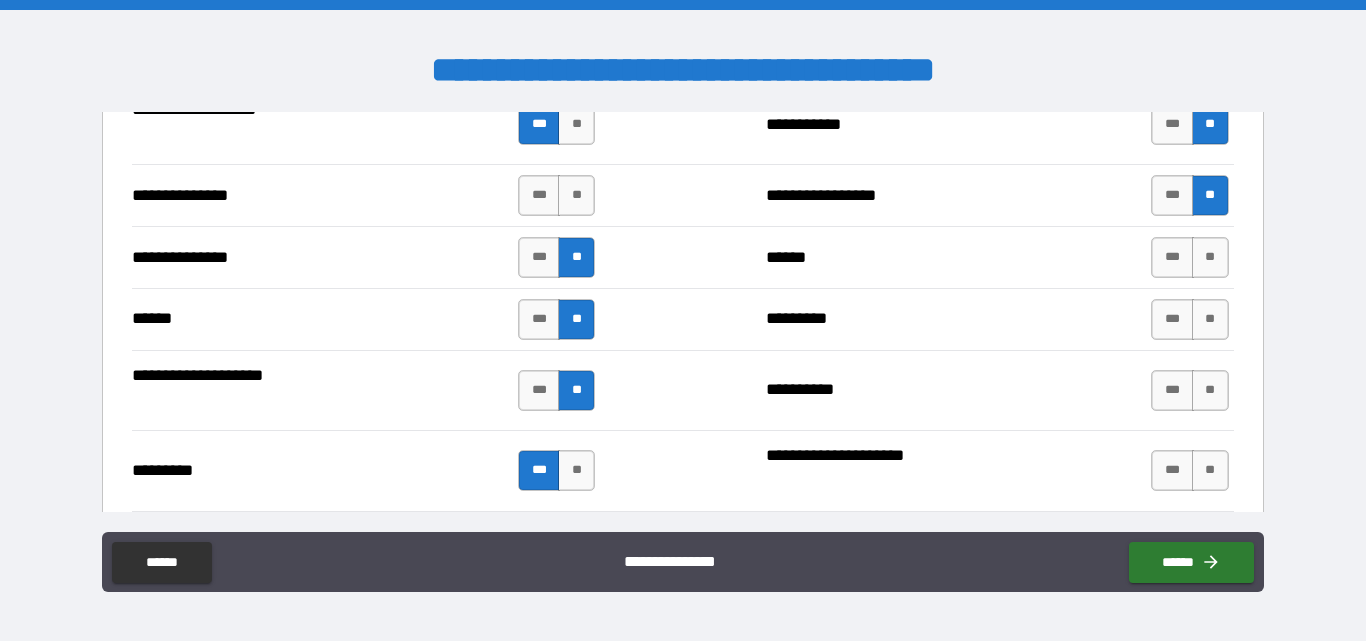 scroll, scrollTop: 3100, scrollLeft: 0, axis: vertical 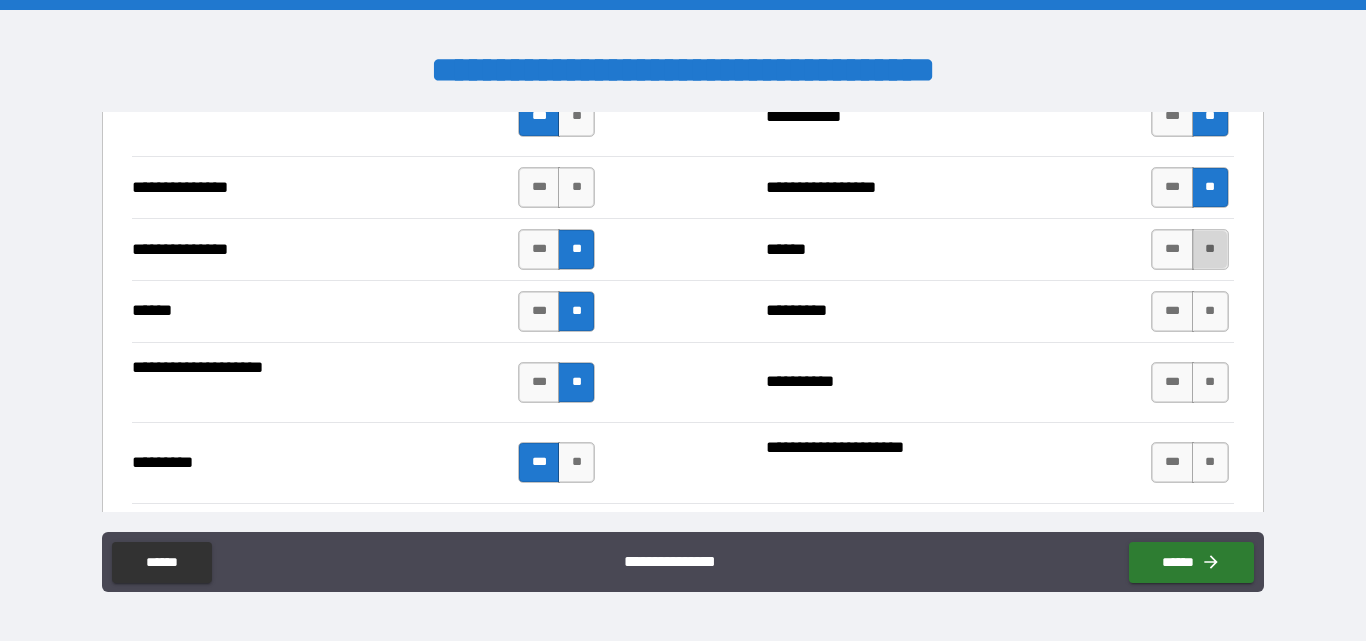 click on "**" at bounding box center [1210, 249] 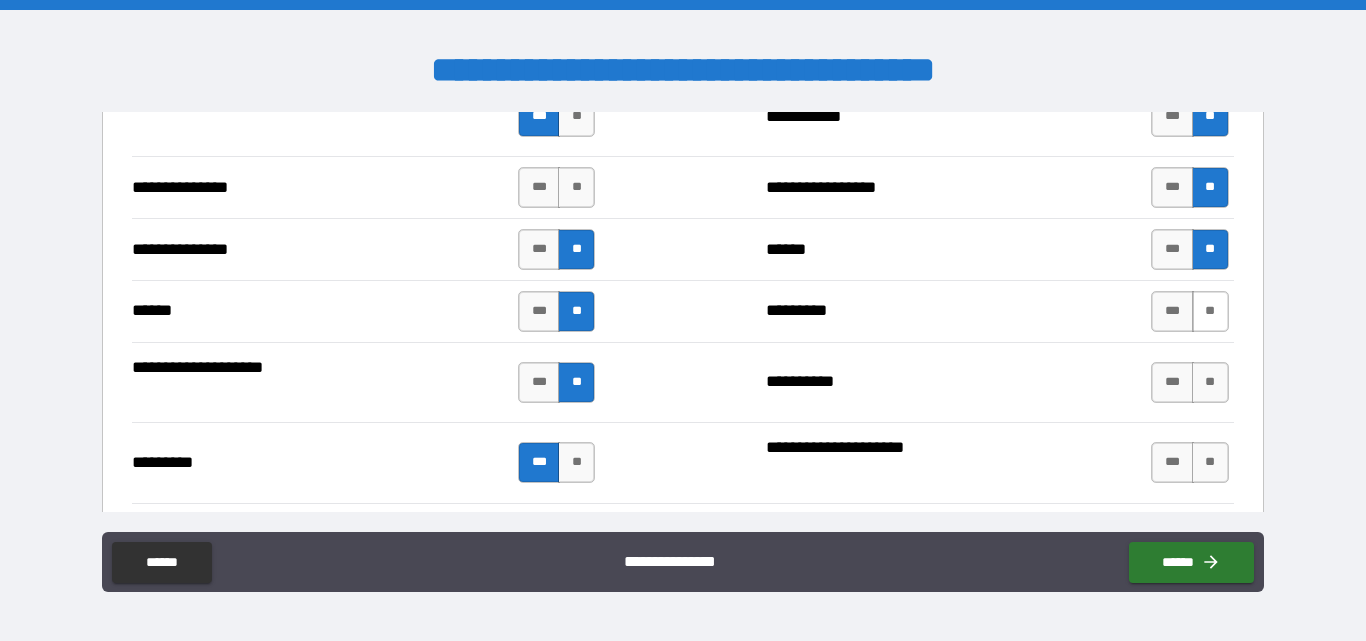 click on "***" at bounding box center (1172, 311) 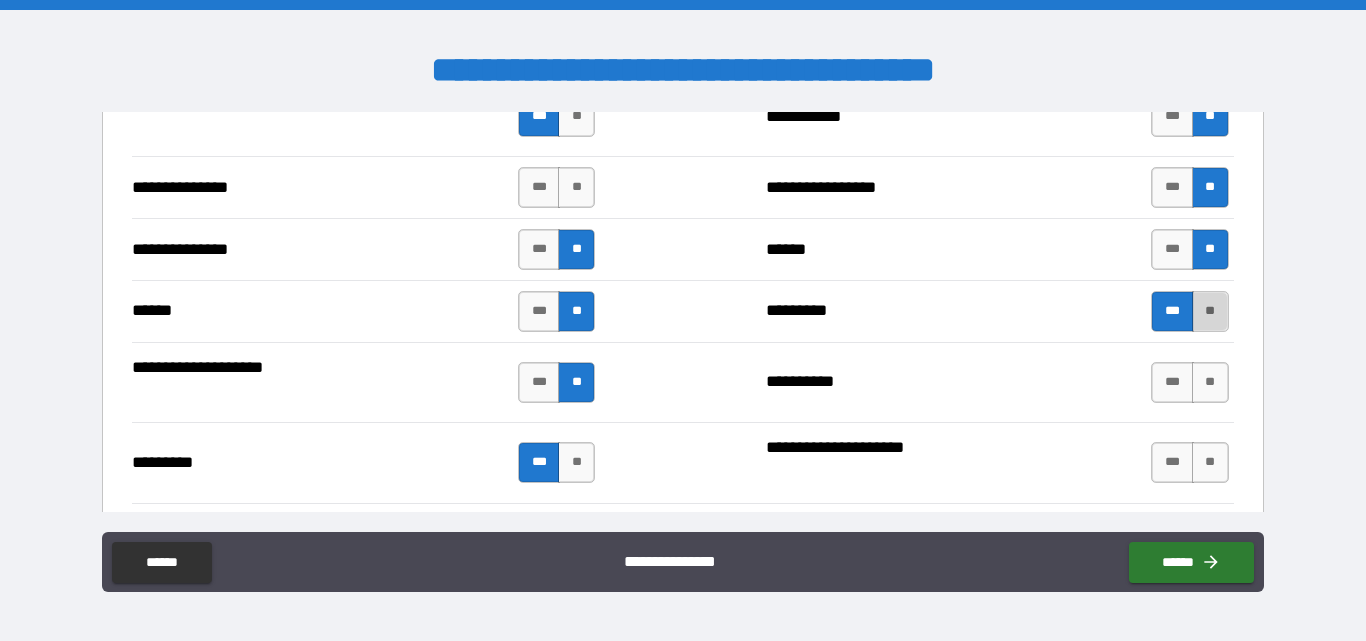 click on "**" at bounding box center [1210, 311] 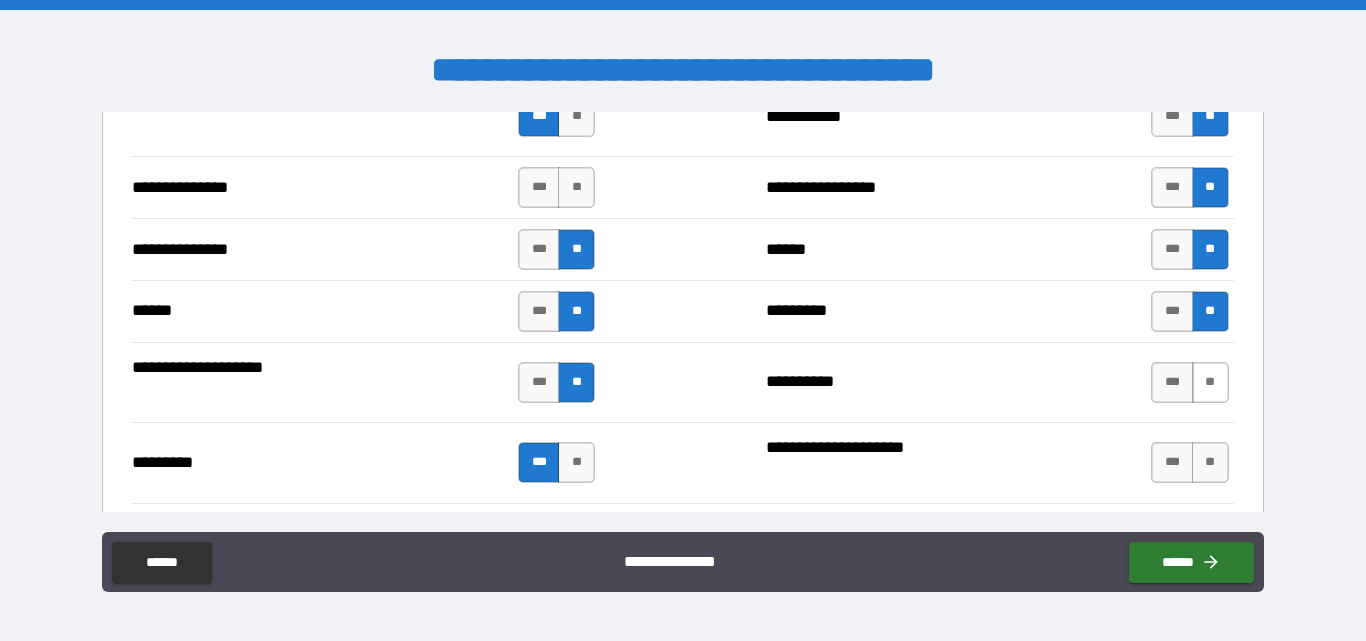 drag, startPoint x: 1201, startPoint y: 379, endPoint x: 1214, endPoint y: 383, distance: 13.601471 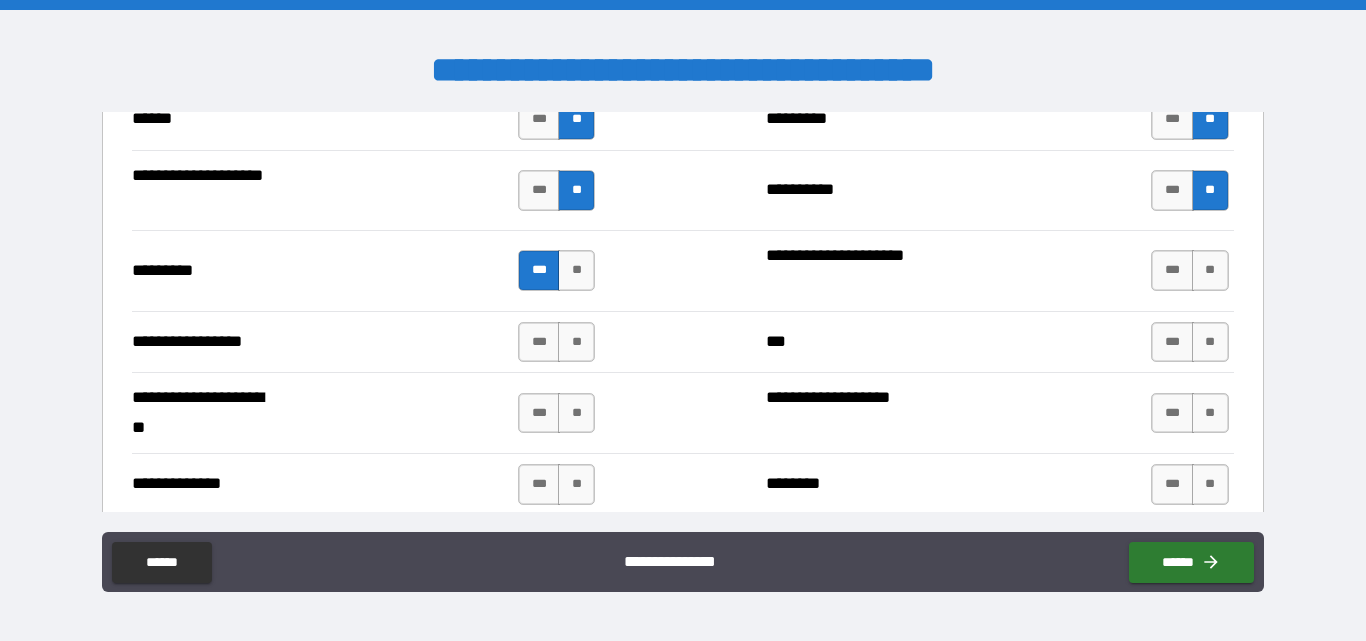scroll, scrollTop: 3300, scrollLeft: 0, axis: vertical 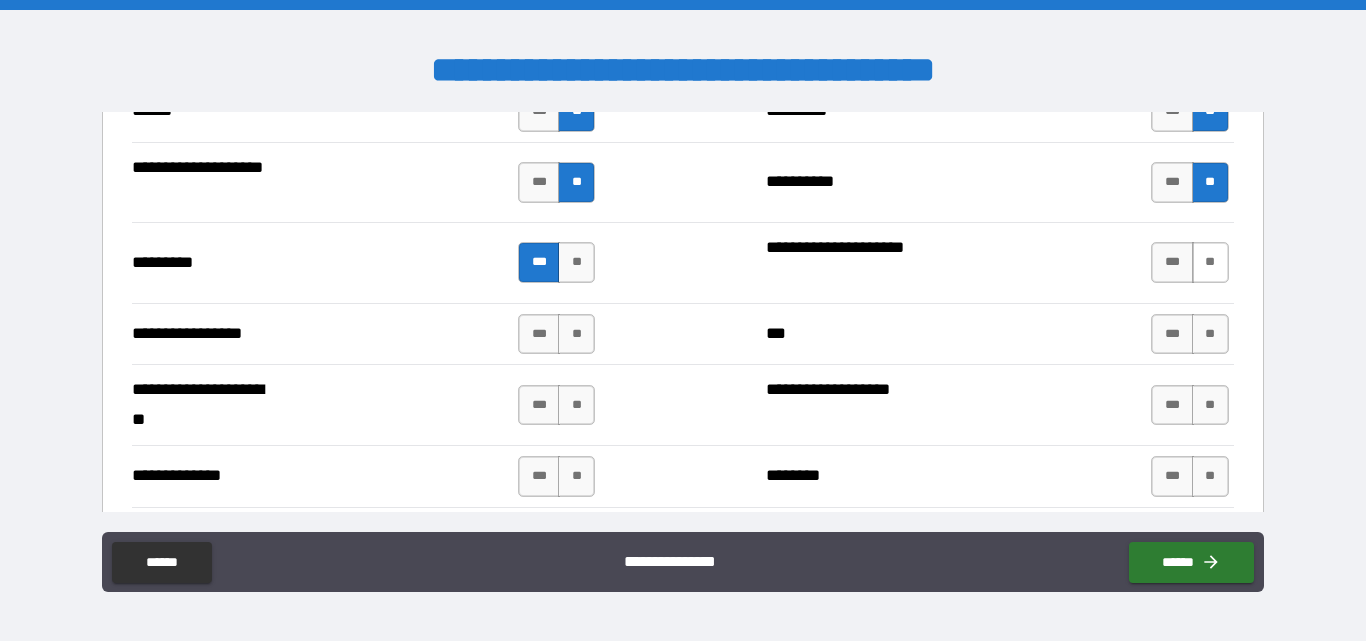 click on "**" at bounding box center [1210, 262] 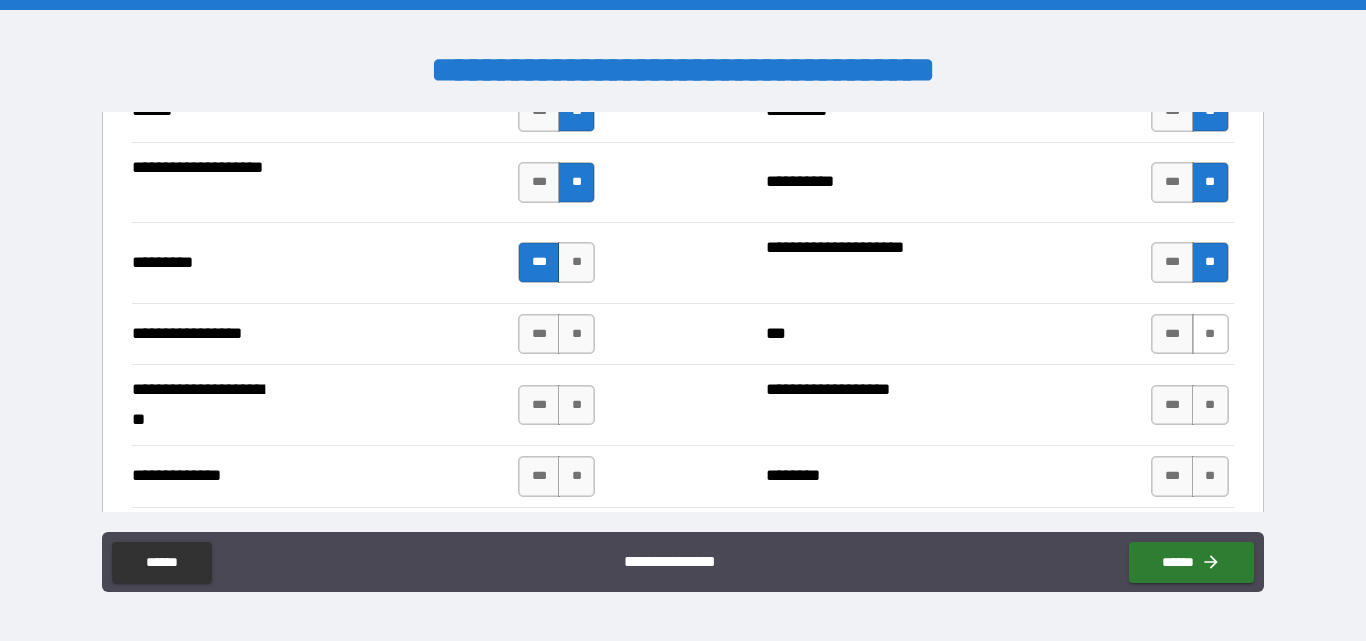 click on "**" at bounding box center [1210, 334] 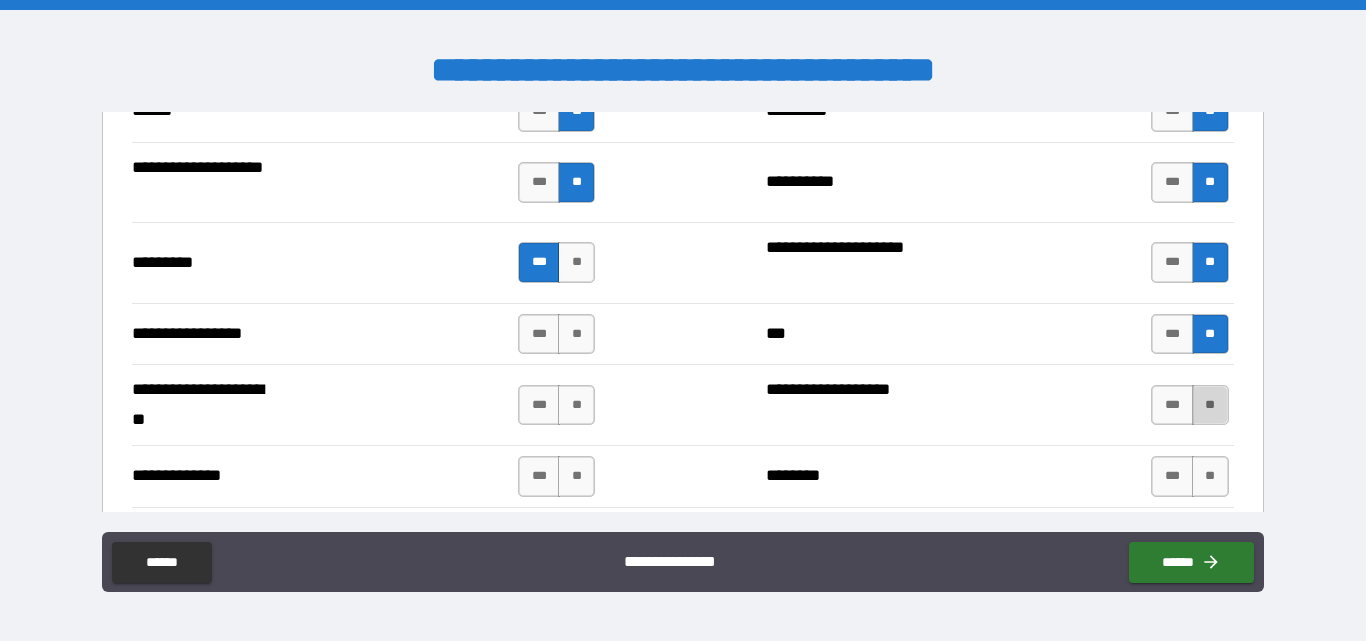 click on "**" at bounding box center (1210, 405) 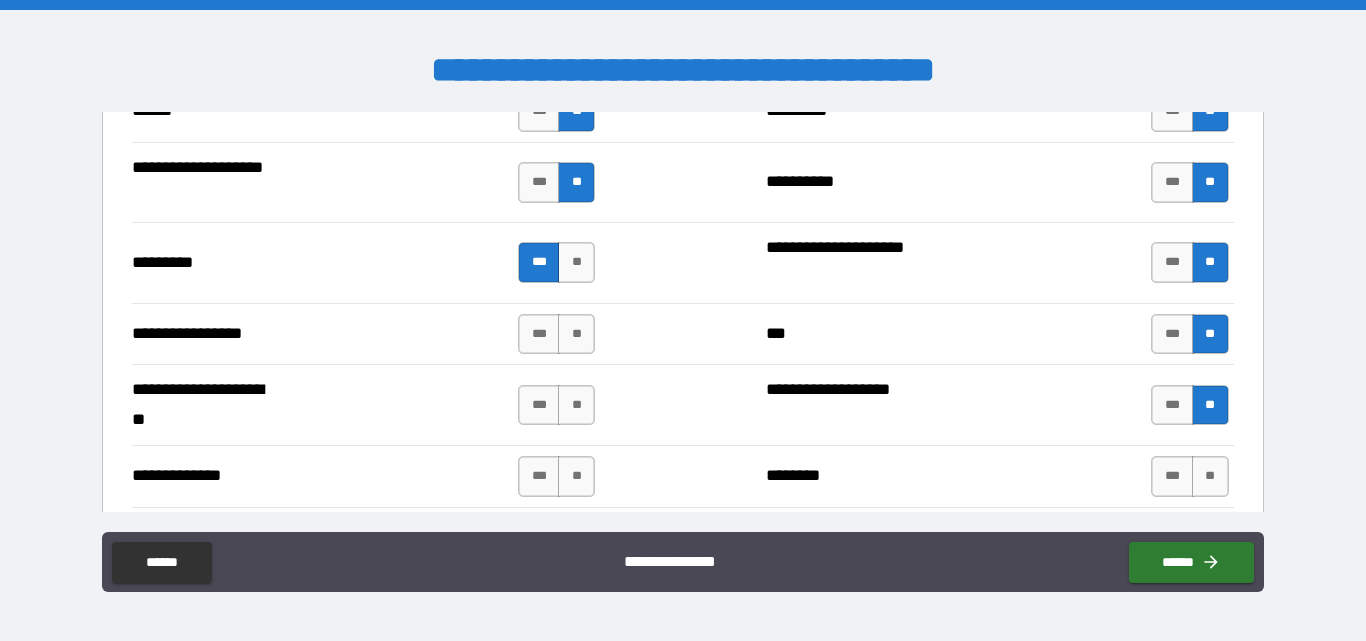 scroll, scrollTop: 3500, scrollLeft: 0, axis: vertical 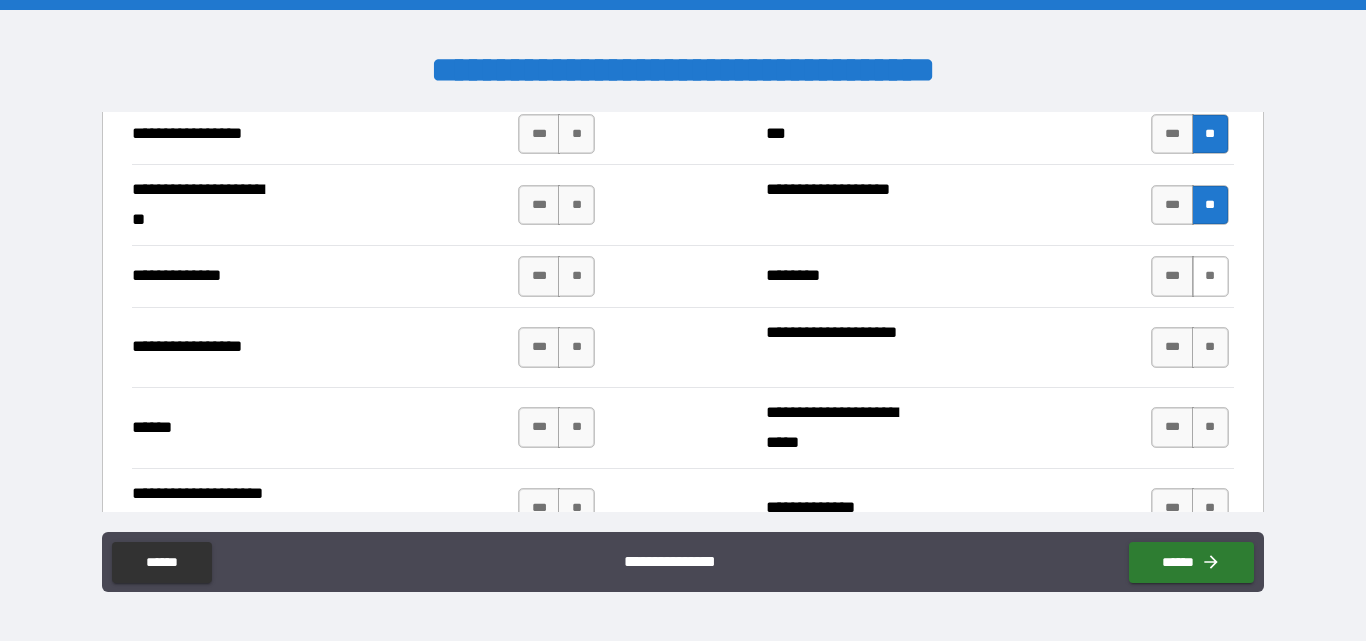 click on "**" at bounding box center [1210, 276] 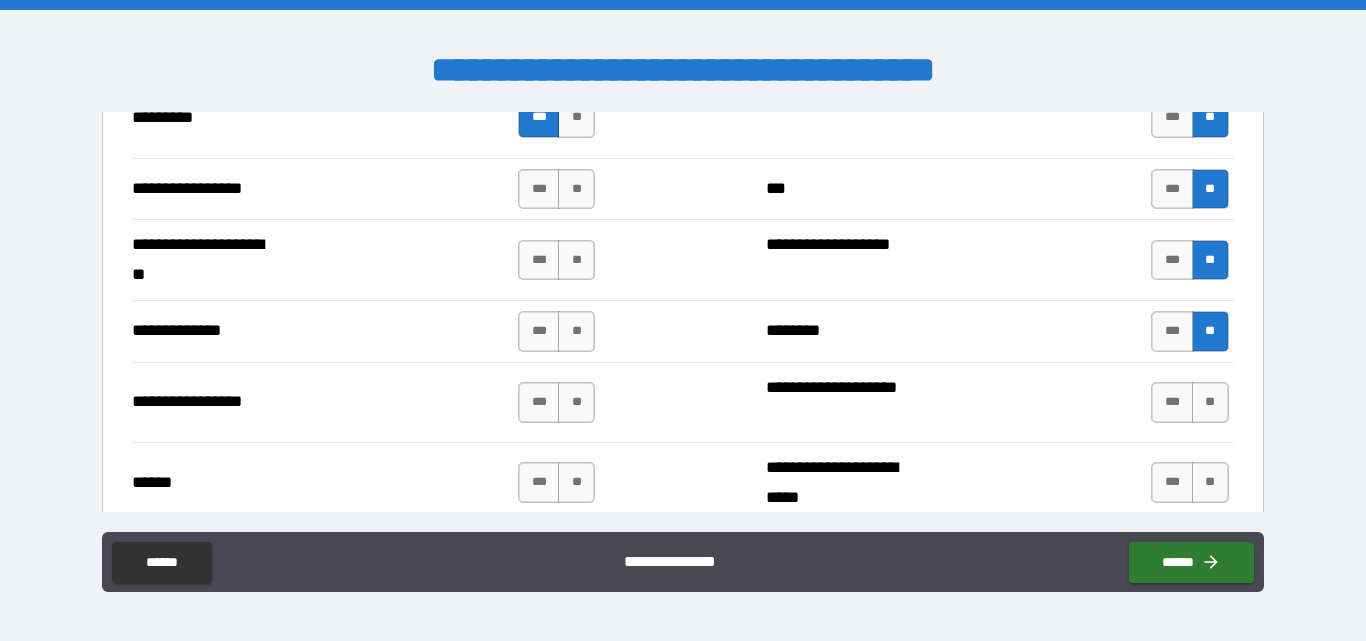 scroll, scrollTop: 3400, scrollLeft: 0, axis: vertical 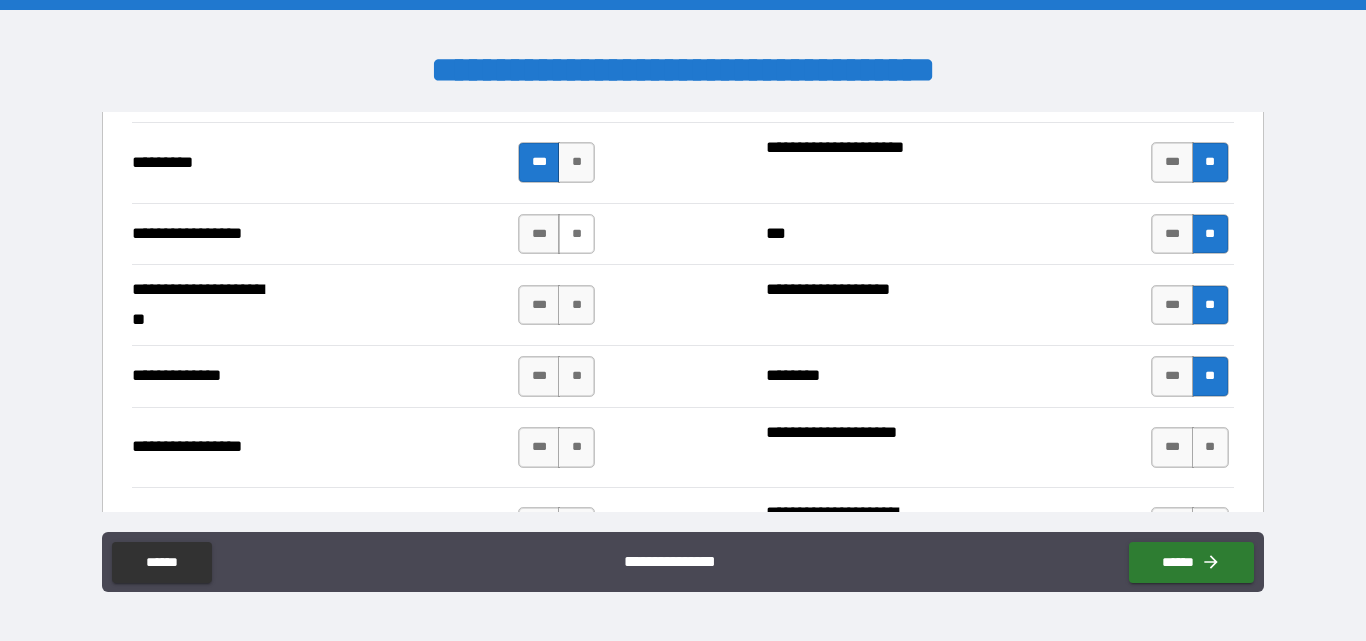 click on "**" at bounding box center (576, 234) 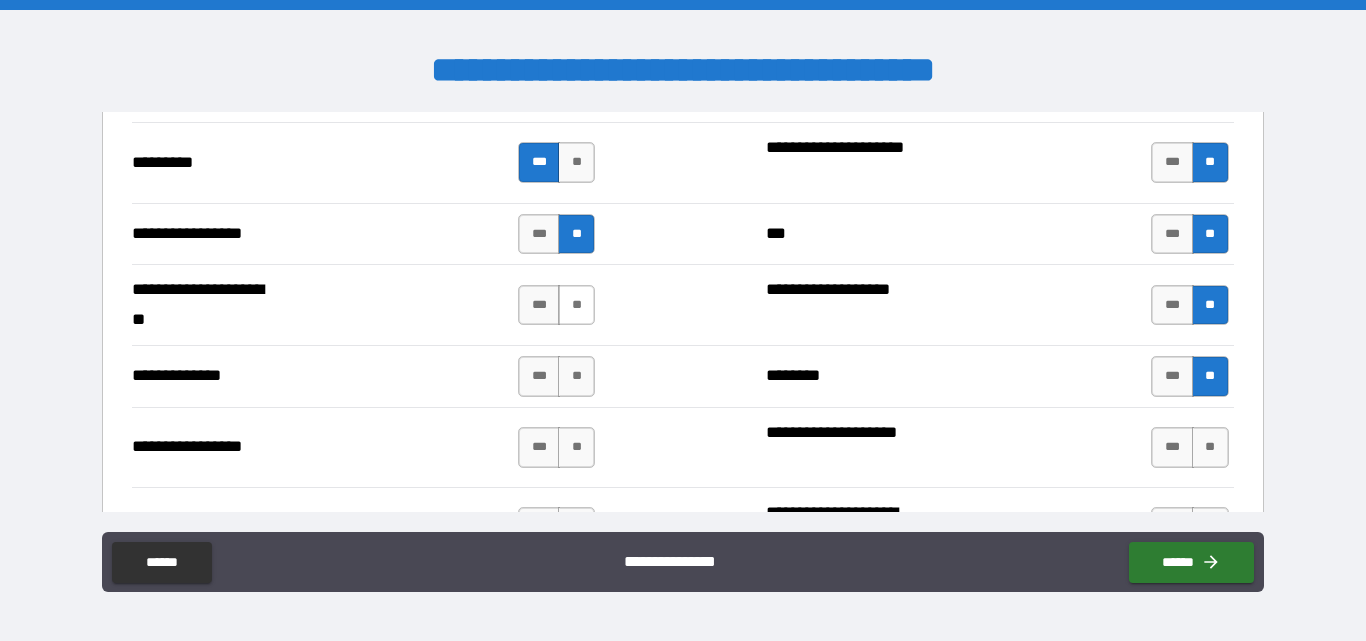 drag, startPoint x: 573, startPoint y: 304, endPoint x: 583, endPoint y: 314, distance: 14.142136 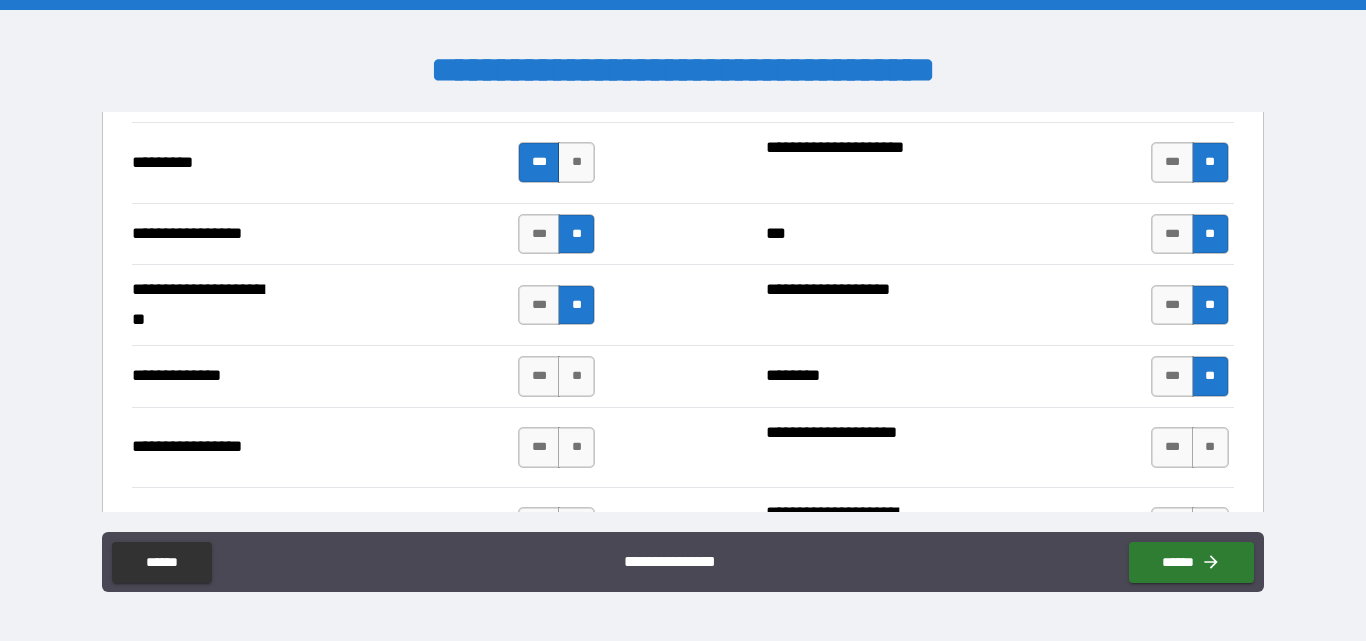 scroll, scrollTop: 3500, scrollLeft: 0, axis: vertical 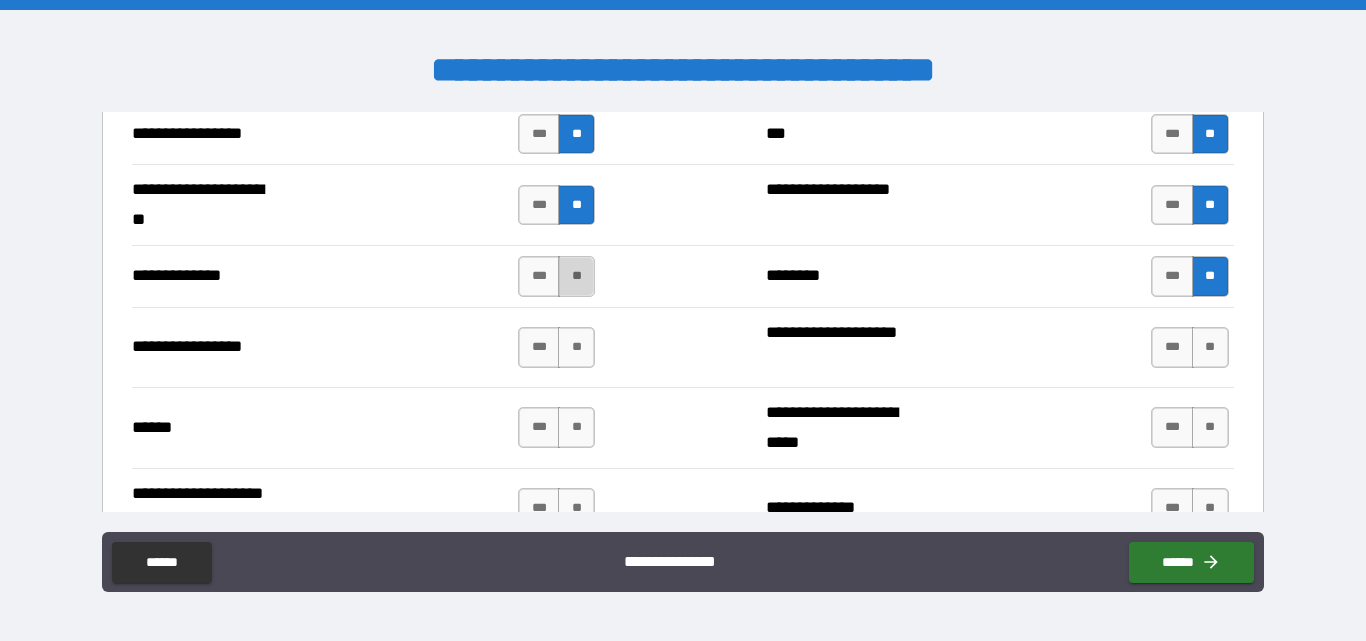 click on "**" at bounding box center [576, 276] 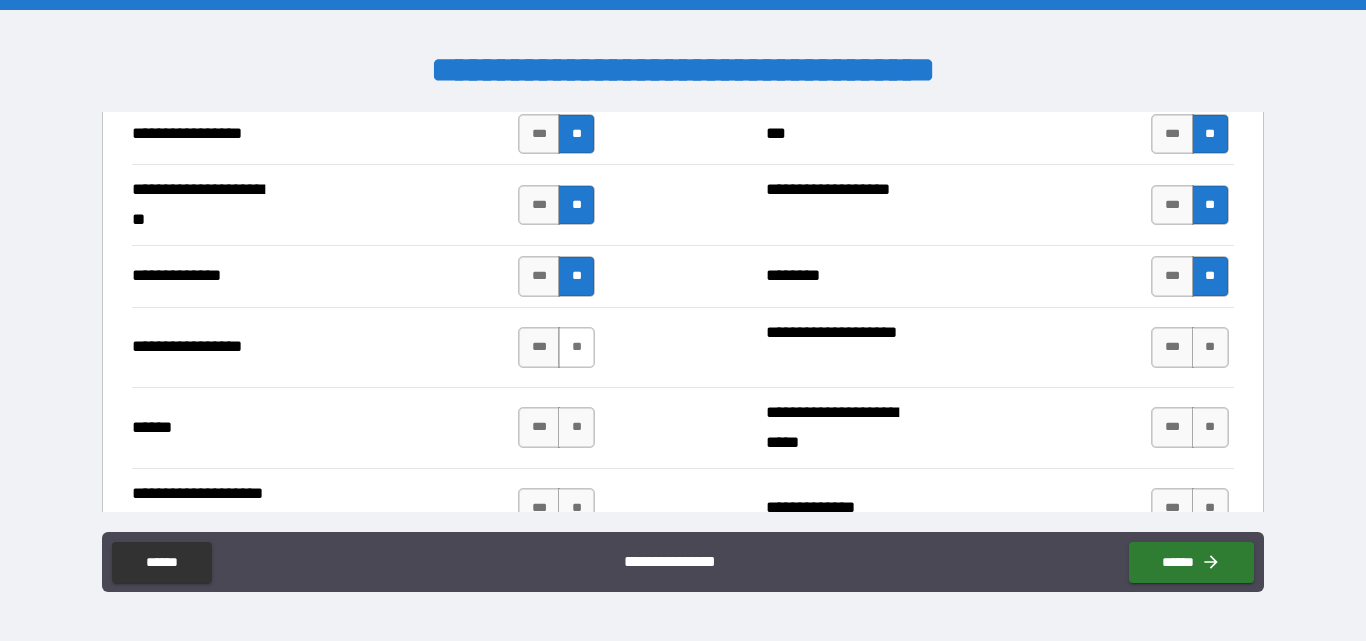 click on "**" at bounding box center [576, 347] 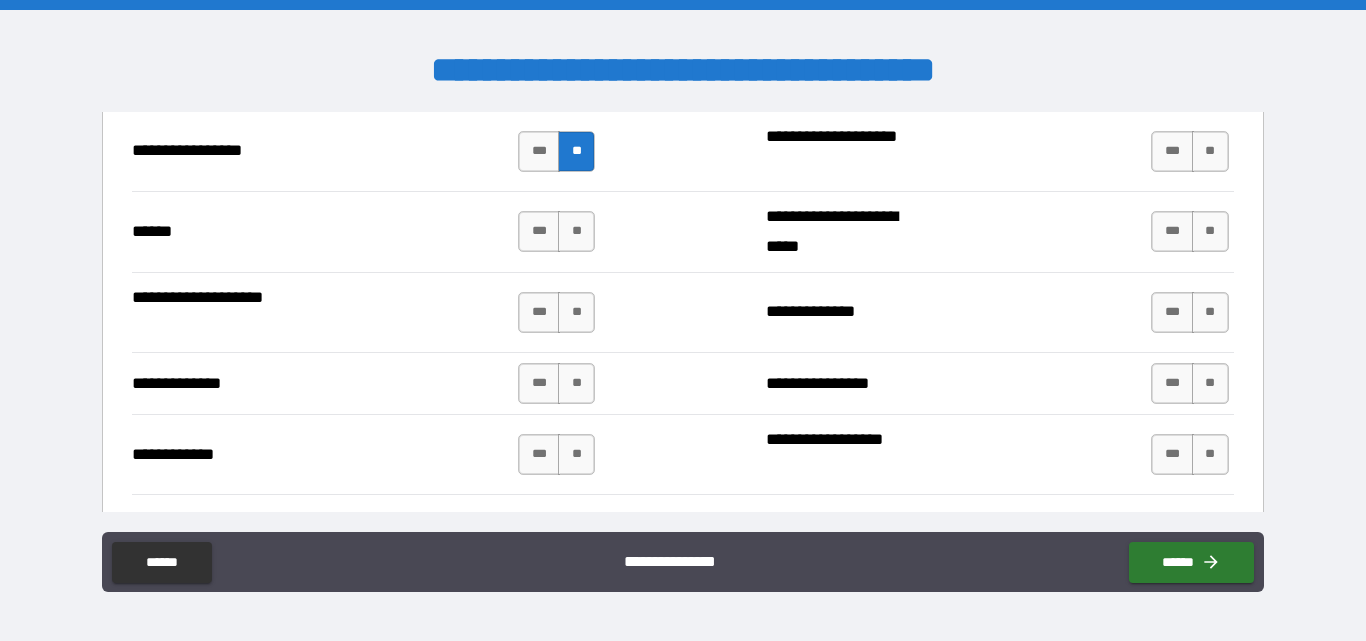 scroll, scrollTop: 3700, scrollLeft: 0, axis: vertical 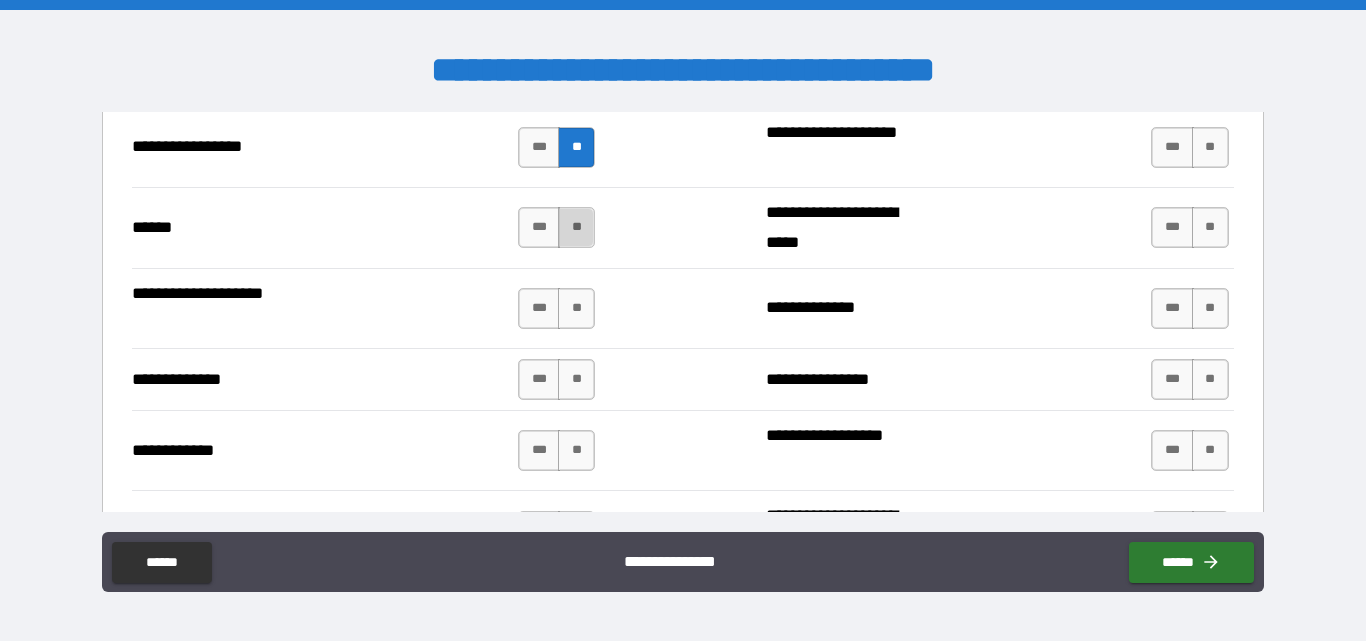 click on "**" at bounding box center (576, 227) 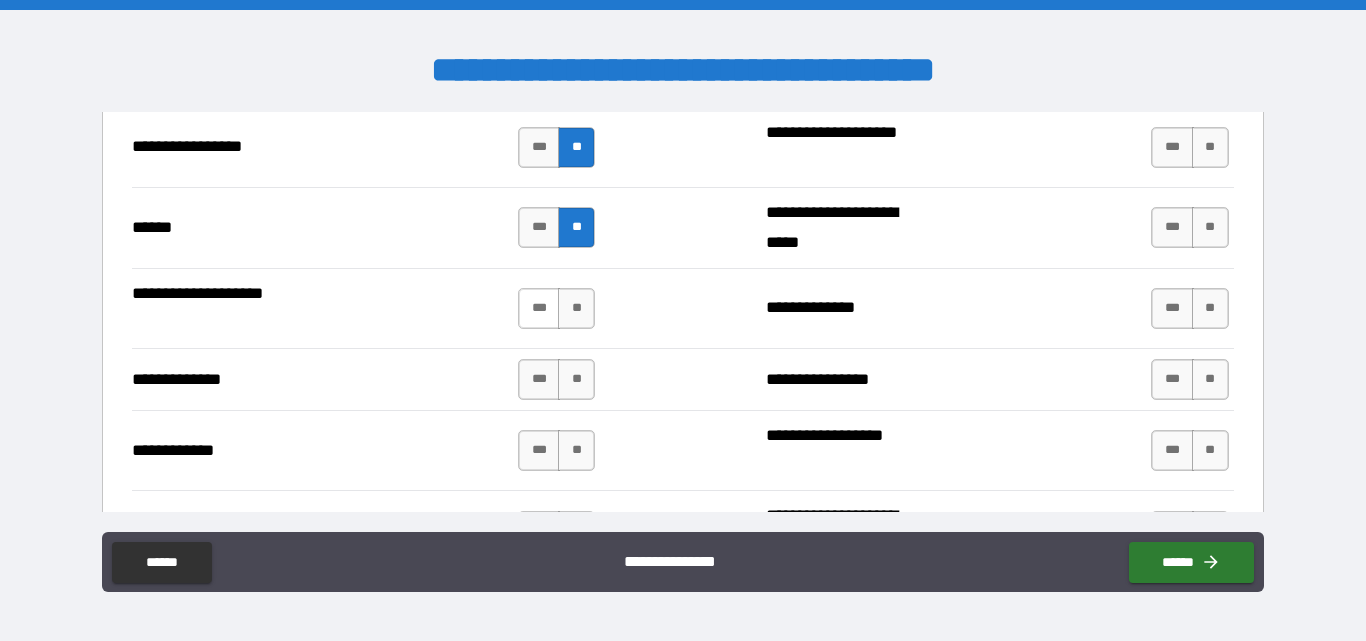 click on "***" at bounding box center (539, 308) 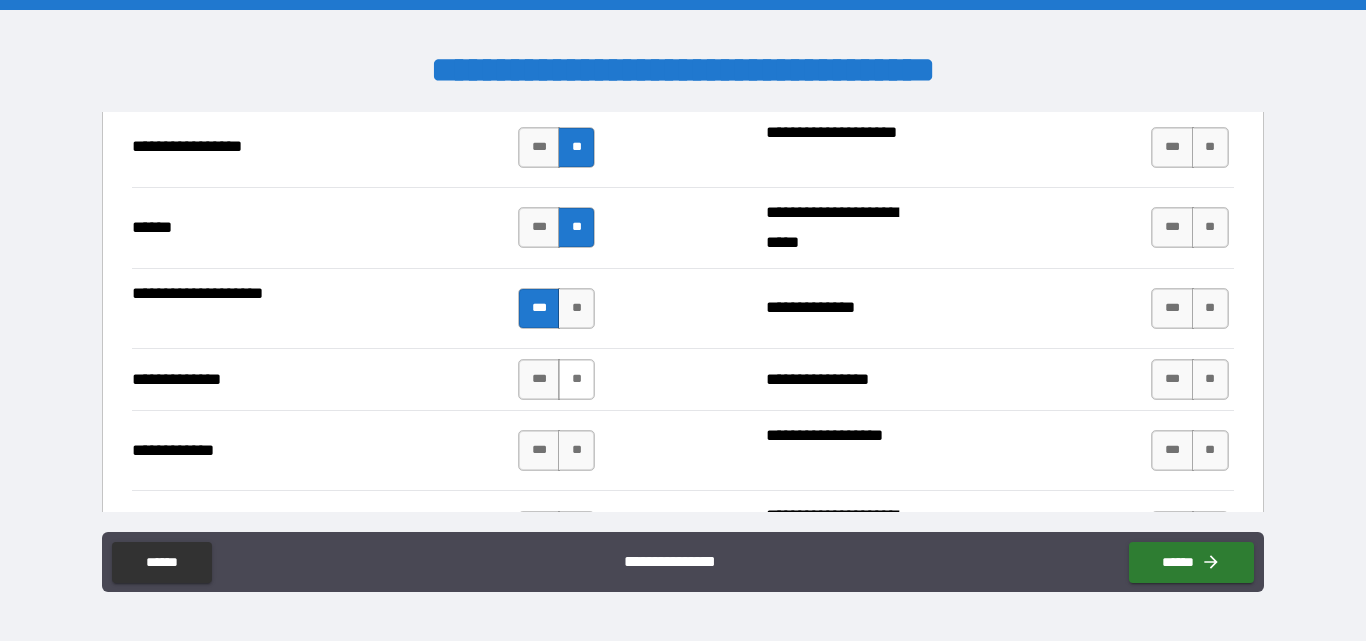 click on "**" at bounding box center (576, 379) 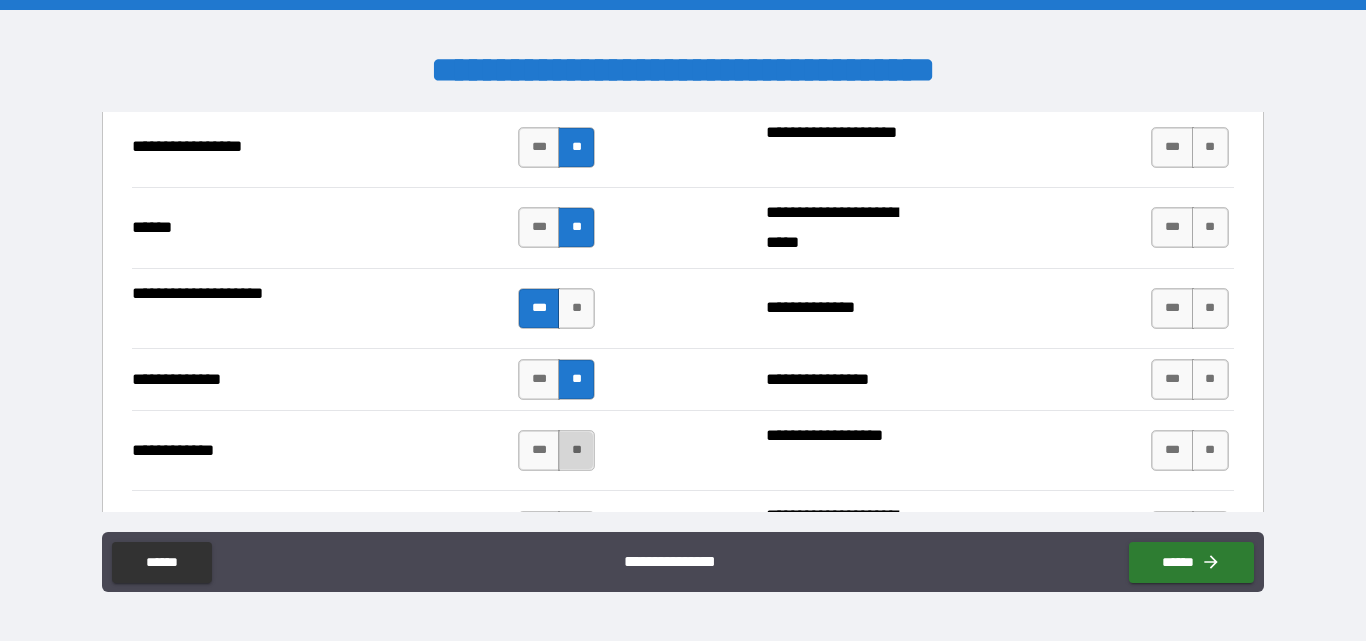 click on "**" at bounding box center [576, 450] 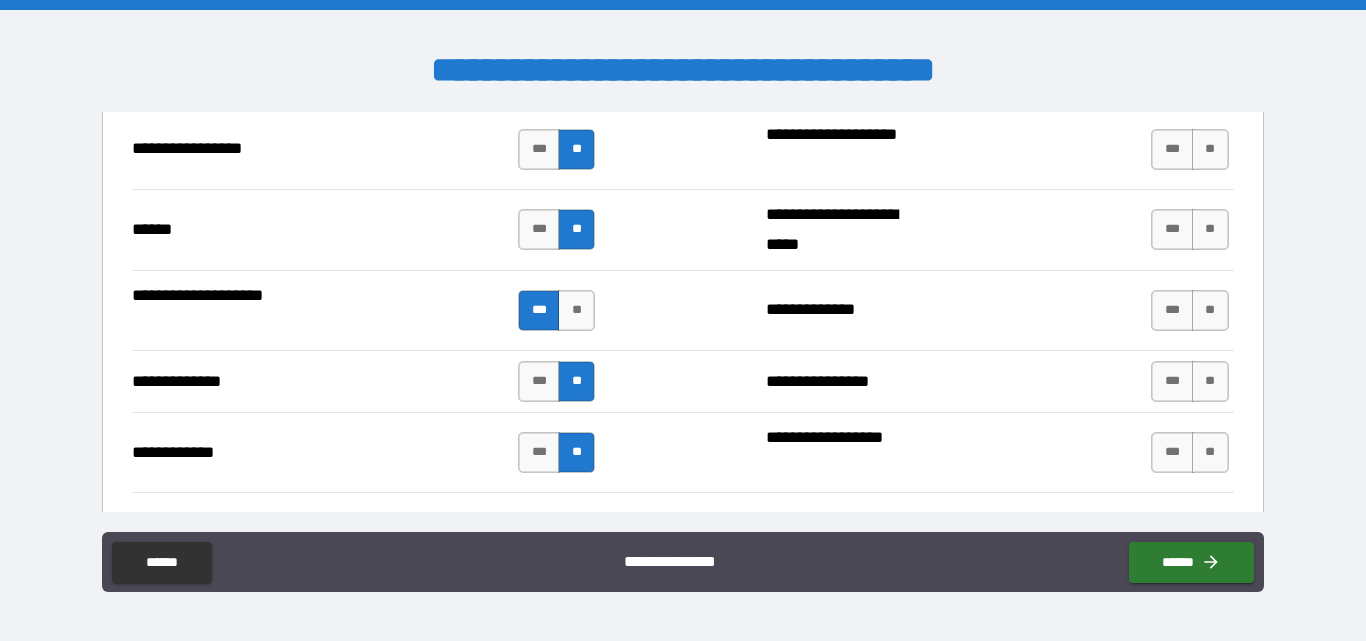 scroll, scrollTop: 3700, scrollLeft: 0, axis: vertical 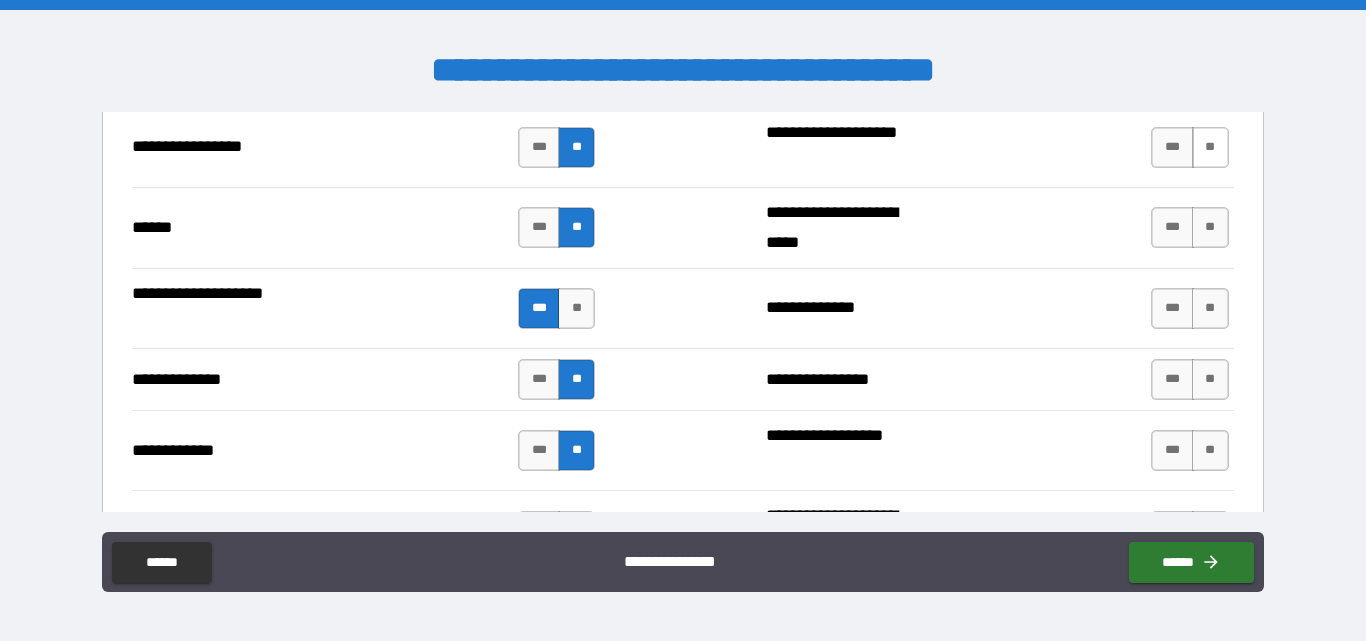 click on "**" at bounding box center (1210, 147) 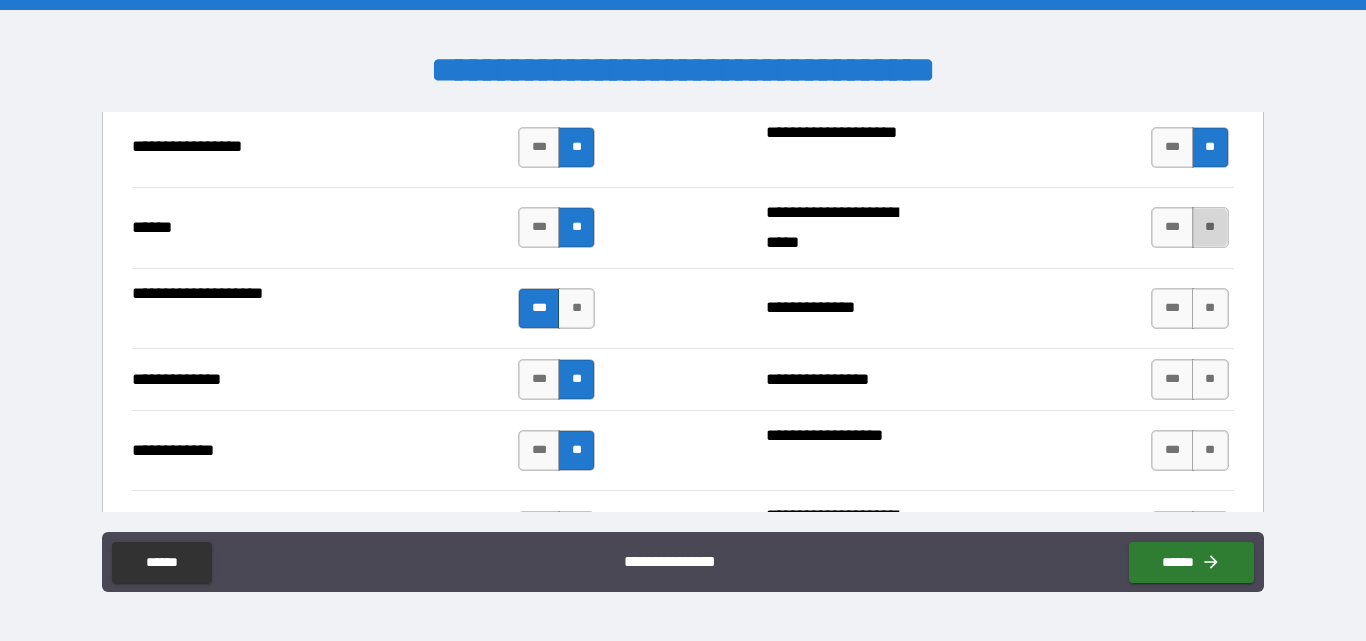 drag, startPoint x: 1192, startPoint y: 231, endPoint x: 1200, endPoint y: 238, distance: 10.630146 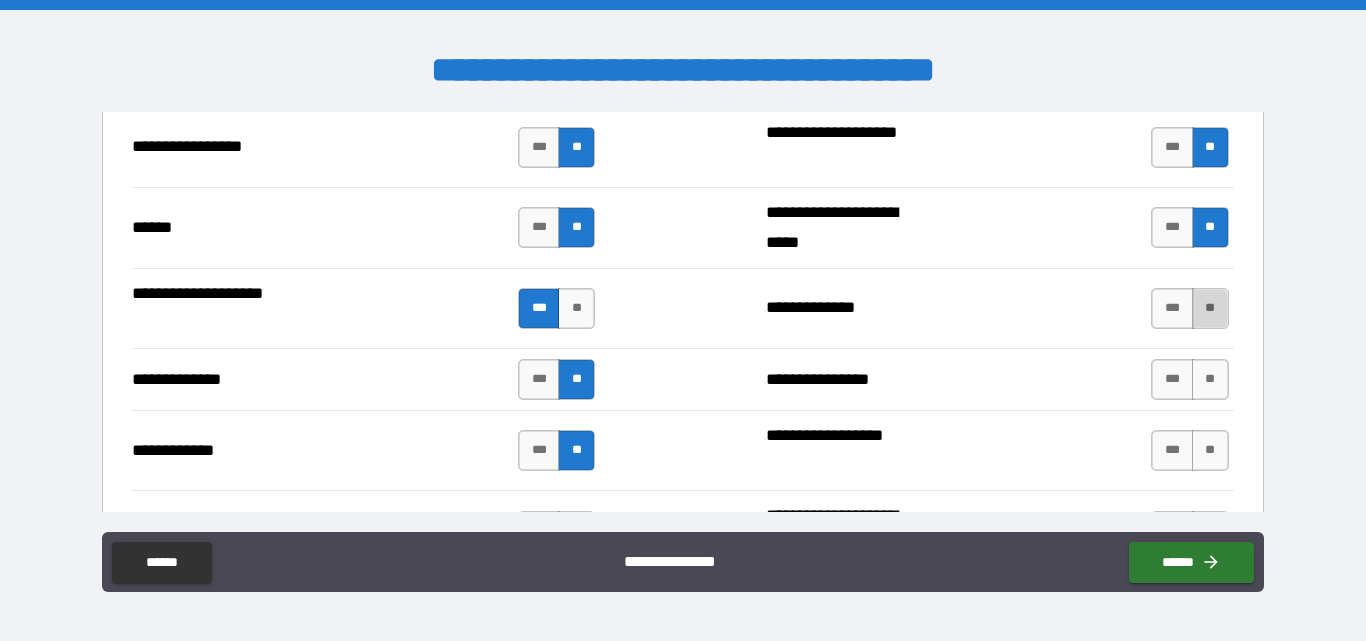 click on "**" at bounding box center (1210, 308) 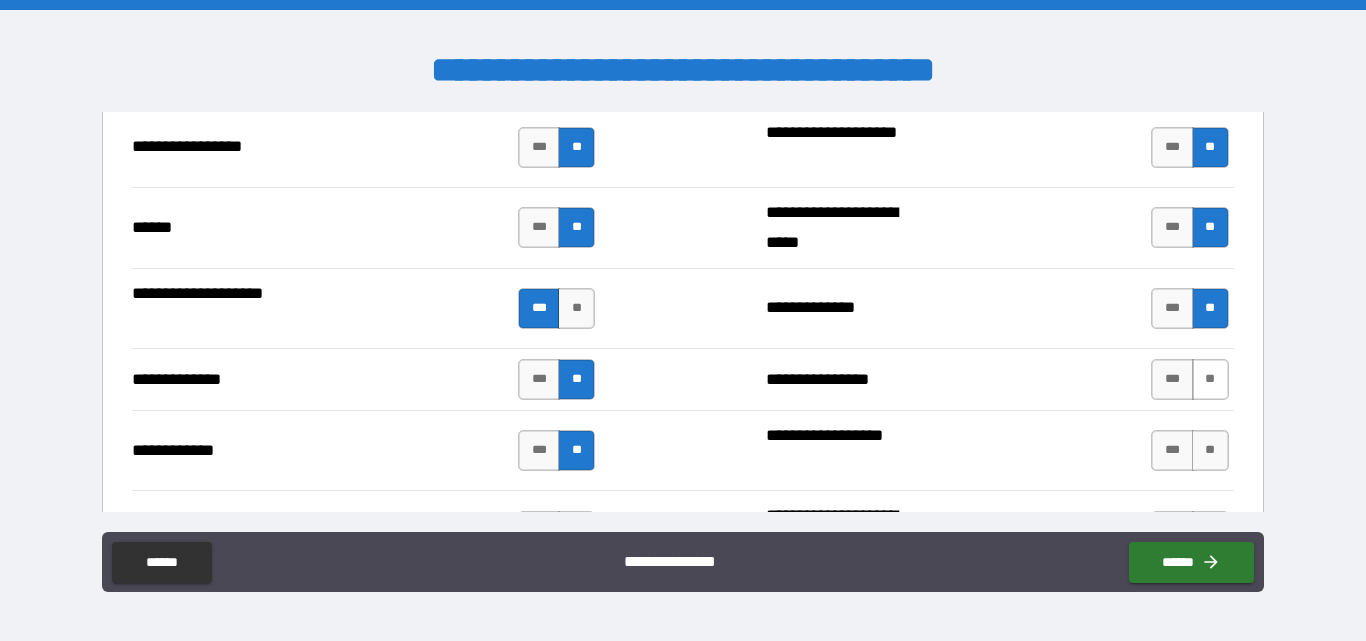 click on "**" at bounding box center (1210, 379) 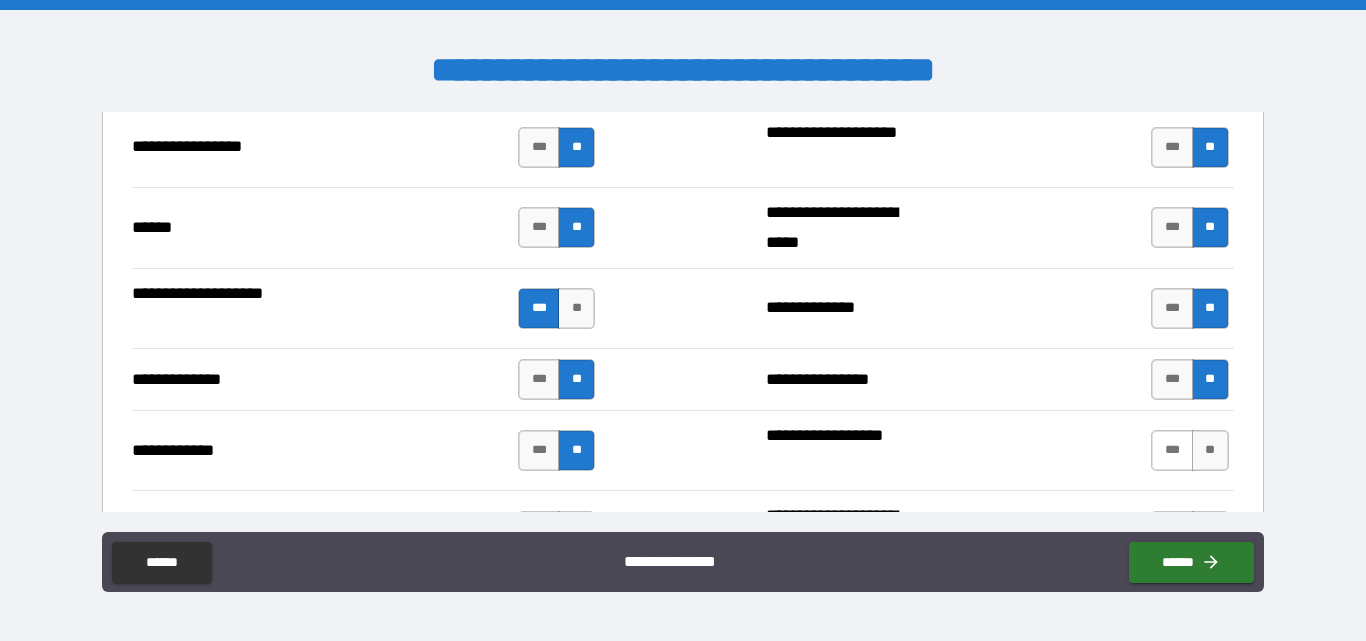 click on "***" at bounding box center [1172, 450] 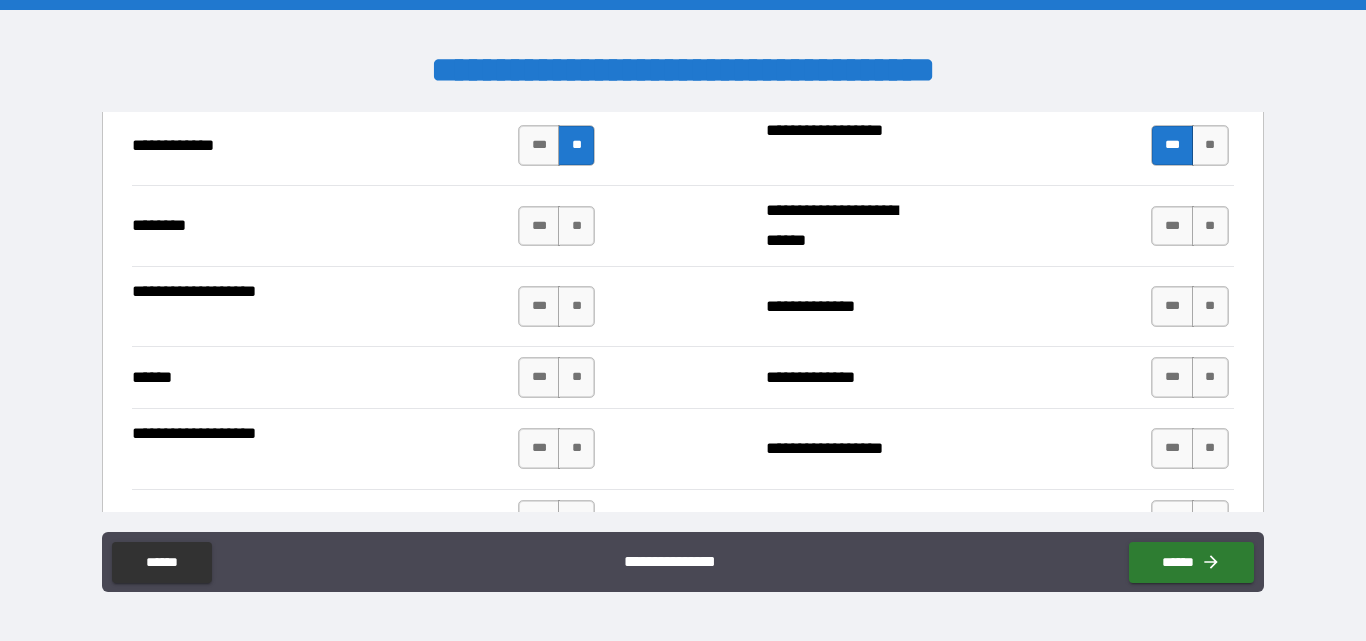 scroll, scrollTop: 4000, scrollLeft: 0, axis: vertical 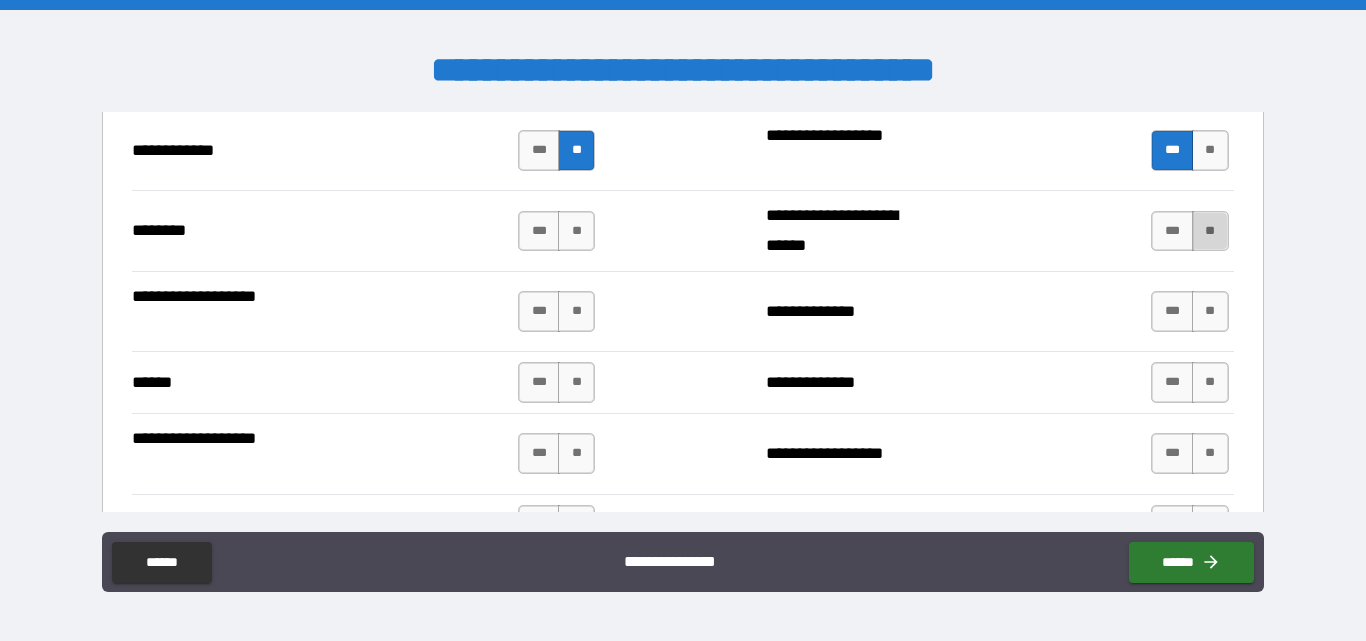 click on "**" at bounding box center (1210, 231) 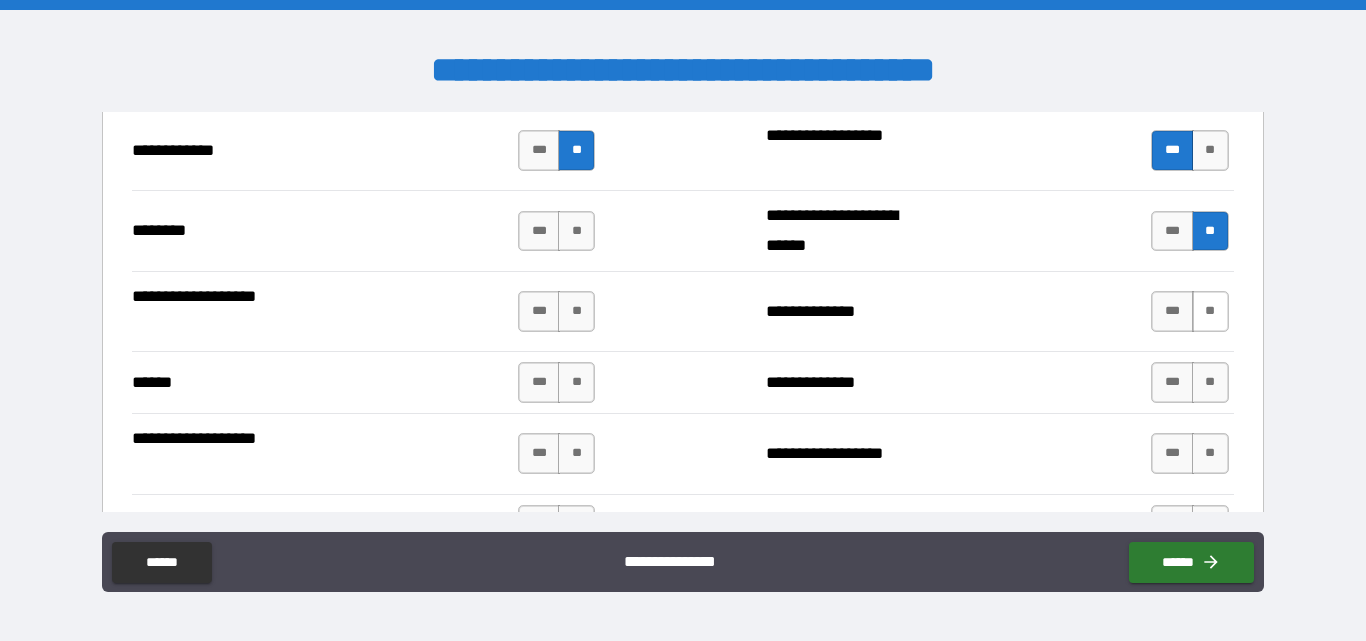 click on "**" at bounding box center (1210, 311) 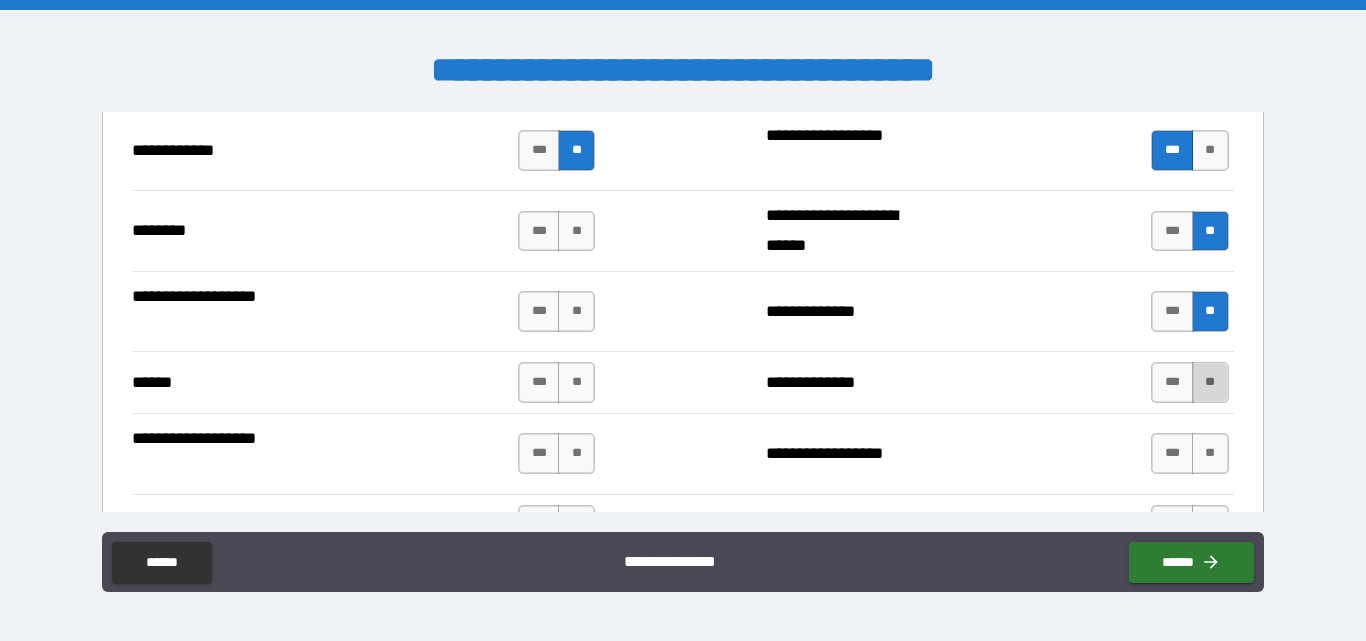 click on "**" at bounding box center (1210, 382) 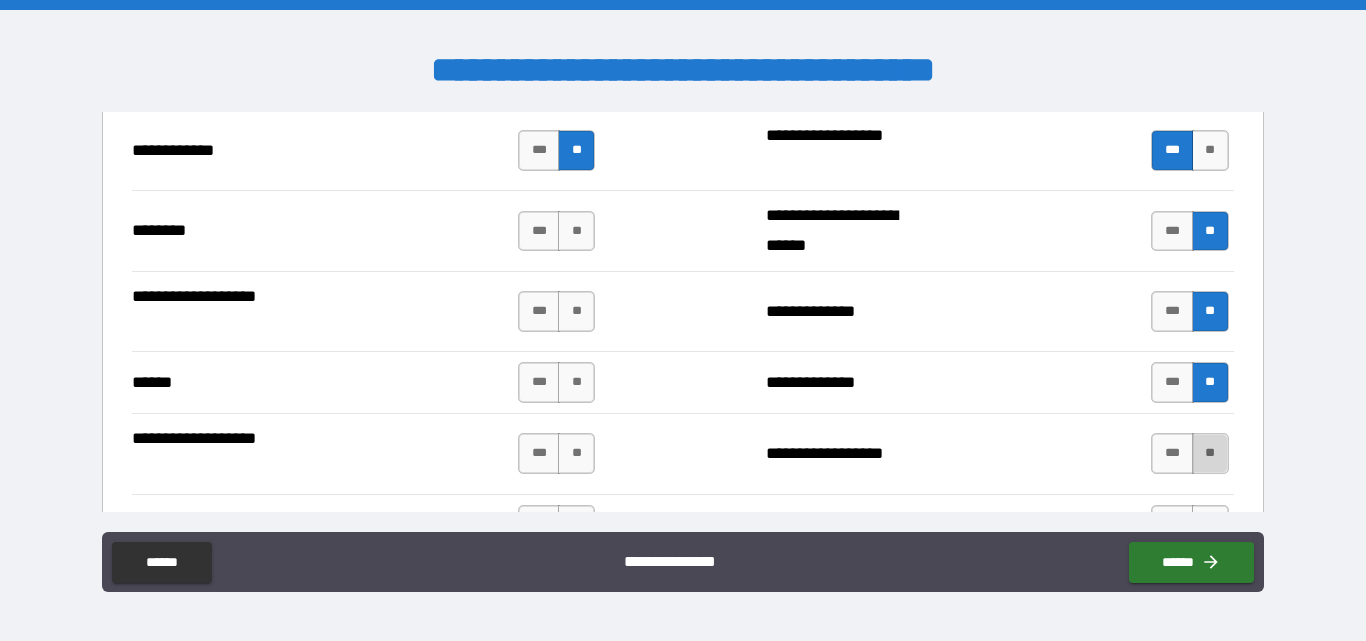 click on "**" at bounding box center (1210, 453) 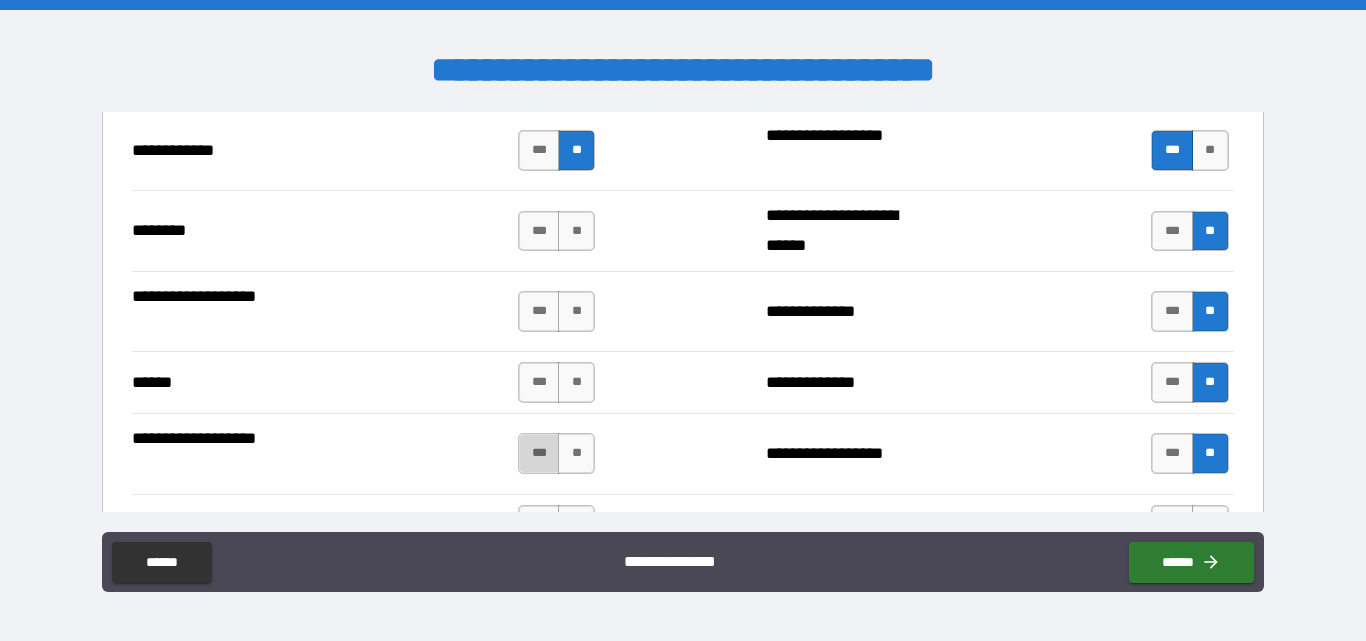 click on "***" at bounding box center (539, 453) 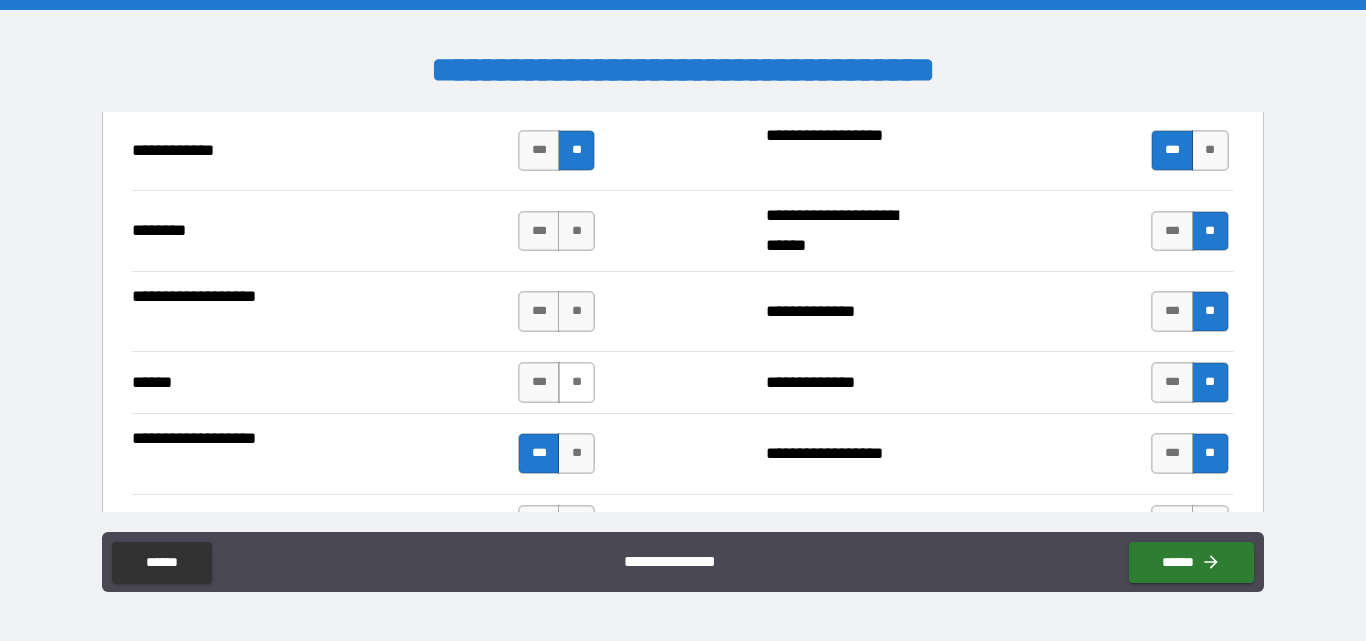 click on "**" at bounding box center [576, 382] 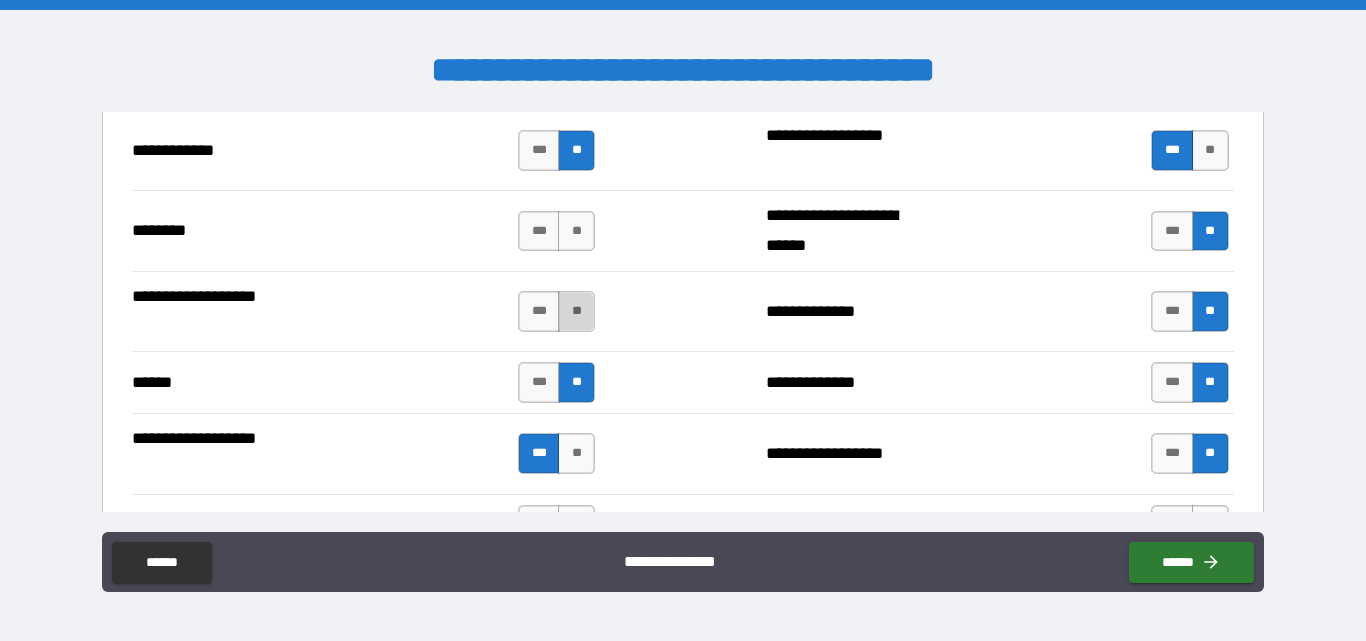 click on "**" at bounding box center [576, 311] 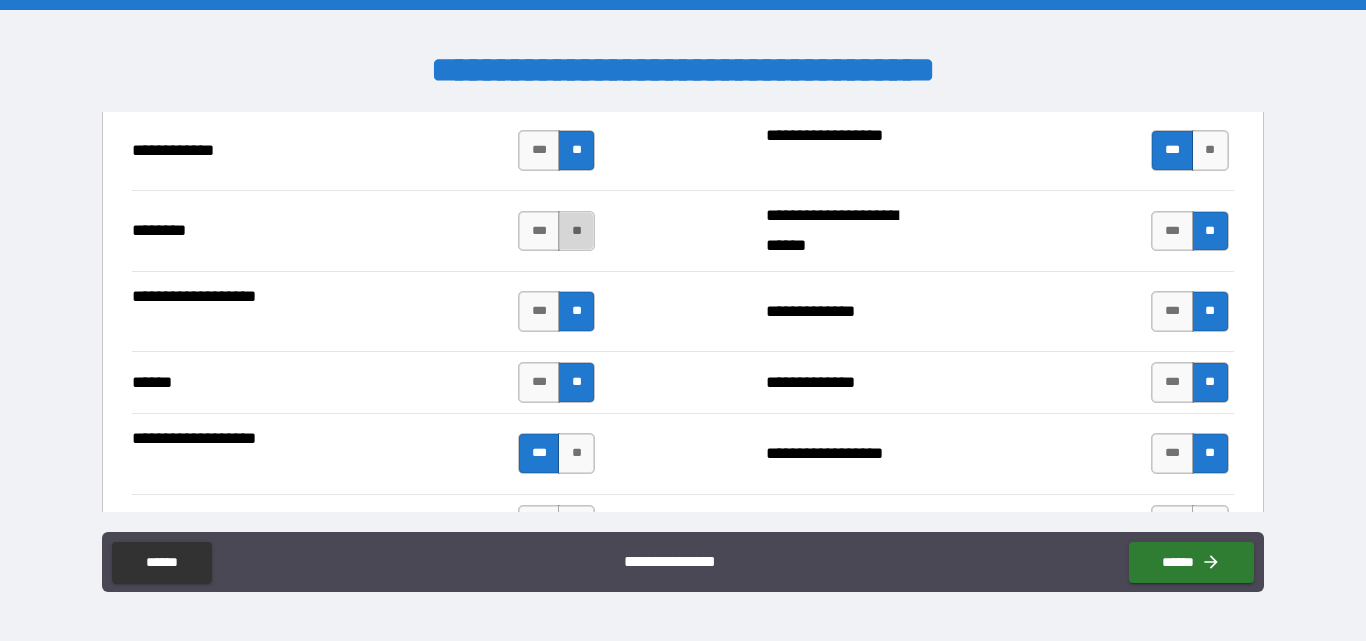 click on "**" at bounding box center (576, 231) 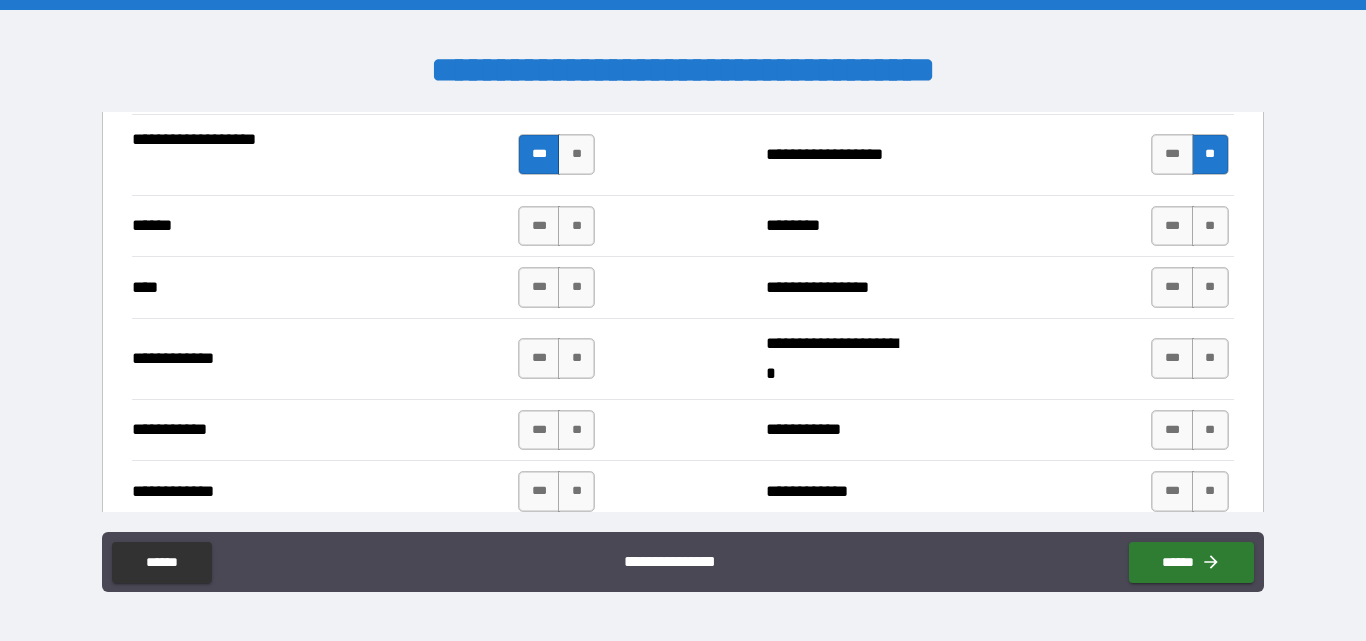 scroll, scrollTop: 4300, scrollLeft: 0, axis: vertical 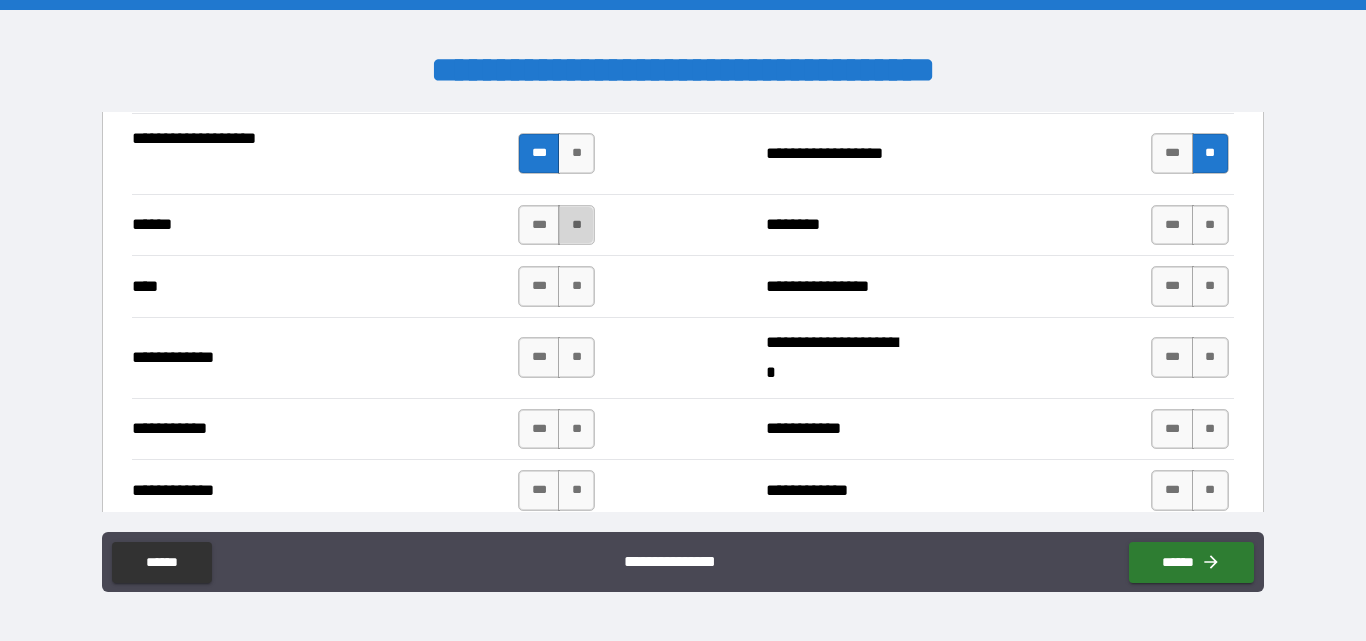 click on "**" at bounding box center (576, 225) 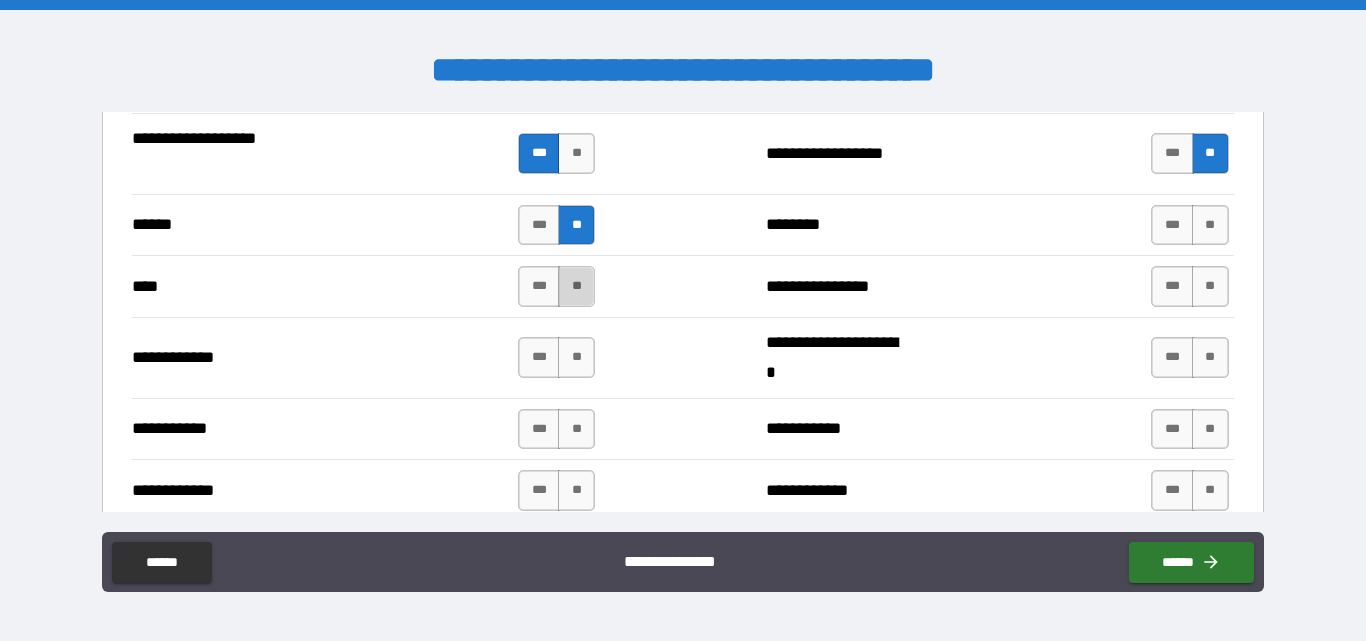 click on "**" at bounding box center (576, 286) 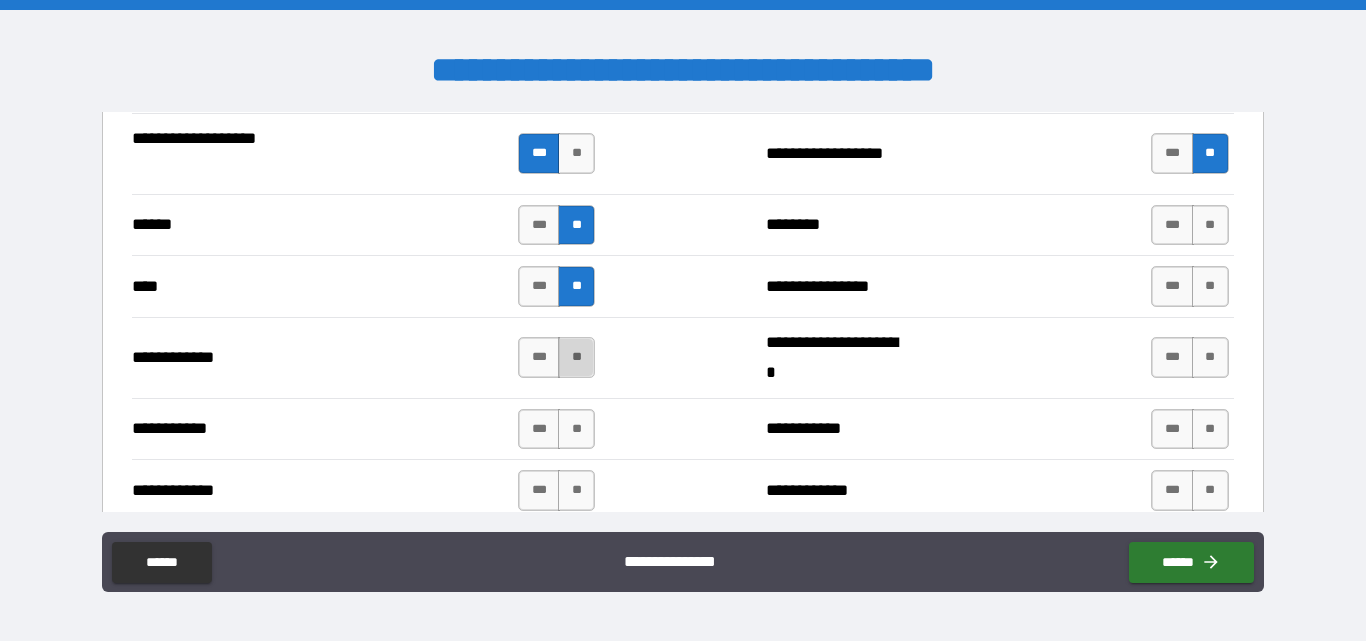 click on "**" at bounding box center (576, 357) 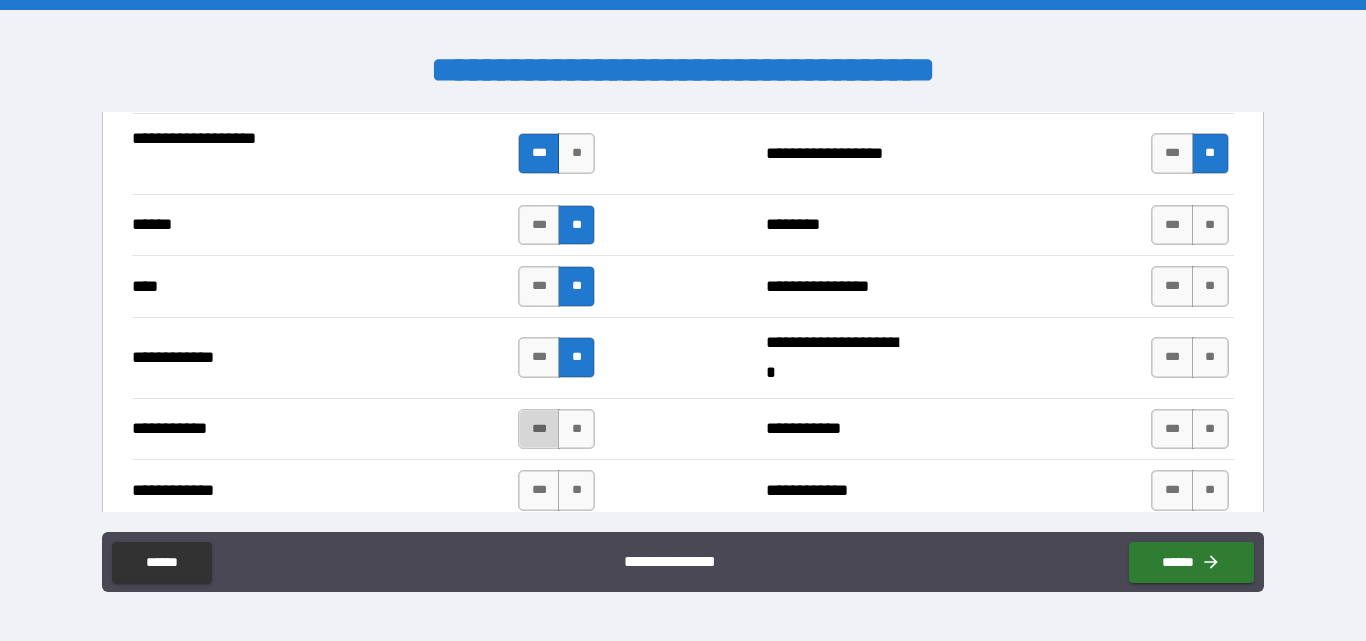 click on "***" at bounding box center (539, 429) 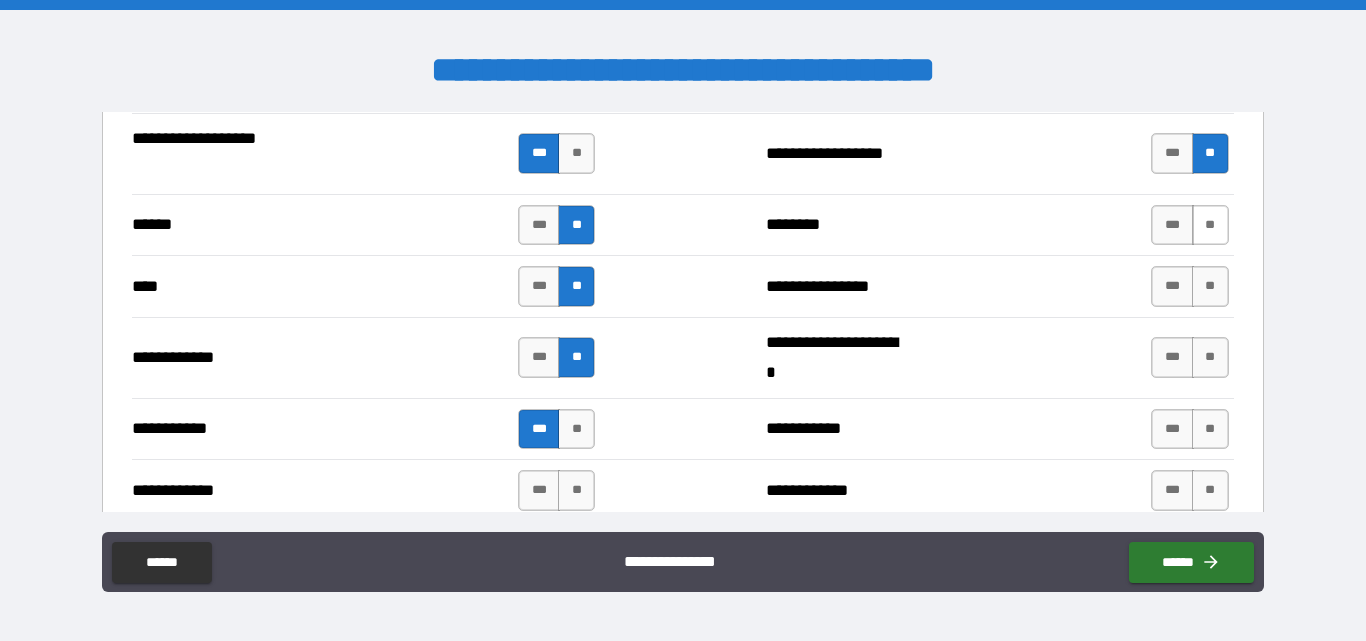 drag, startPoint x: 1189, startPoint y: 223, endPoint x: 1190, endPoint y: 242, distance: 19.026299 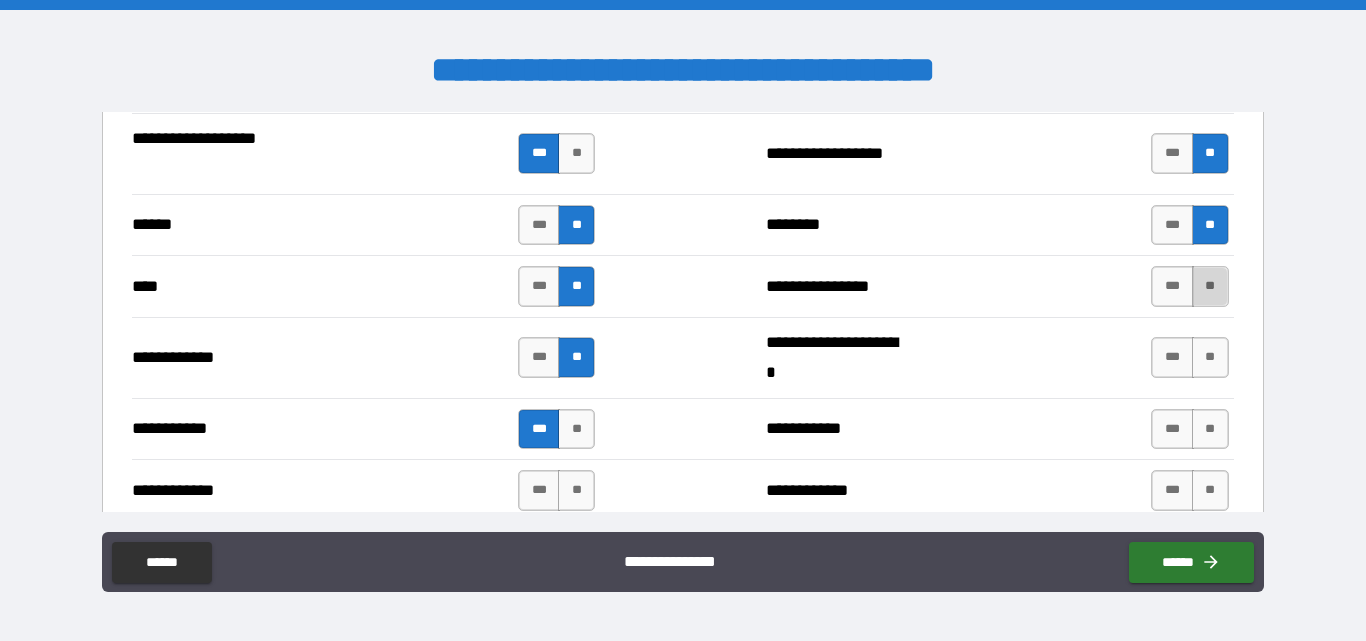 click on "**" at bounding box center [1210, 286] 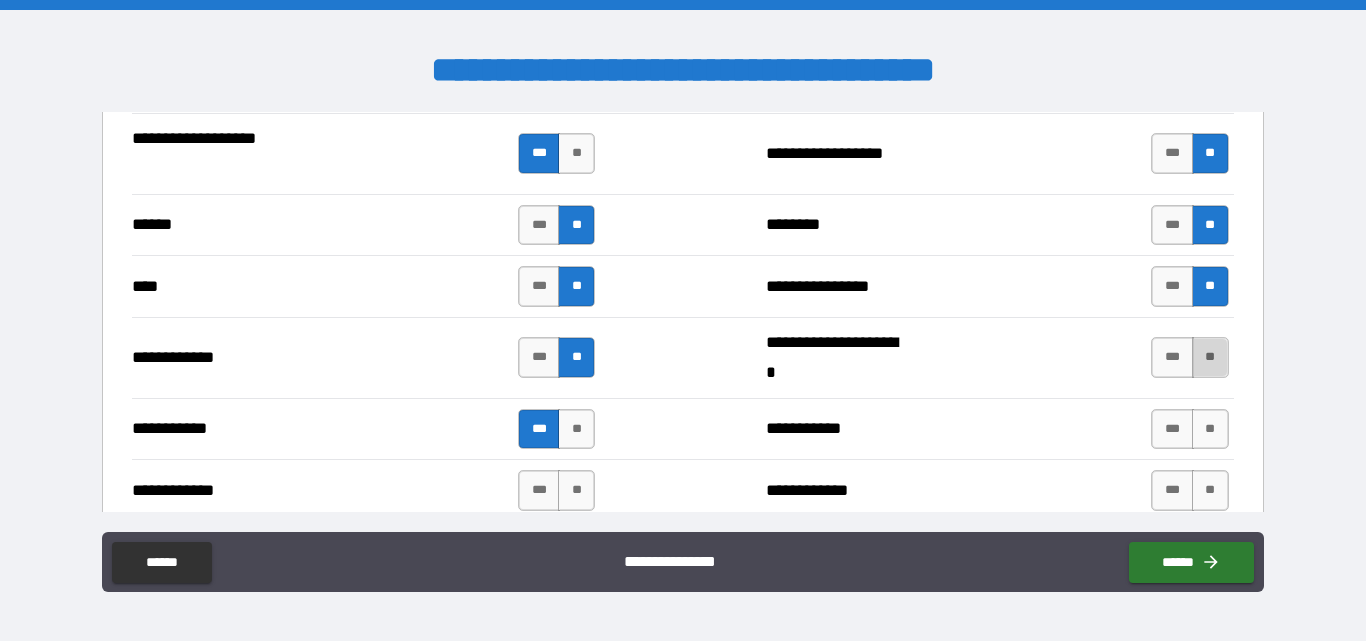 click on "**" at bounding box center [1210, 357] 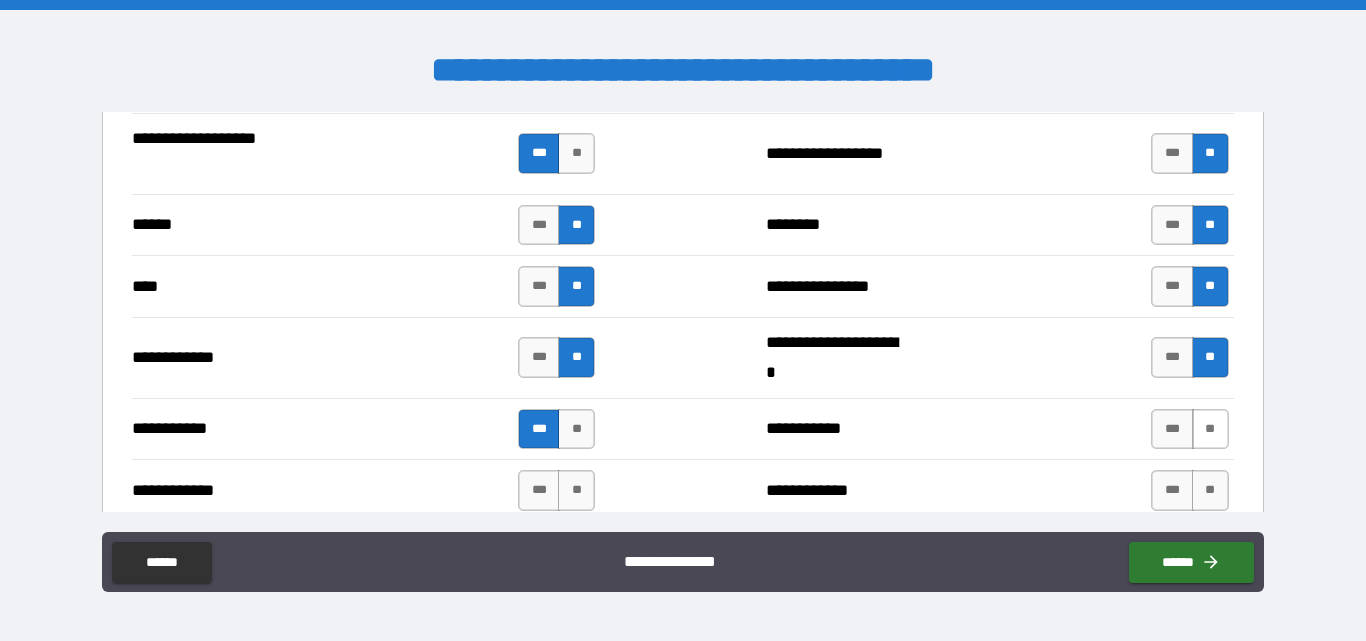 click on "**" at bounding box center [1210, 429] 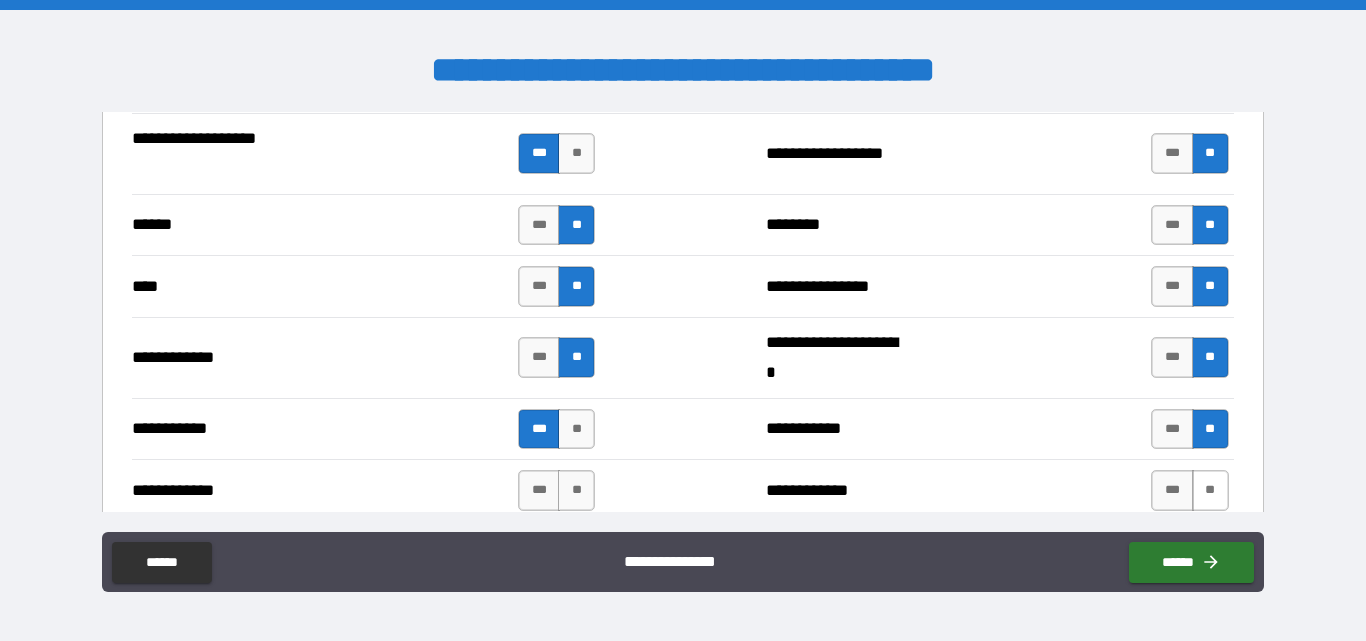 click on "**" at bounding box center [1210, 490] 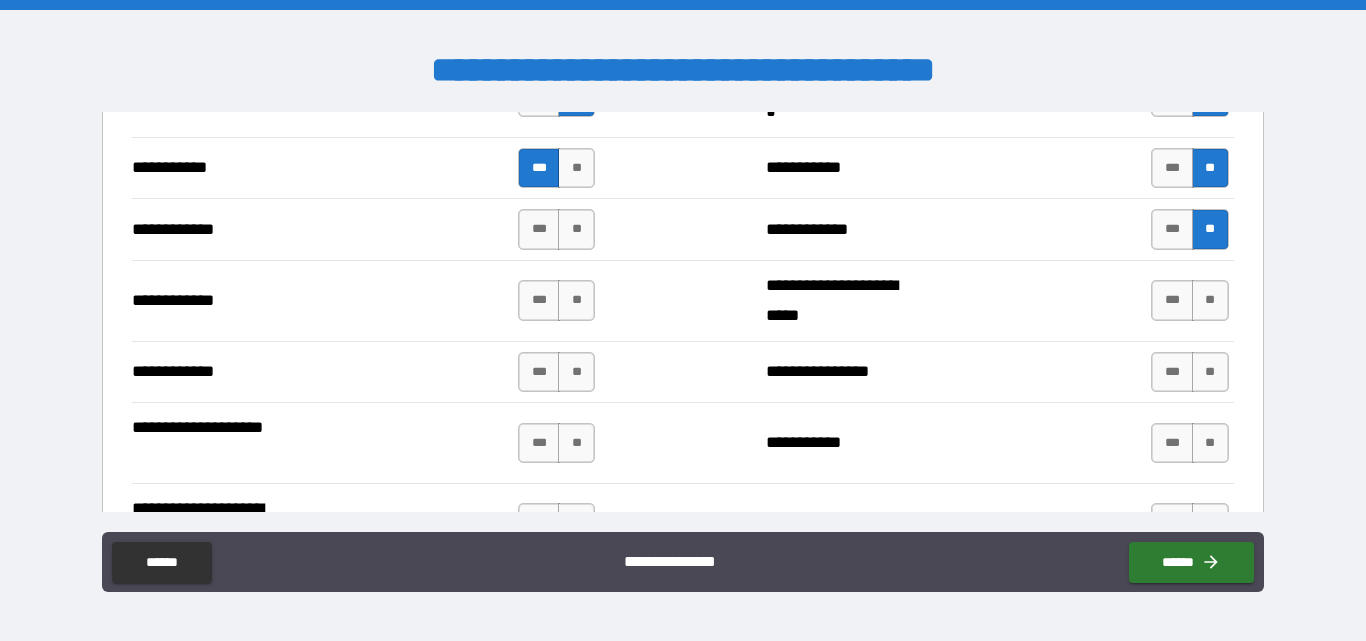 scroll, scrollTop: 4600, scrollLeft: 0, axis: vertical 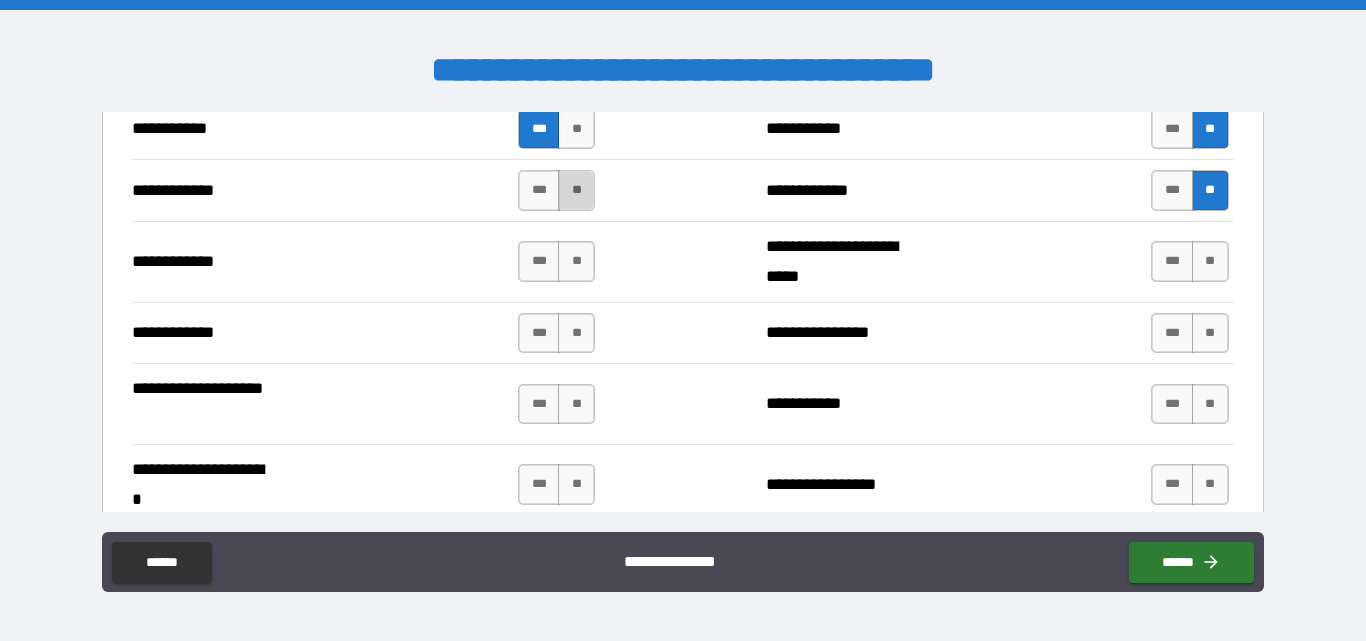 click on "**" at bounding box center (576, 190) 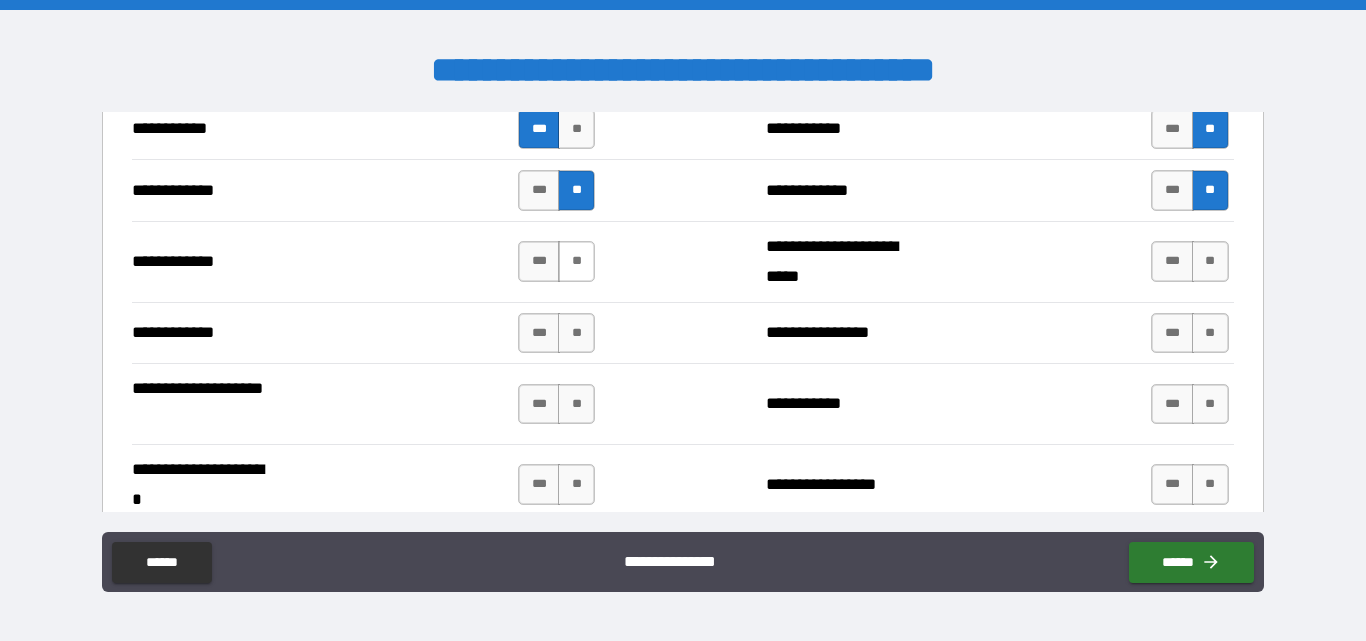click on "**" at bounding box center [576, 261] 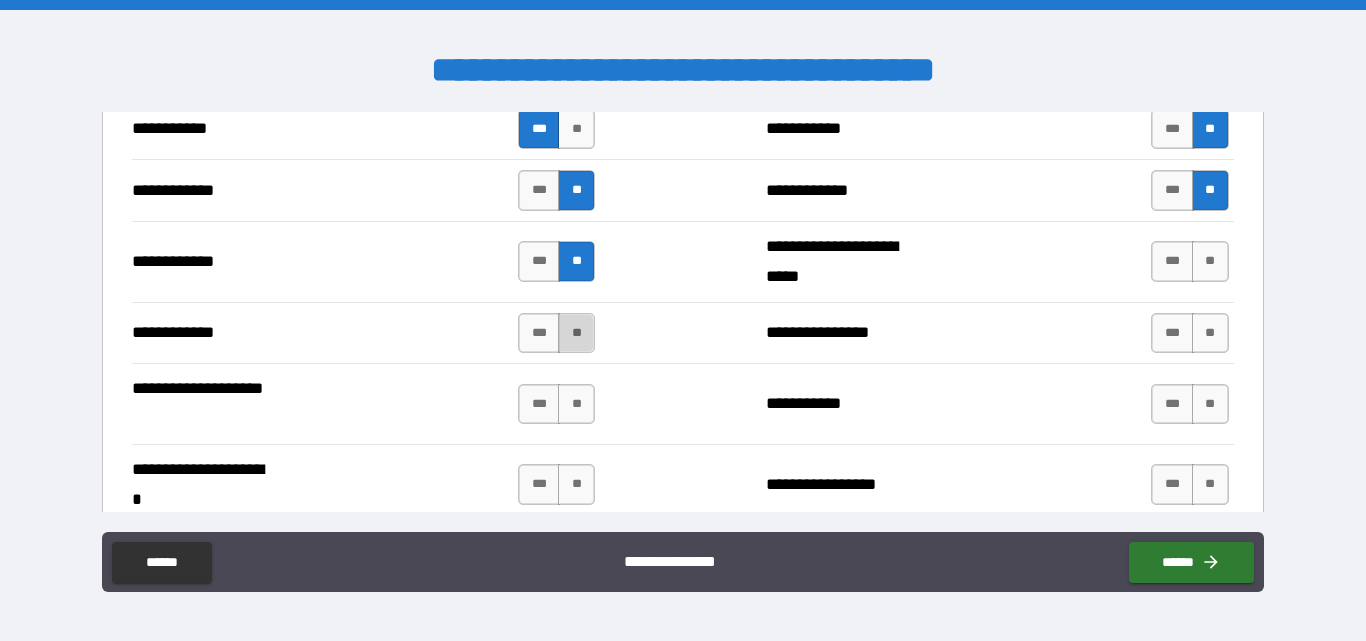 click on "**" at bounding box center (576, 333) 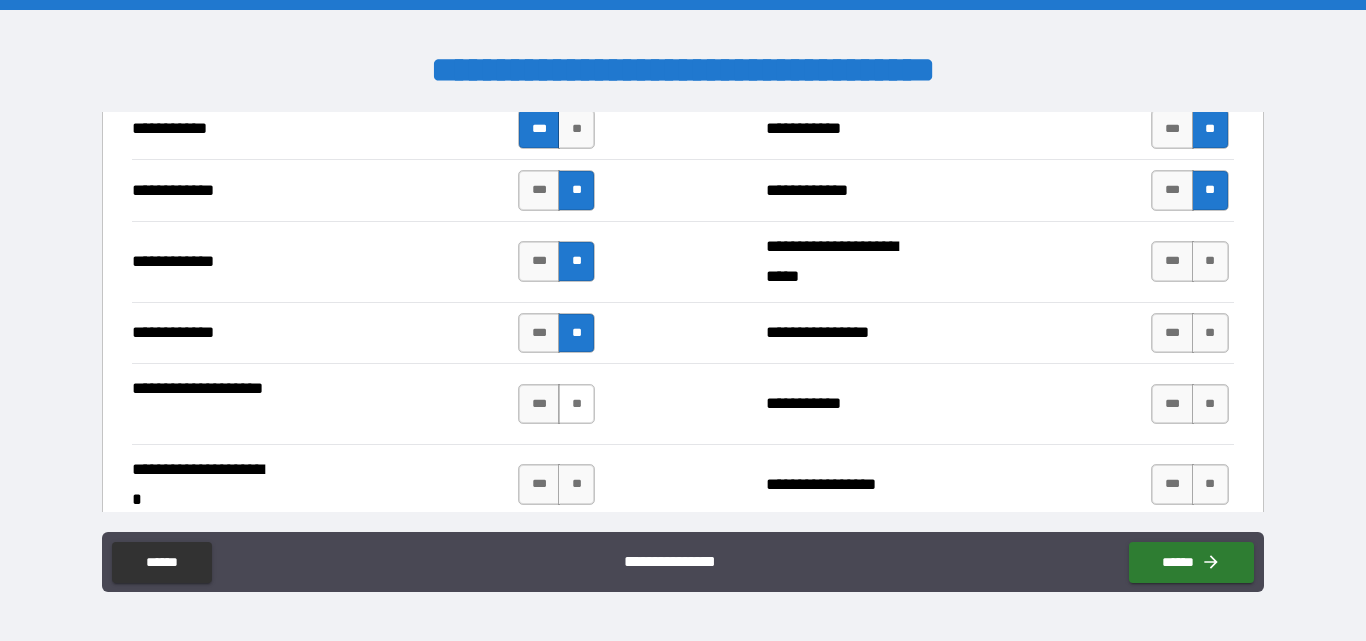 click on "**" at bounding box center [576, 404] 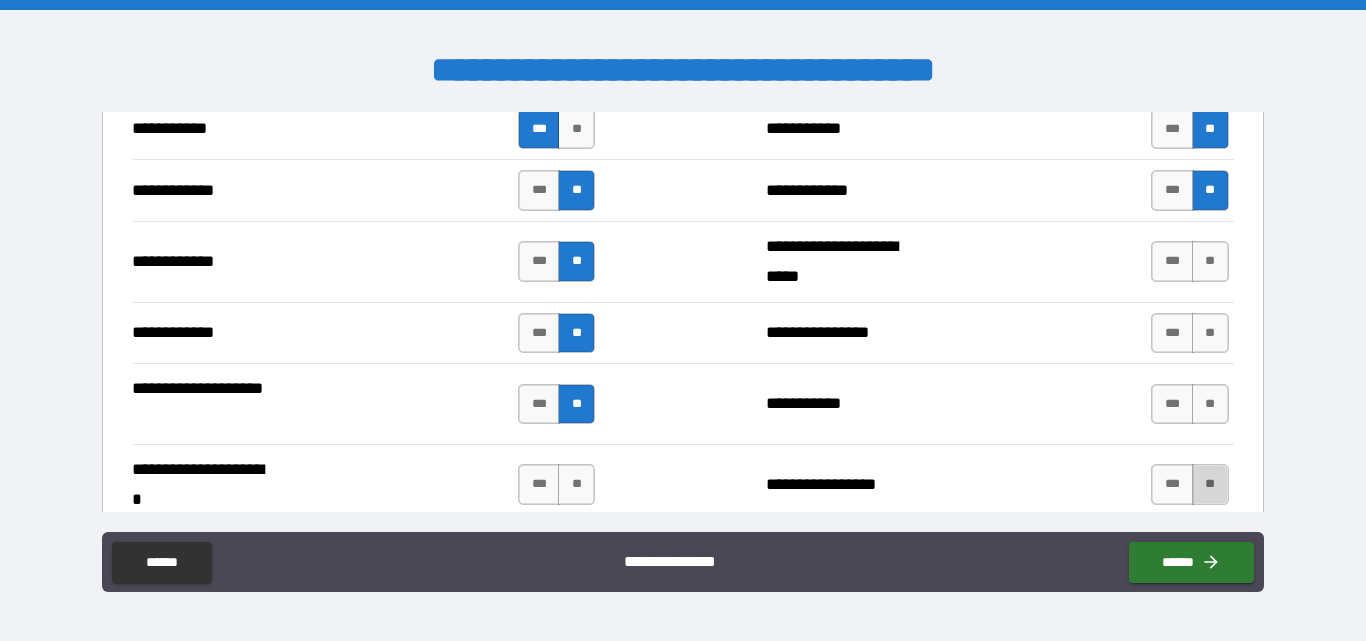click on "**" at bounding box center (1210, 484) 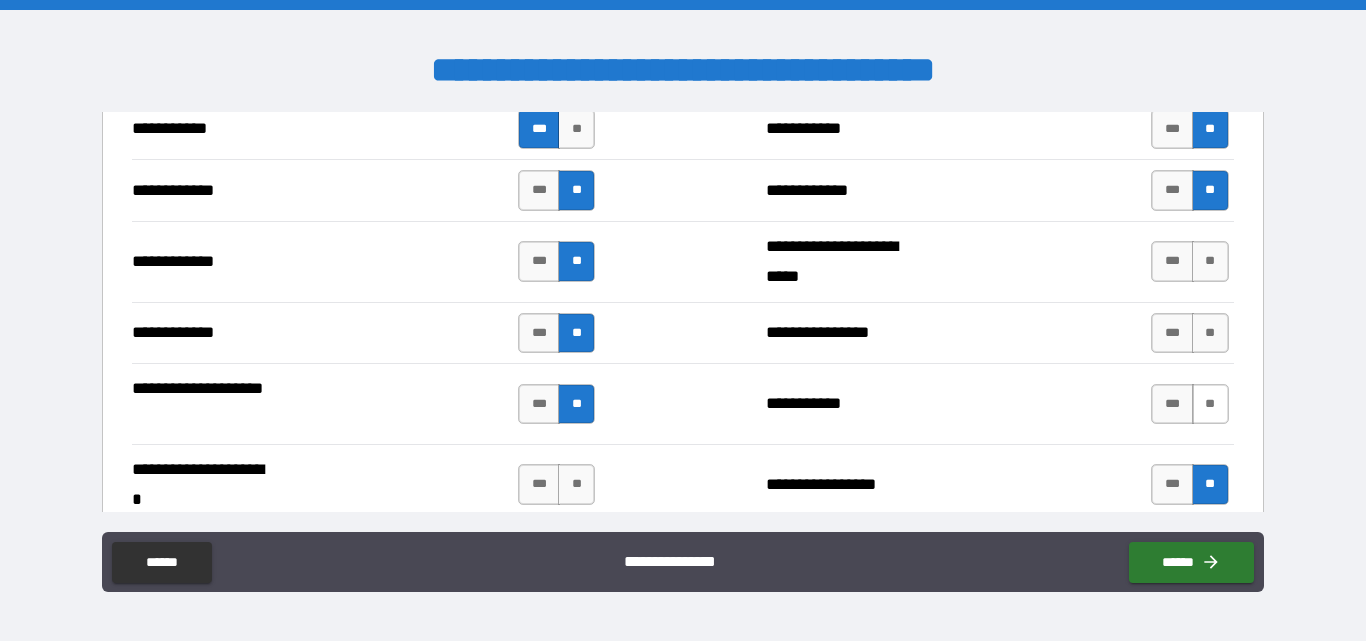 click on "**" at bounding box center (1210, 404) 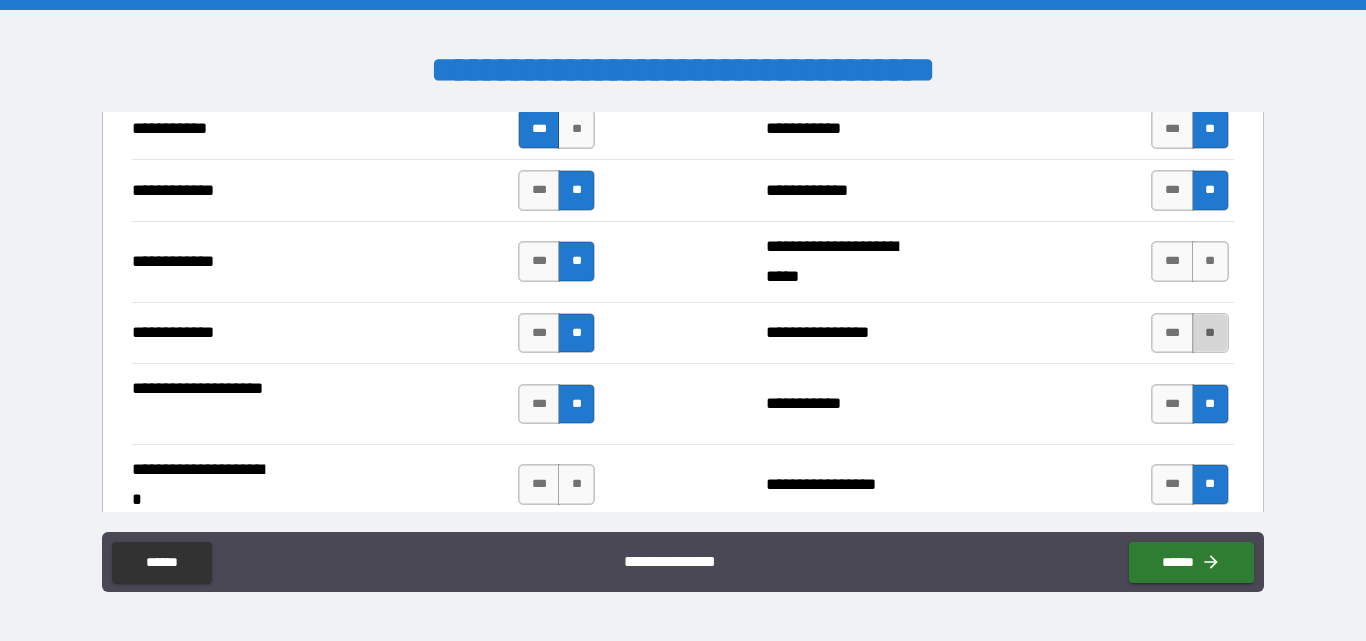 click on "**" at bounding box center (1210, 333) 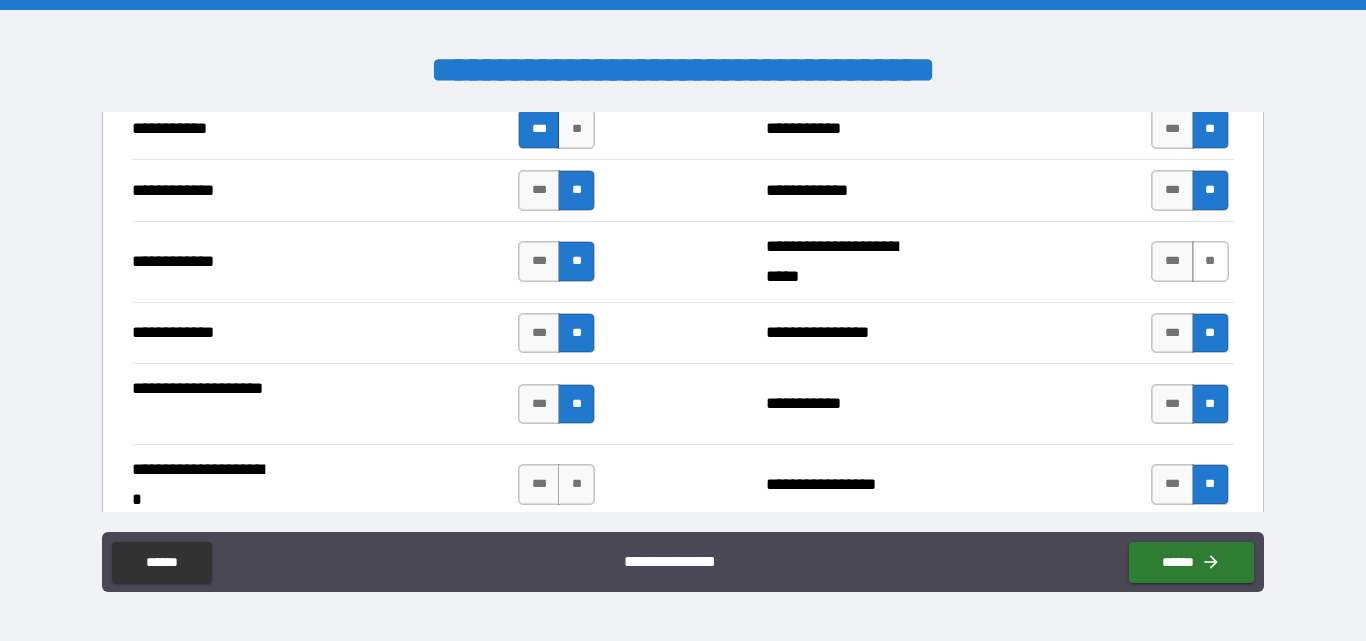 click on "**" at bounding box center (1210, 261) 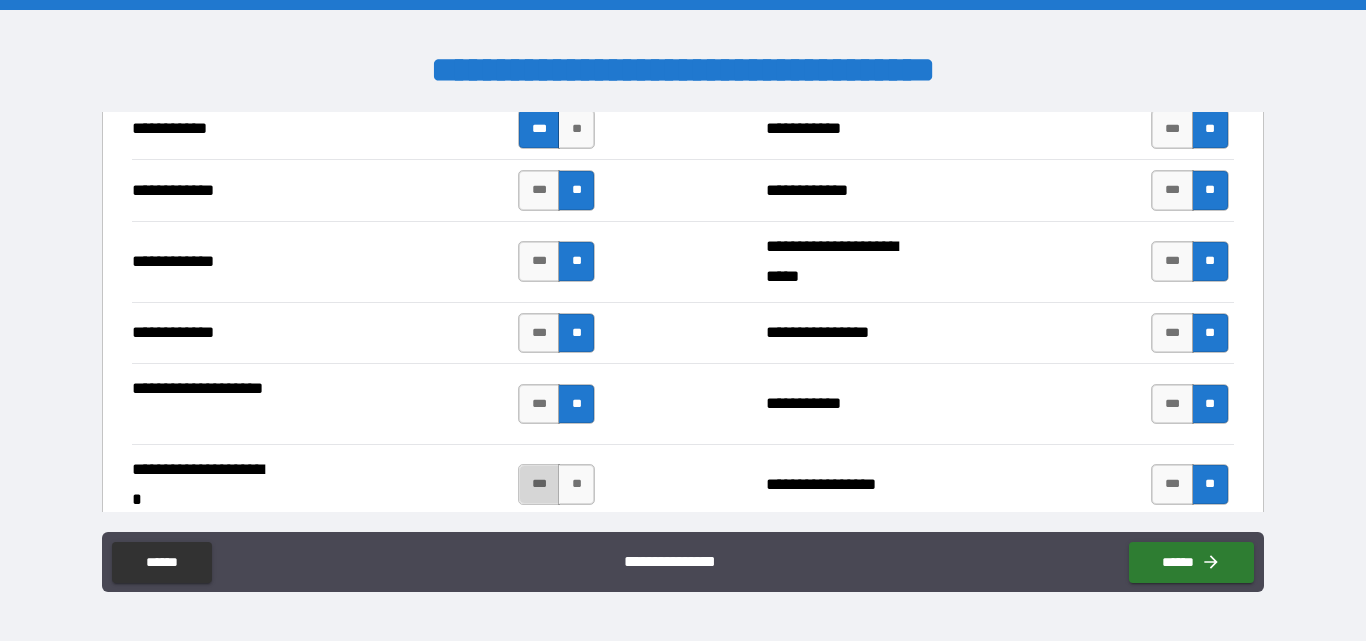 click on "***" at bounding box center [539, 484] 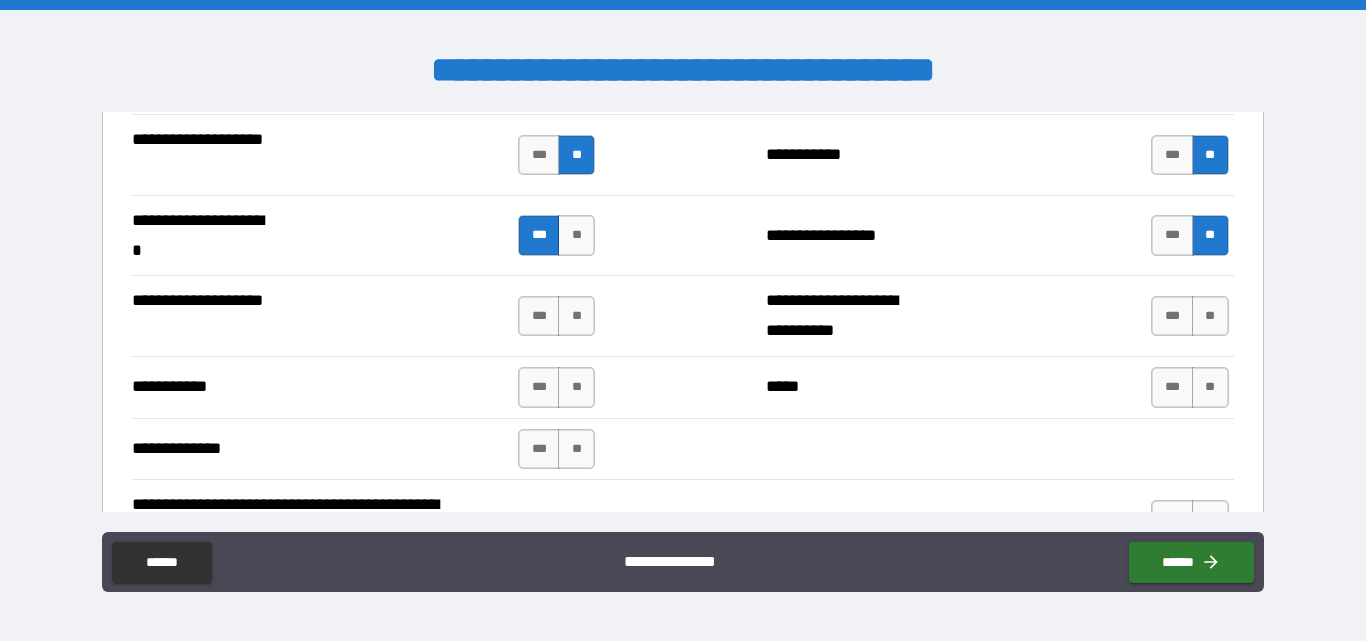 scroll, scrollTop: 4900, scrollLeft: 0, axis: vertical 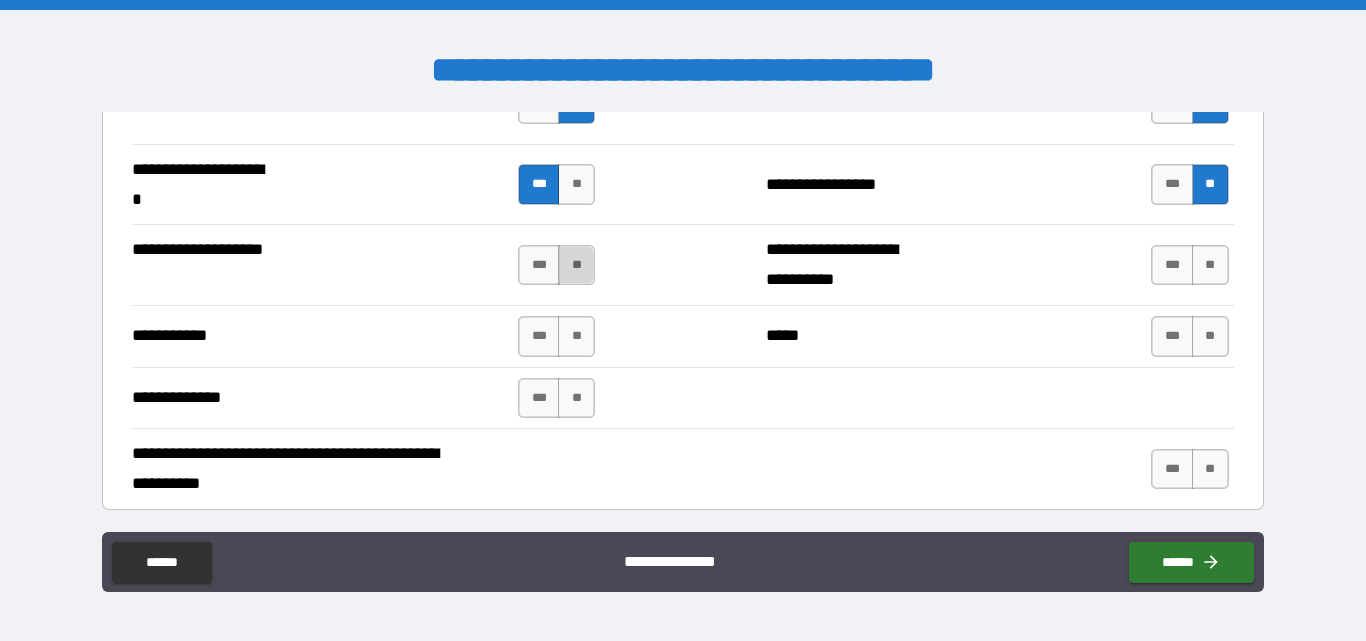 click on "**" at bounding box center [576, 265] 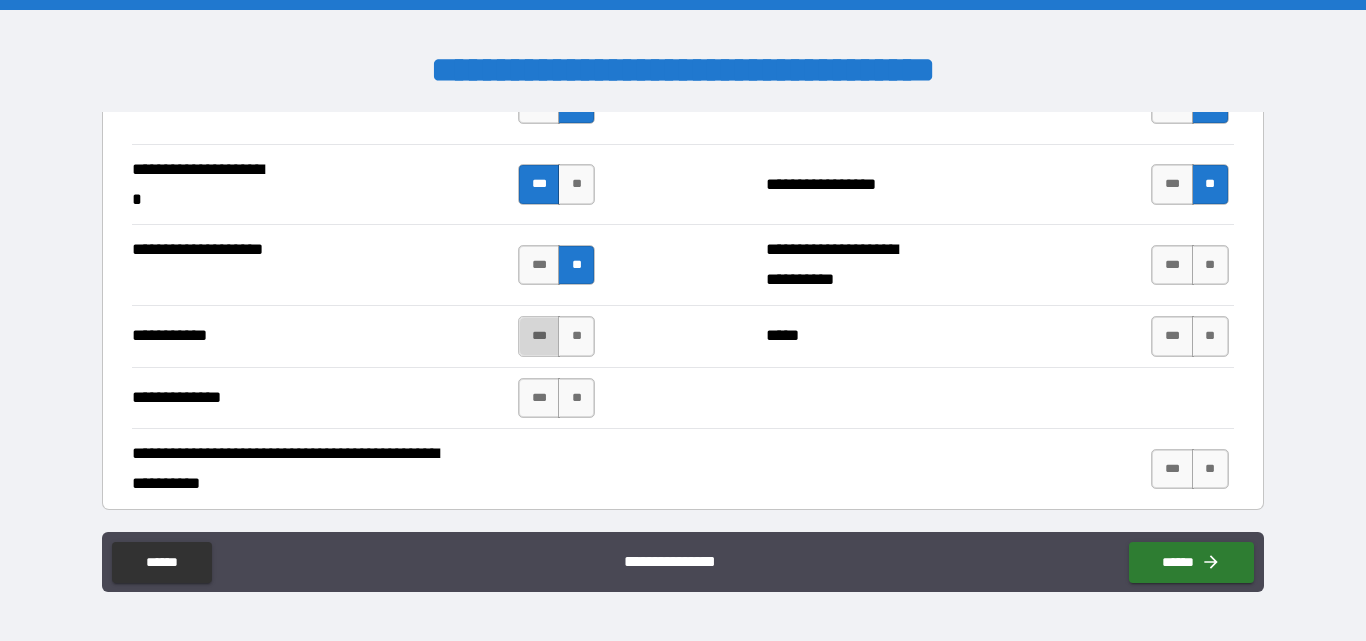 click on "***" at bounding box center [539, 336] 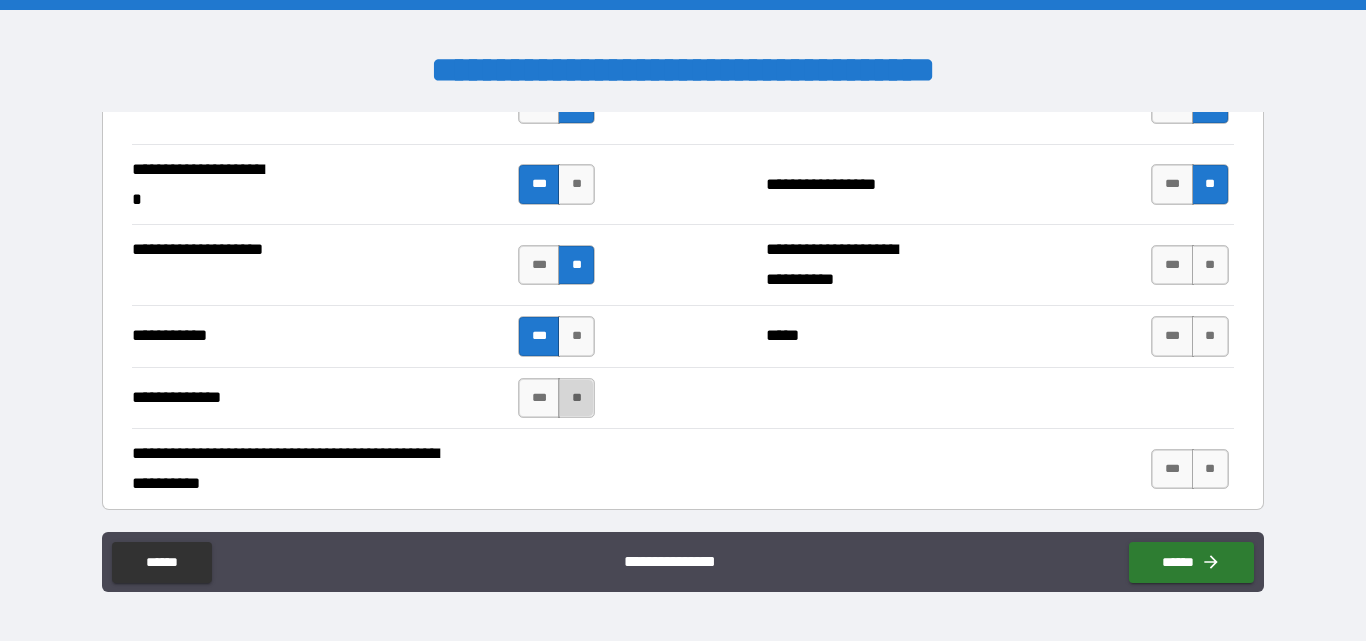 click on "**" at bounding box center [576, 398] 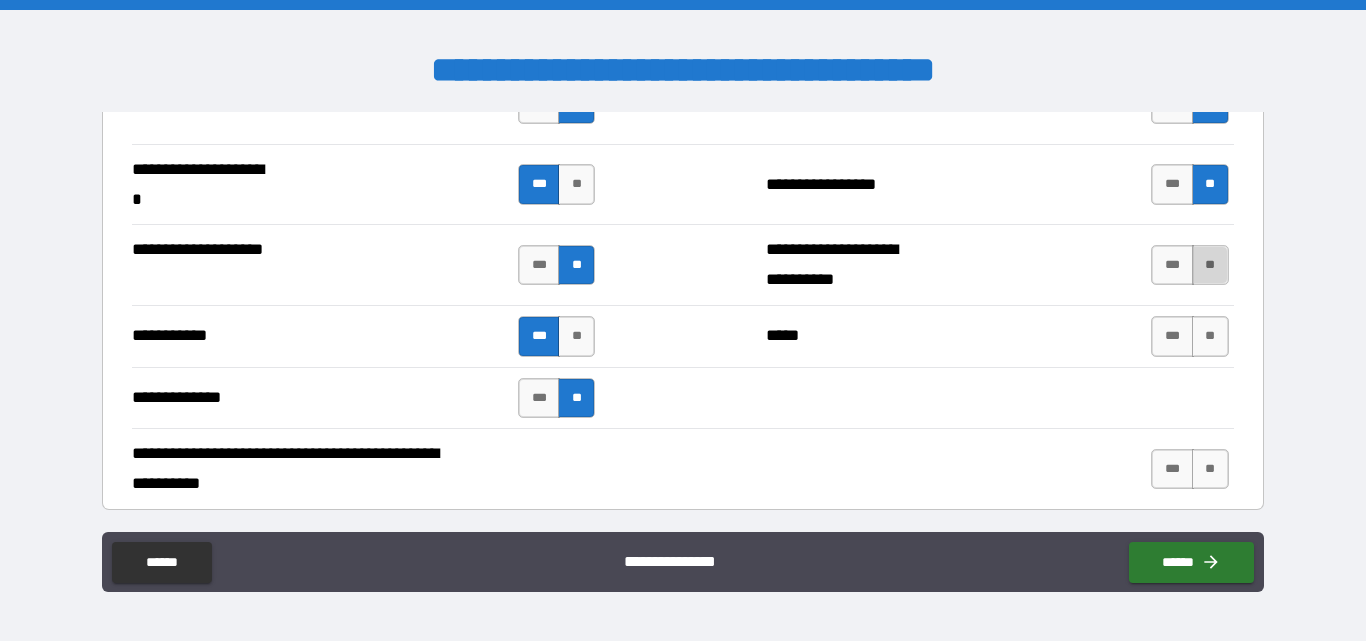 click on "**" at bounding box center [1210, 265] 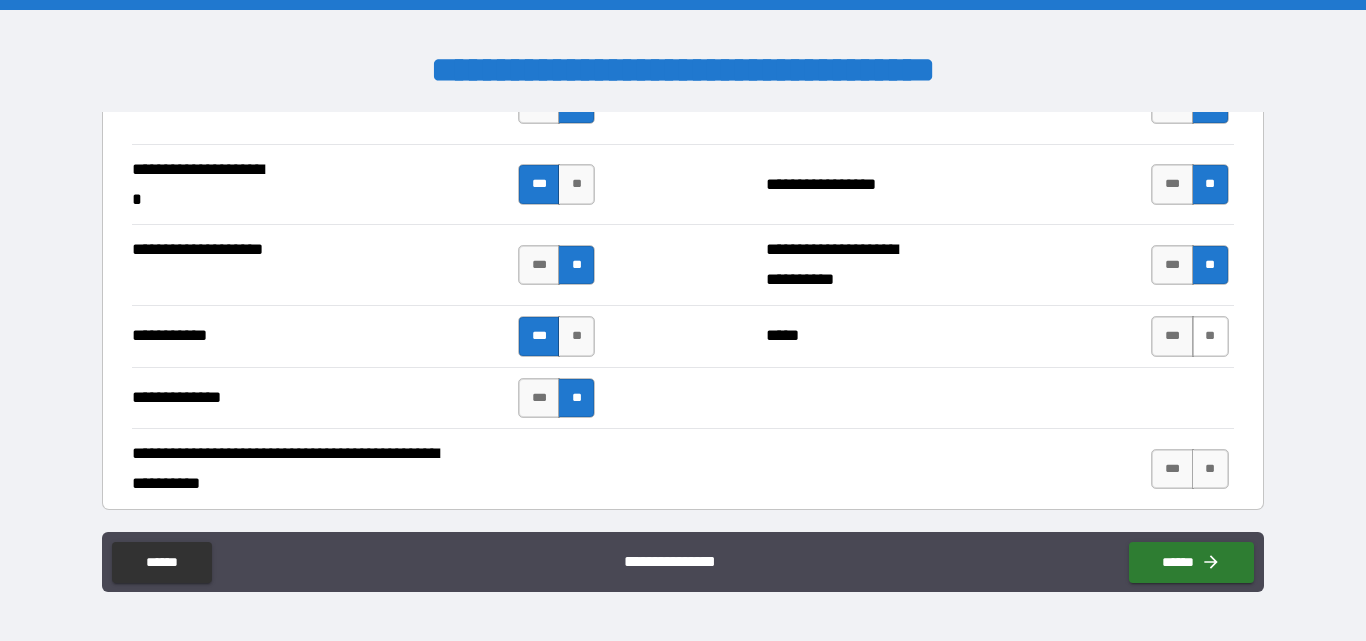 click on "**" at bounding box center (1210, 336) 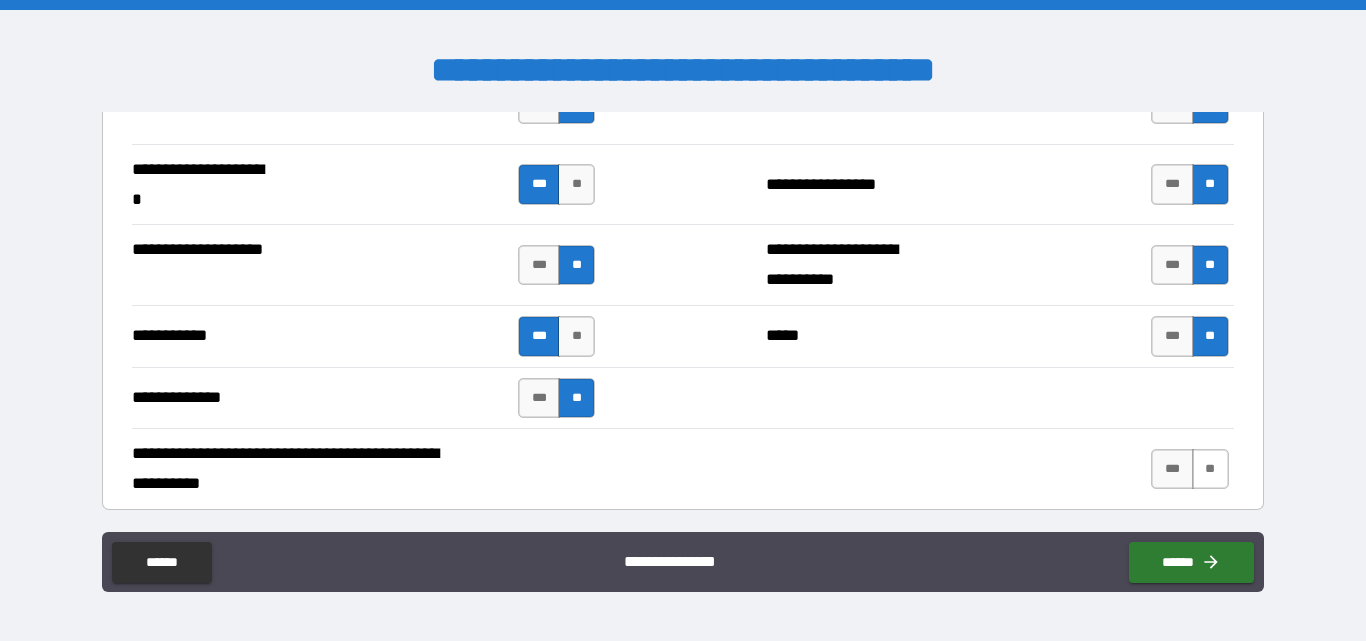 click on "**" at bounding box center [1210, 469] 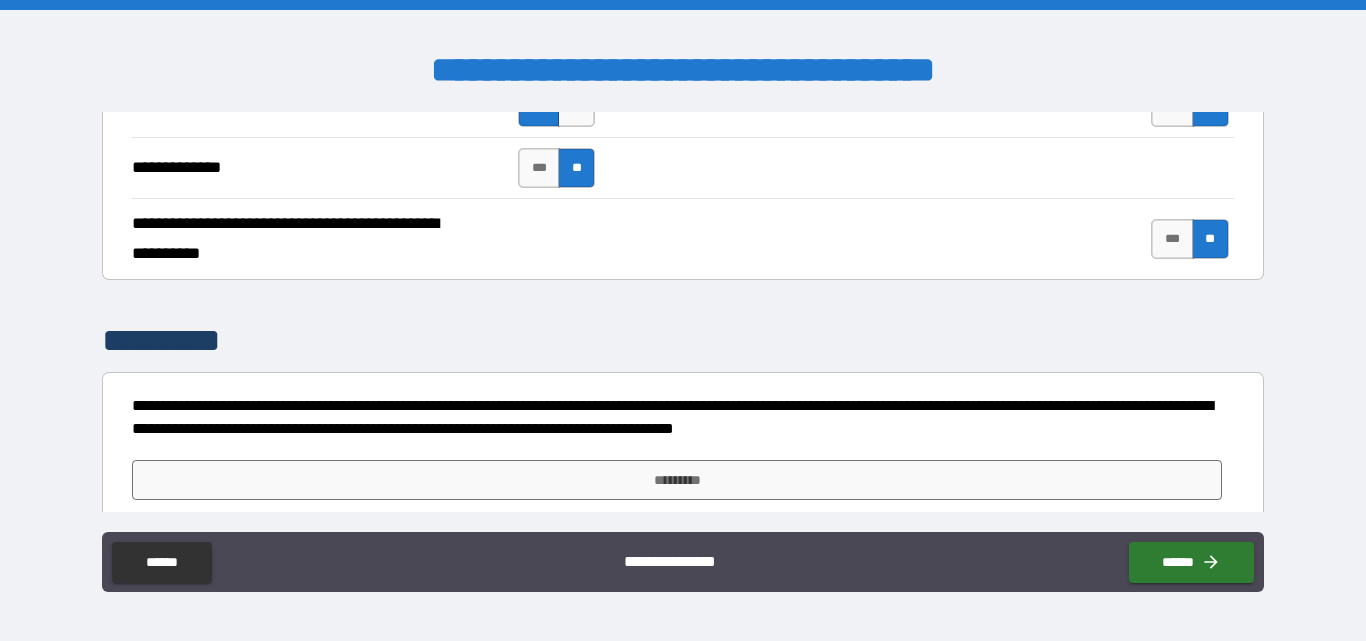 scroll, scrollTop: 5149, scrollLeft: 0, axis: vertical 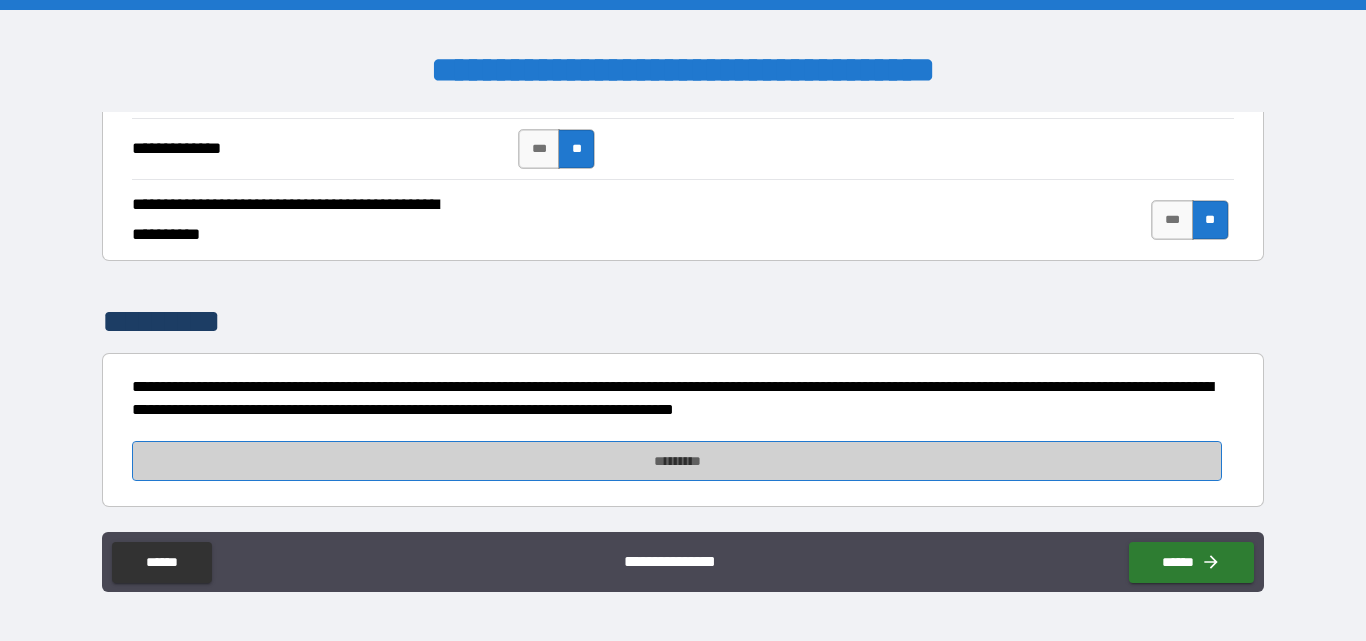 click on "*********" at bounding box center (677, 461) 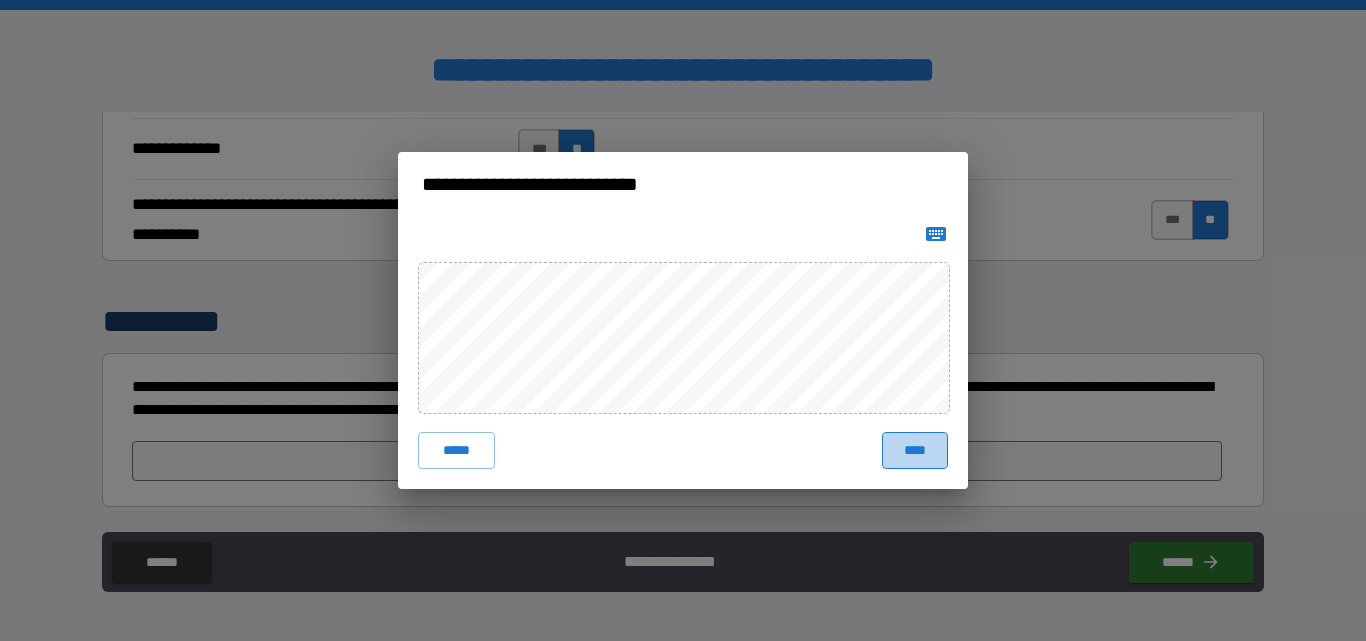 drag, startPoint x: 905, startPoint y: 443, endPoint x: 852, endPoint y: 431, distance: 54.34151 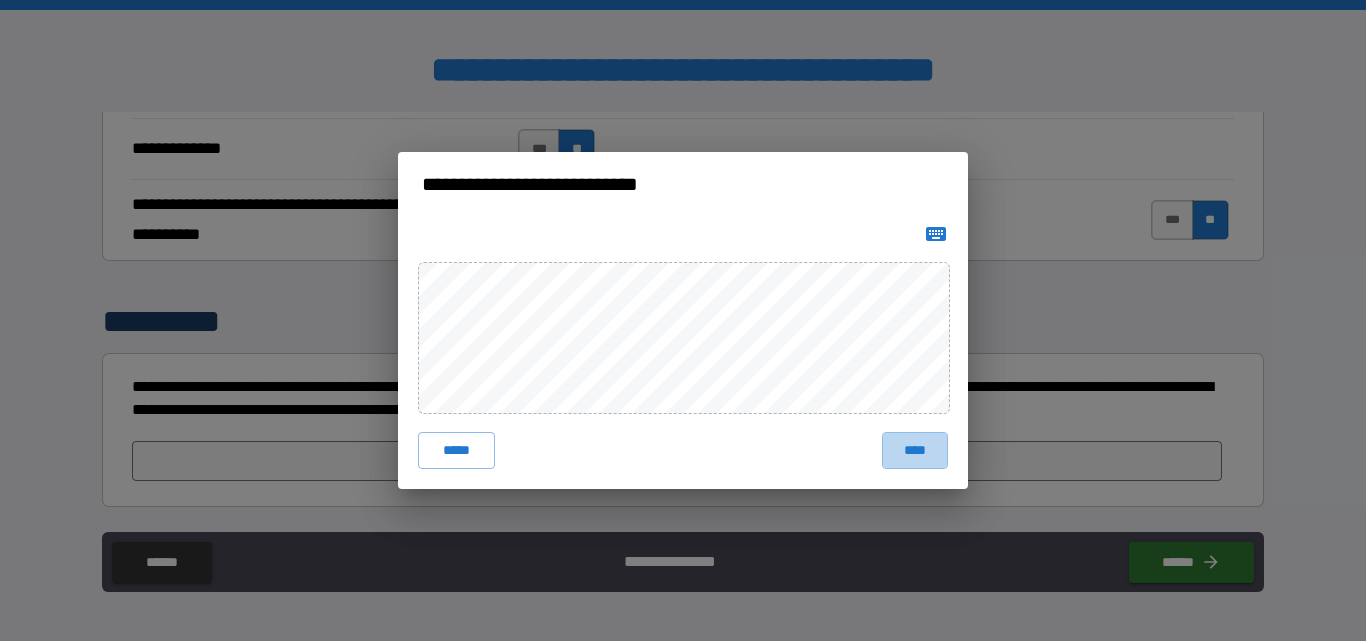 click on "****" at bounding box center (915, 450) 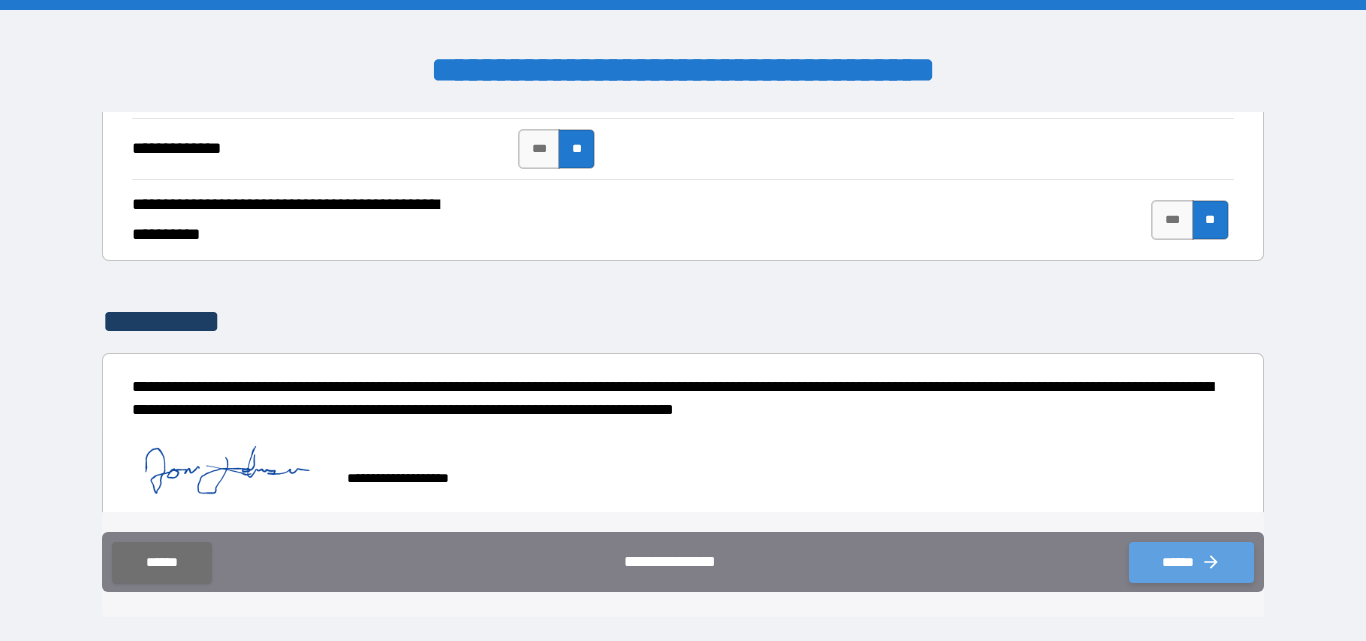 click on "******" at bounding box center (1191, 562) 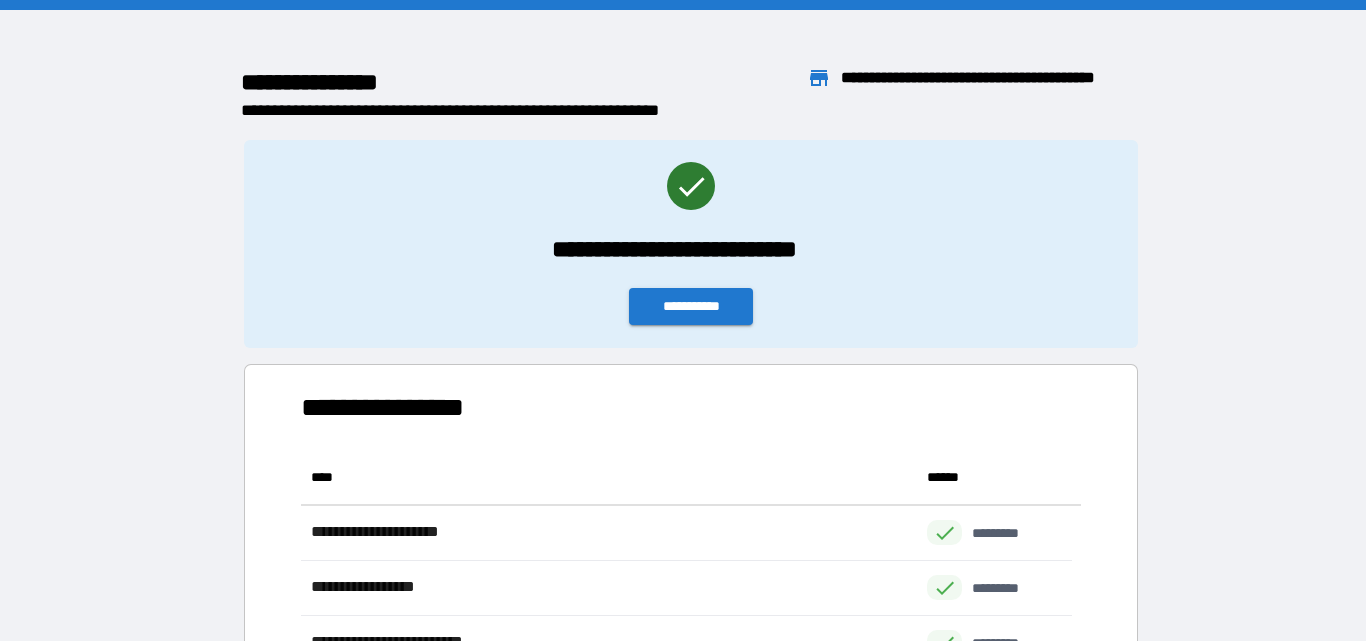 scroll, scrollTop: 16, scrollLeft: 16, axis: both 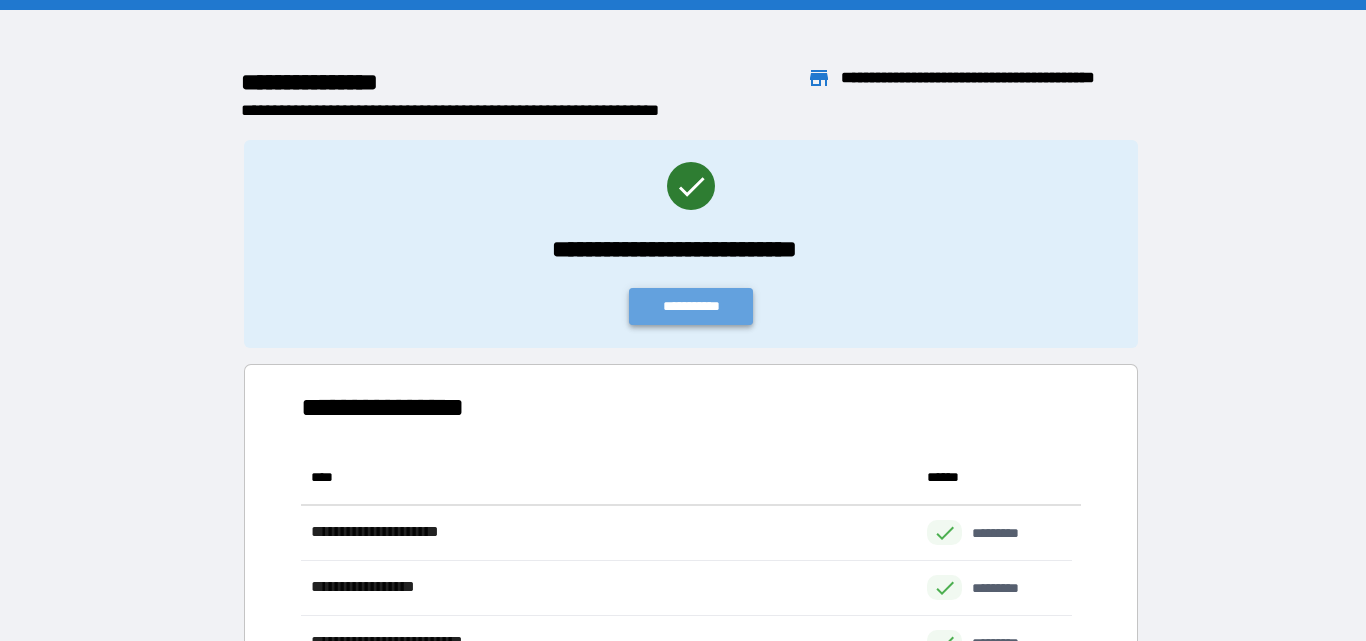 click on "**********" at bounding box center (691, 306) 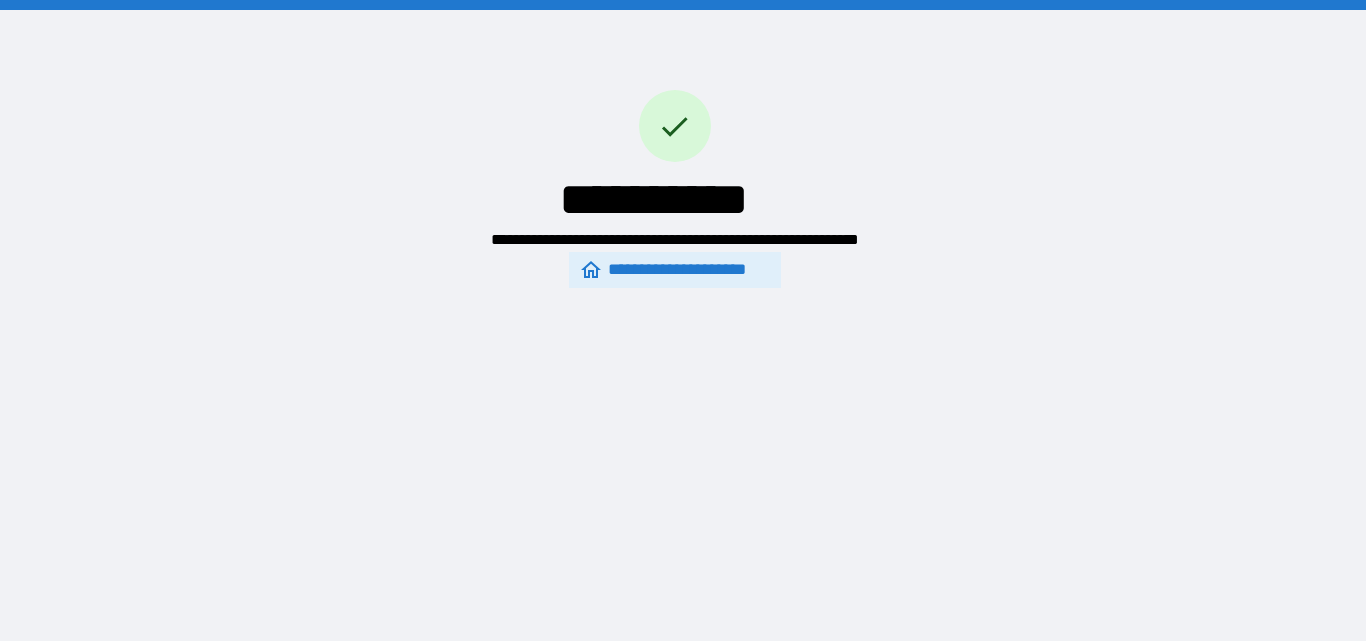 click on "**********" at bounding box center (674, 270) 